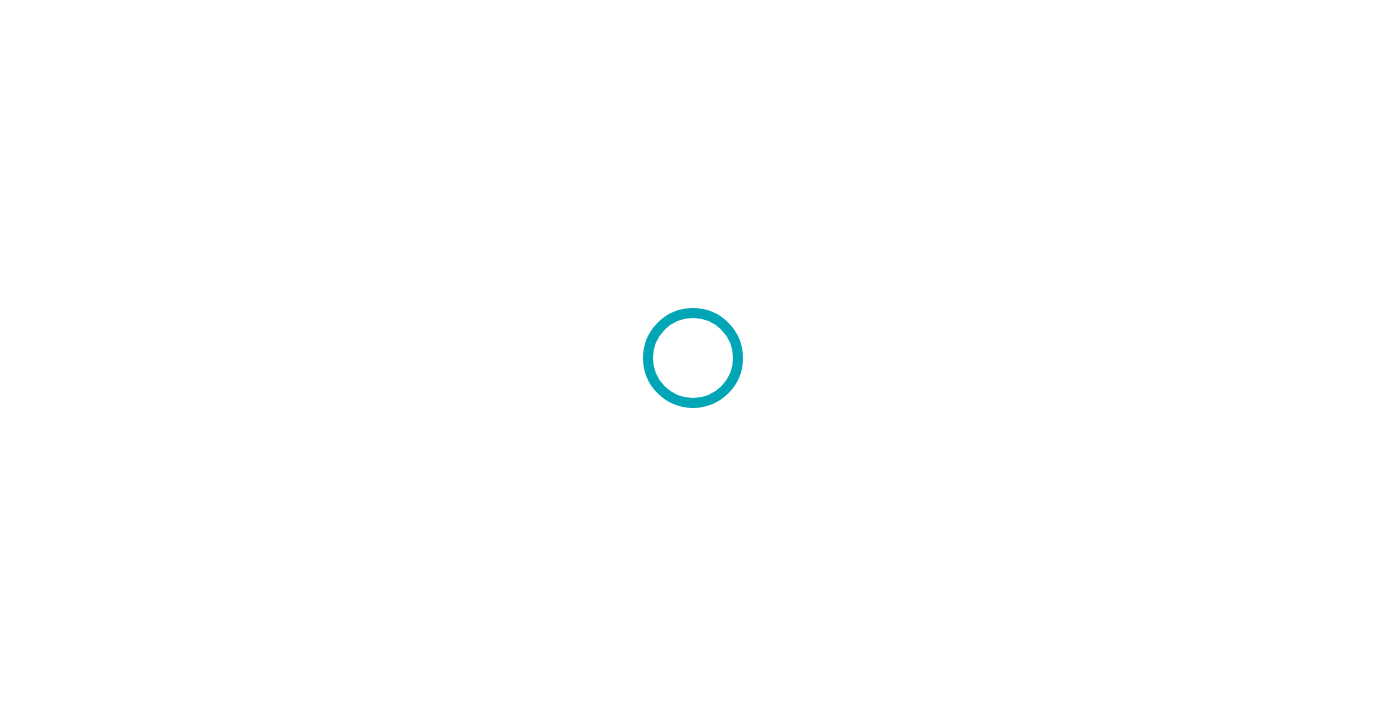 scroll, scrollTop: 0, scrollLeft: 0, axis: both 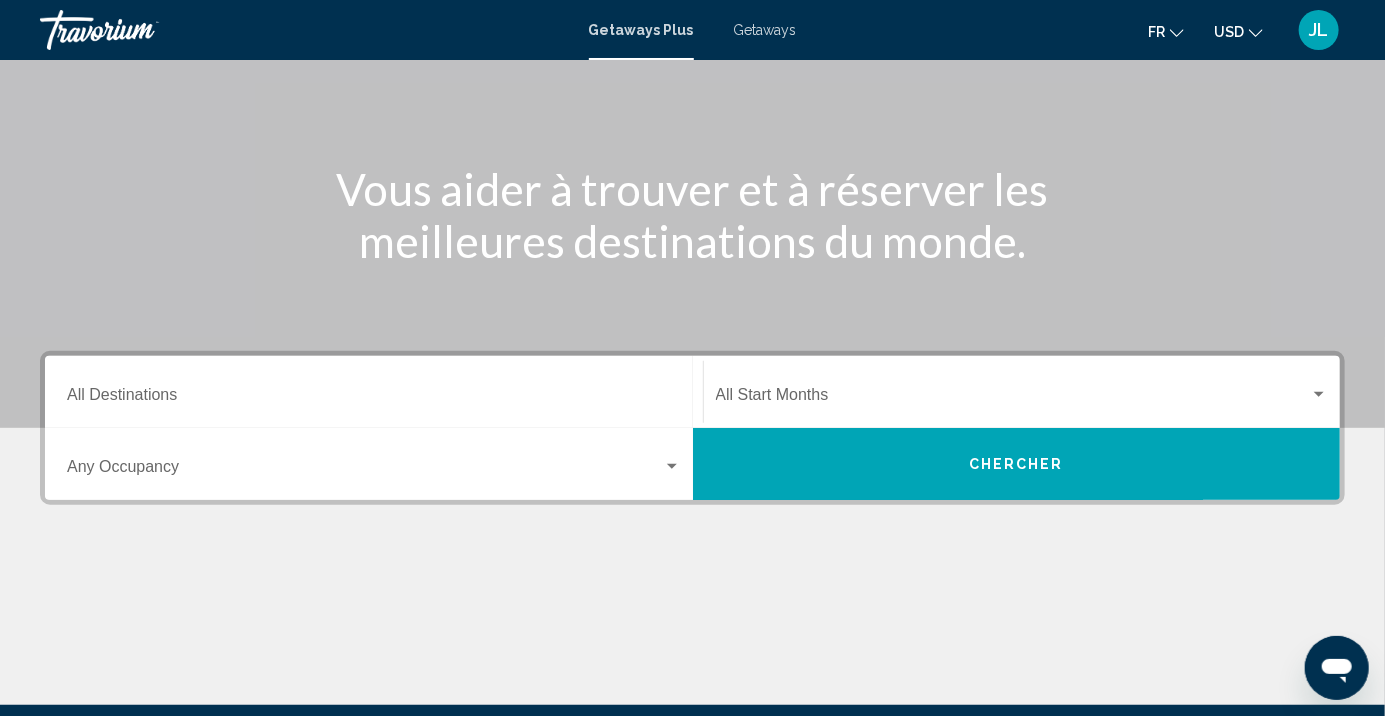 click at bounding box center [1319, 395] 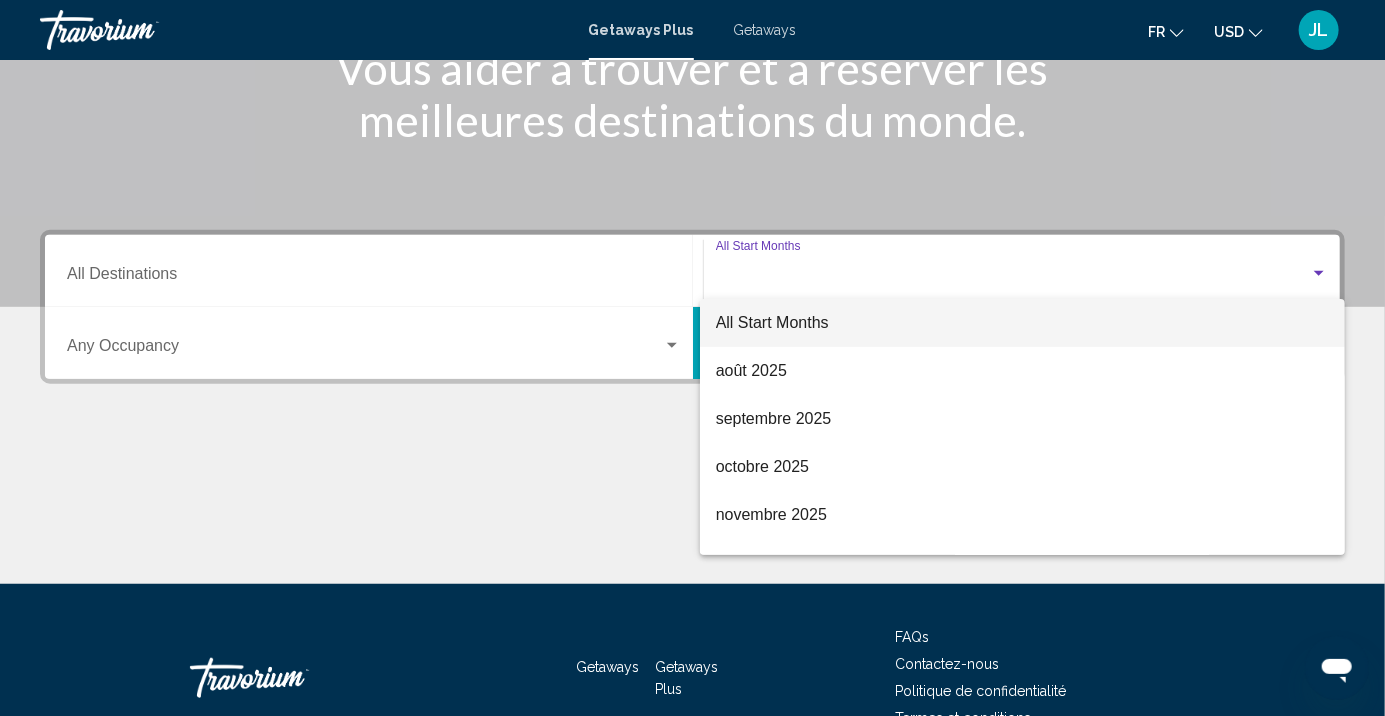 scroll, scrollTop: 309, scrollLeft: 0, axis: vertical 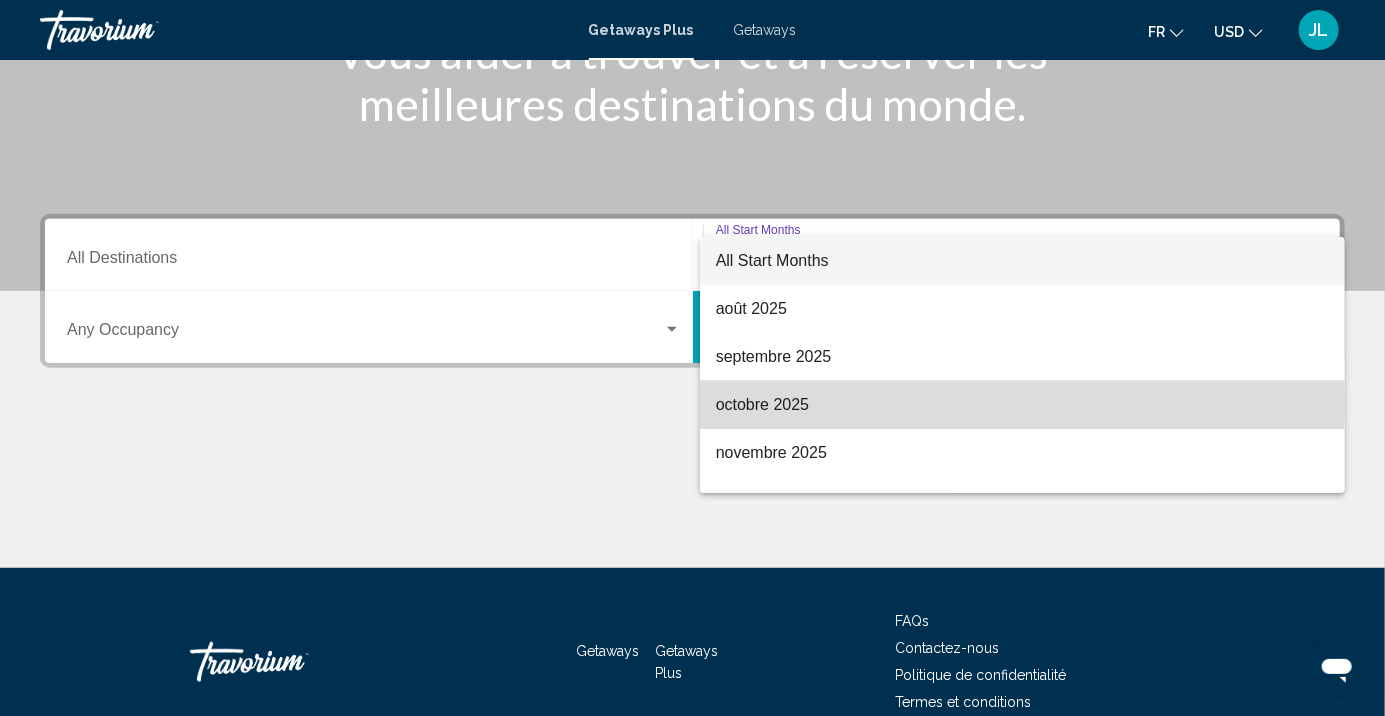 click on "octobre 2025" at bounding box center (1022, 405) 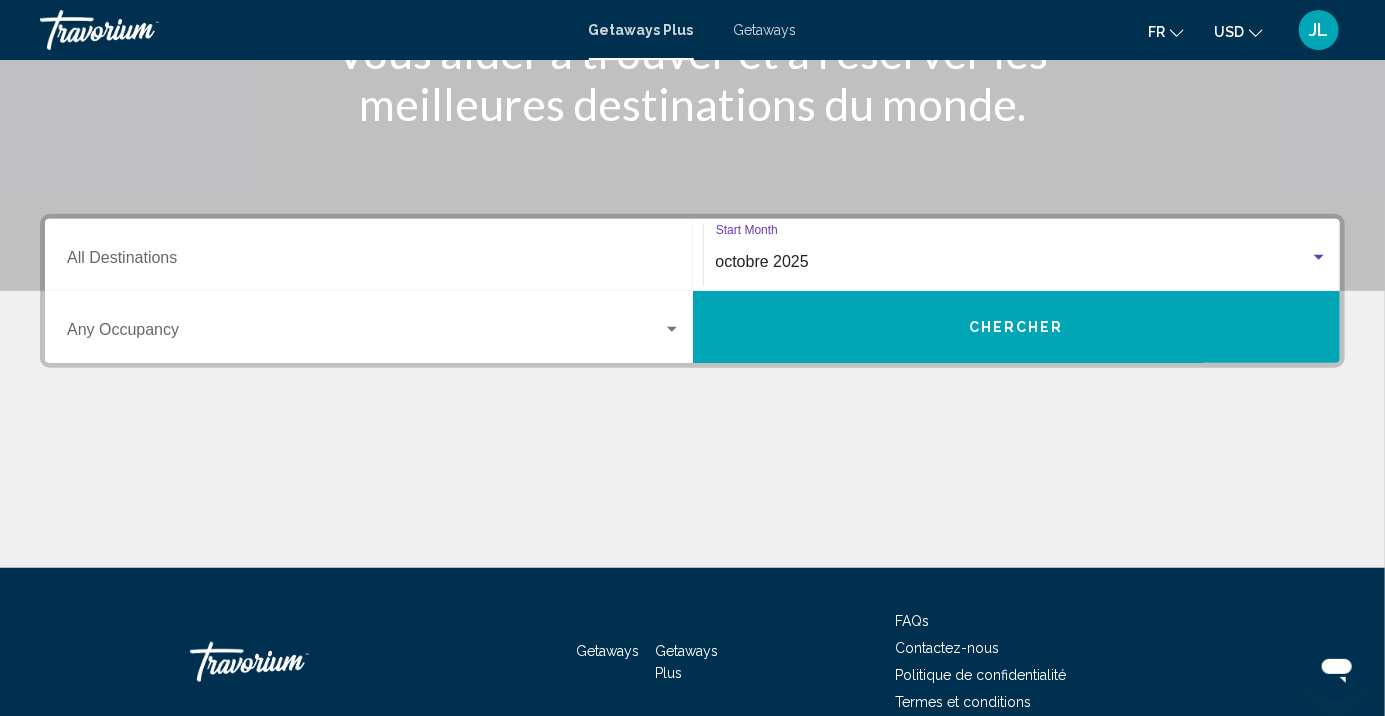 click on "Chercher" at bounding box center (1017, 327) 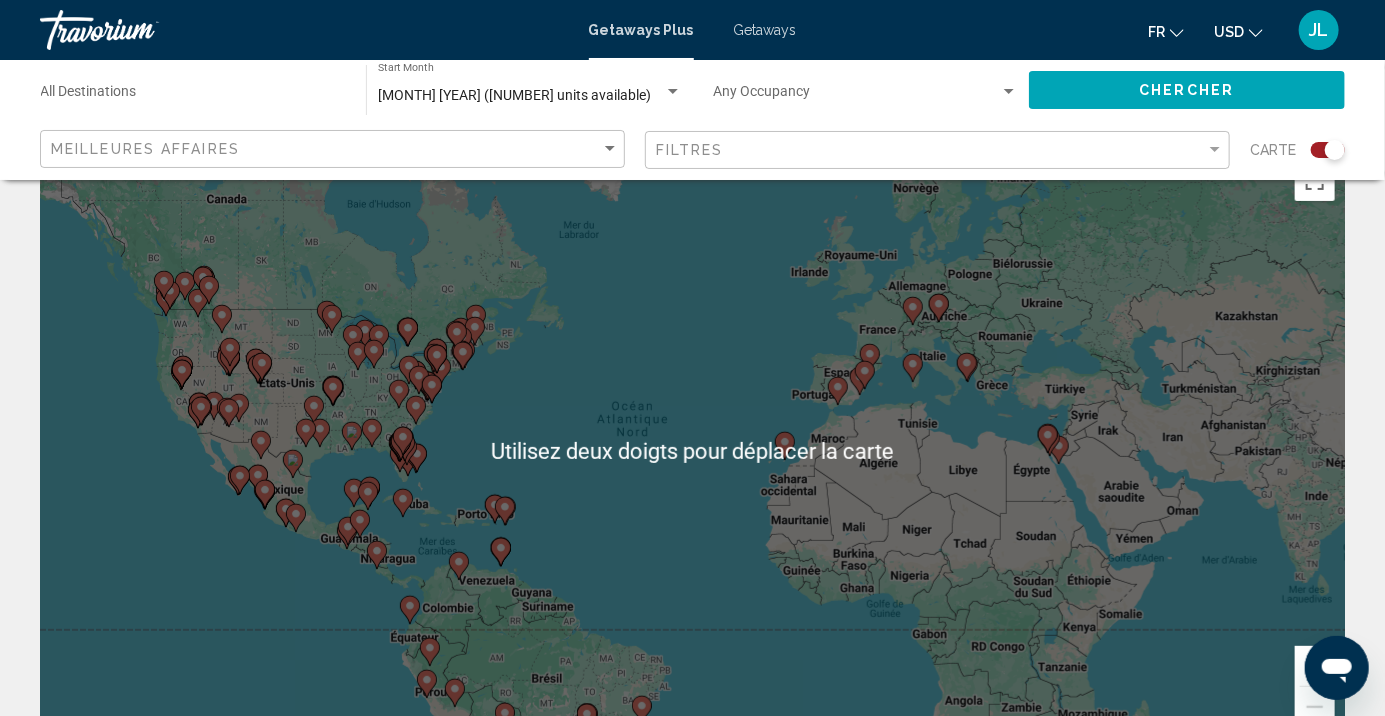 scroll, scrollTop: 48, scrollLeft: 0, axis: vertical 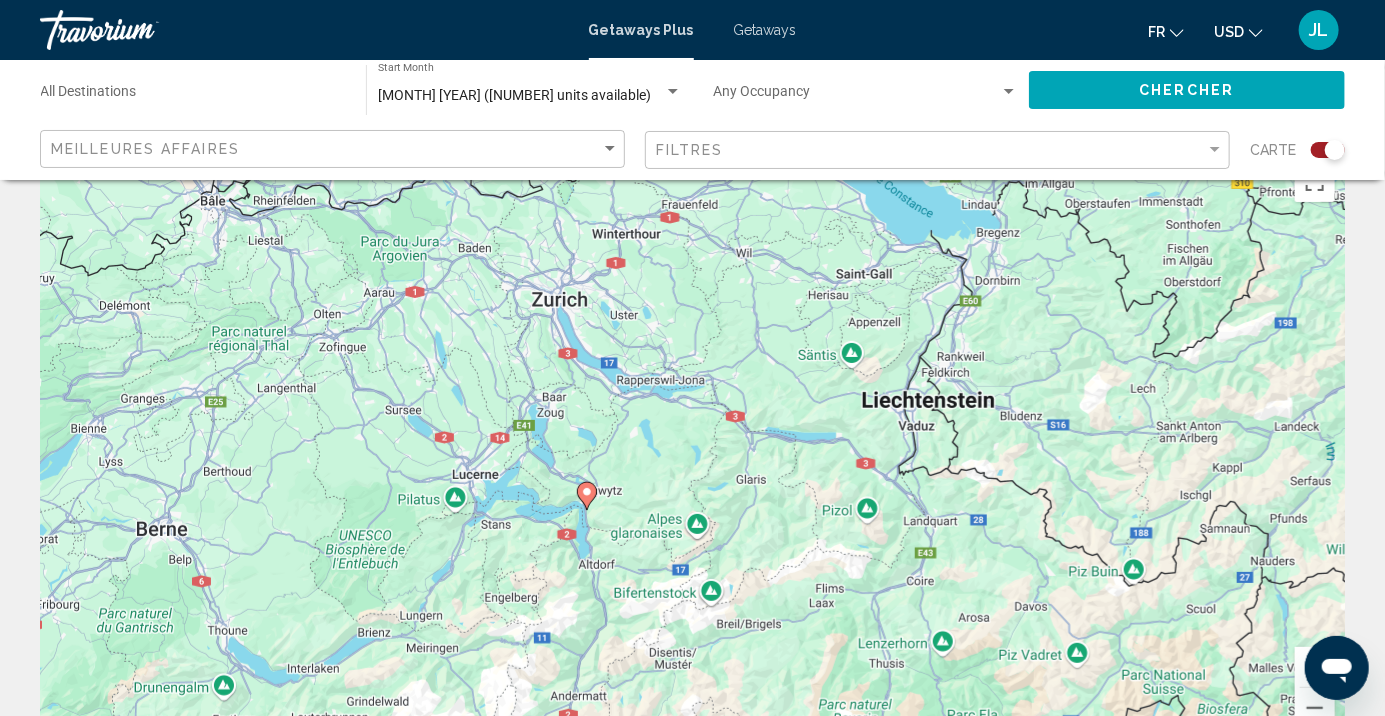 click 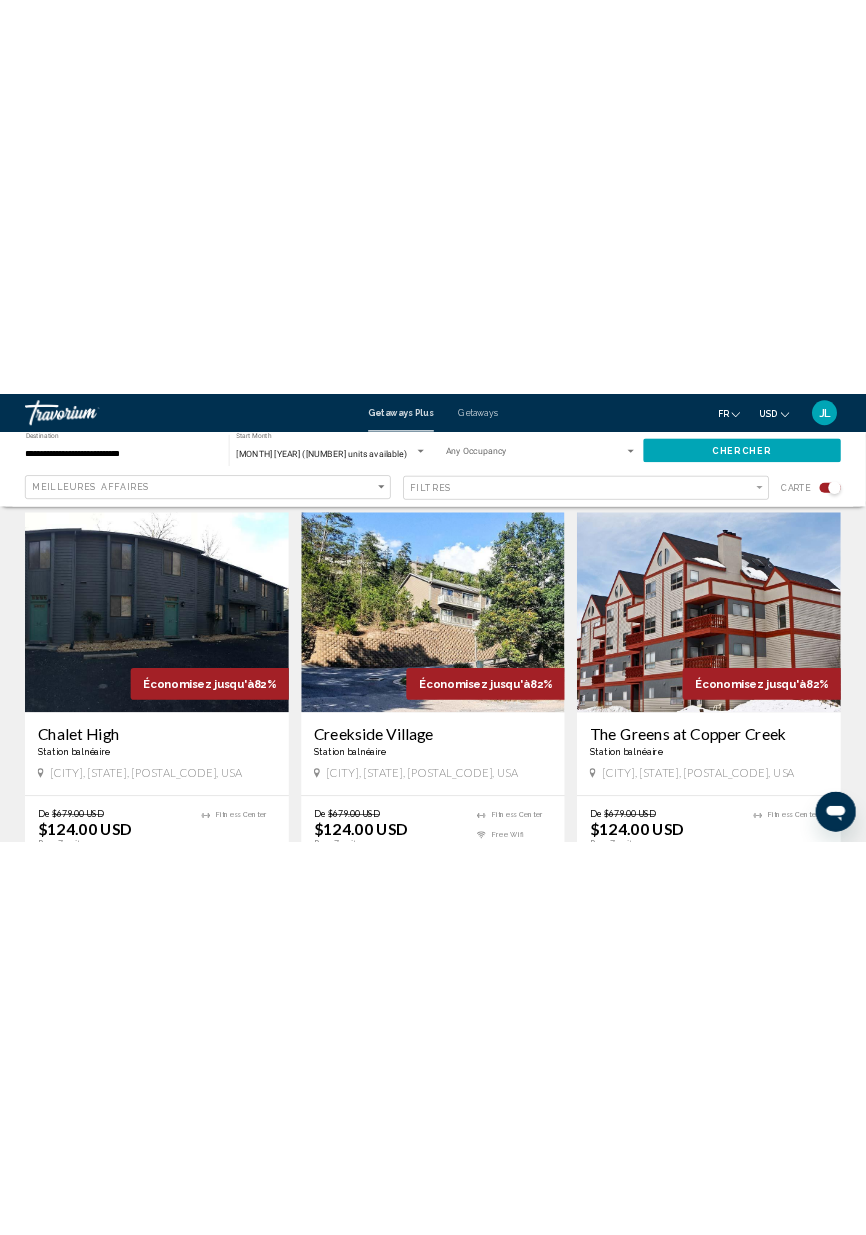 scroll, scrollTop: 704, scrollLeft: 0, axis: vertical 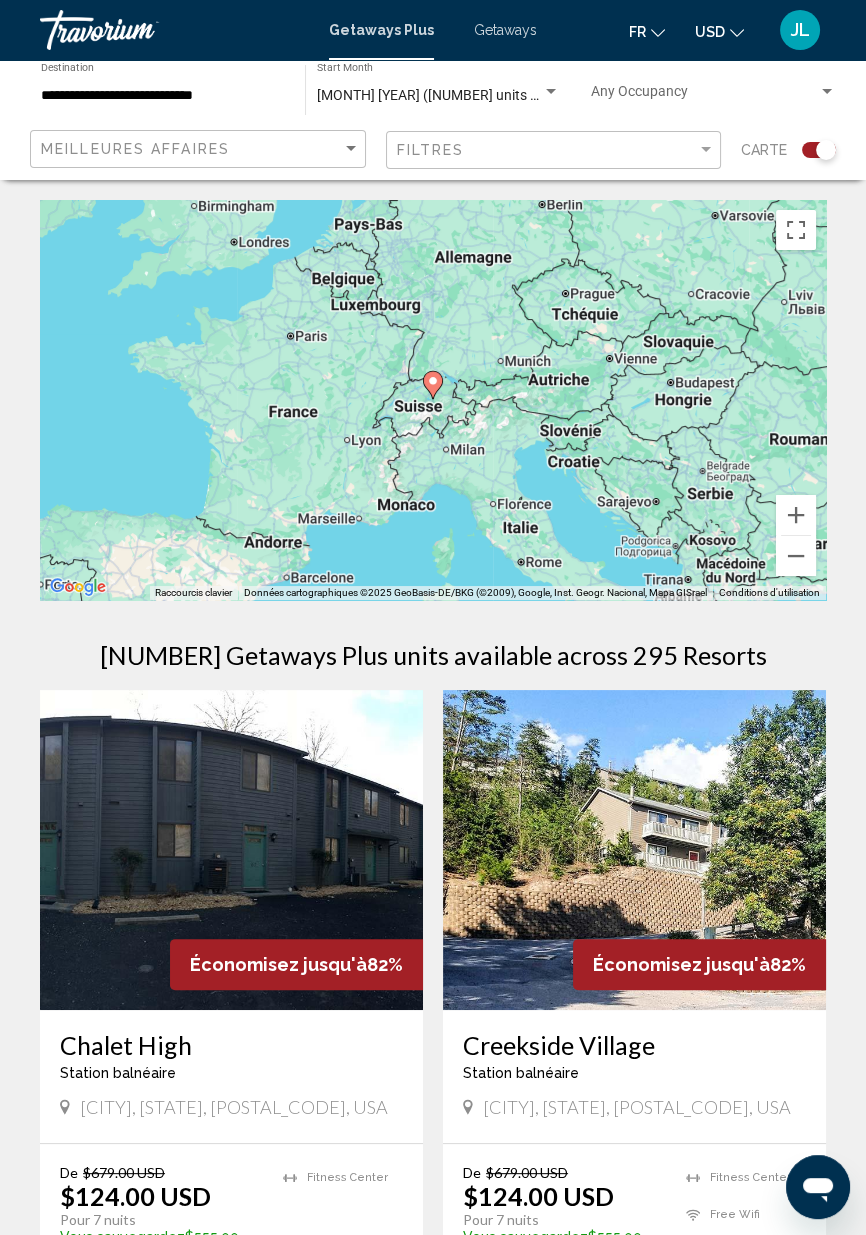 click 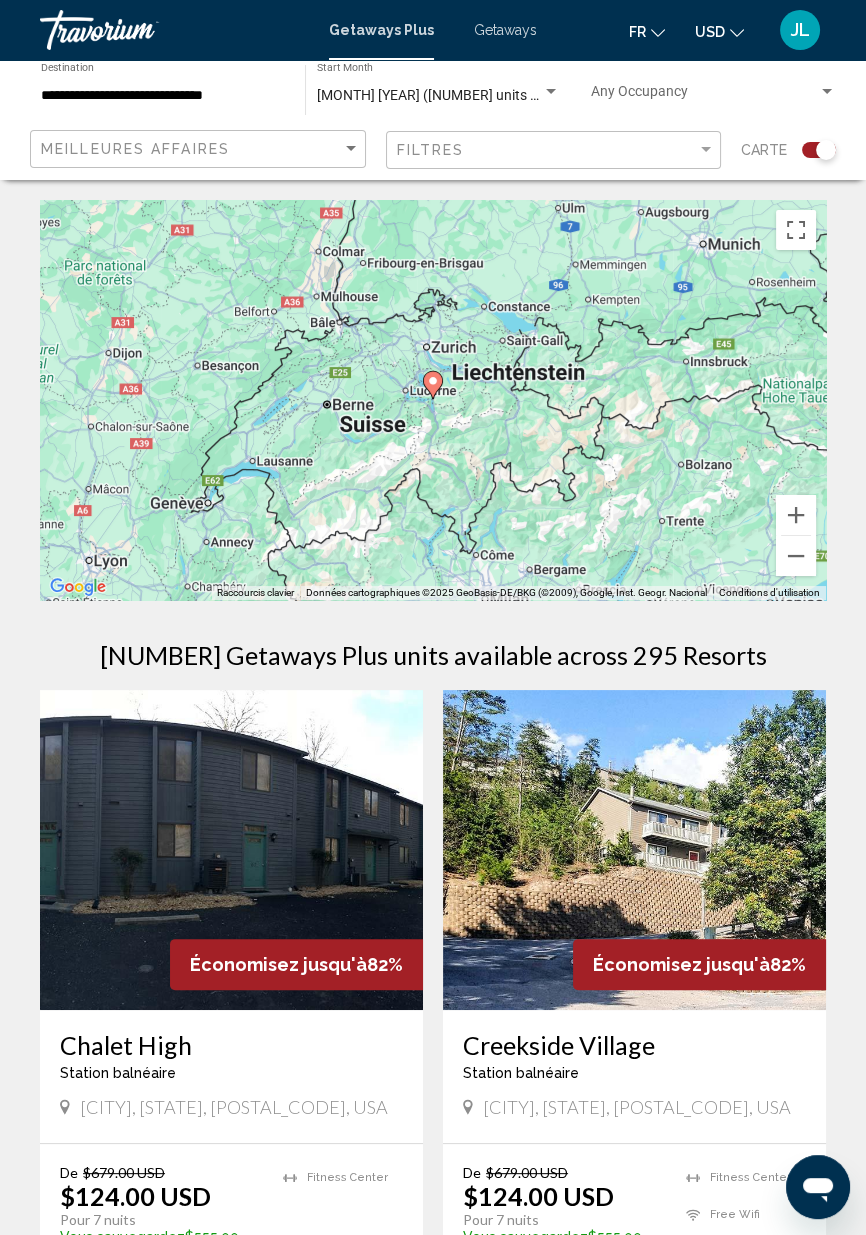 click 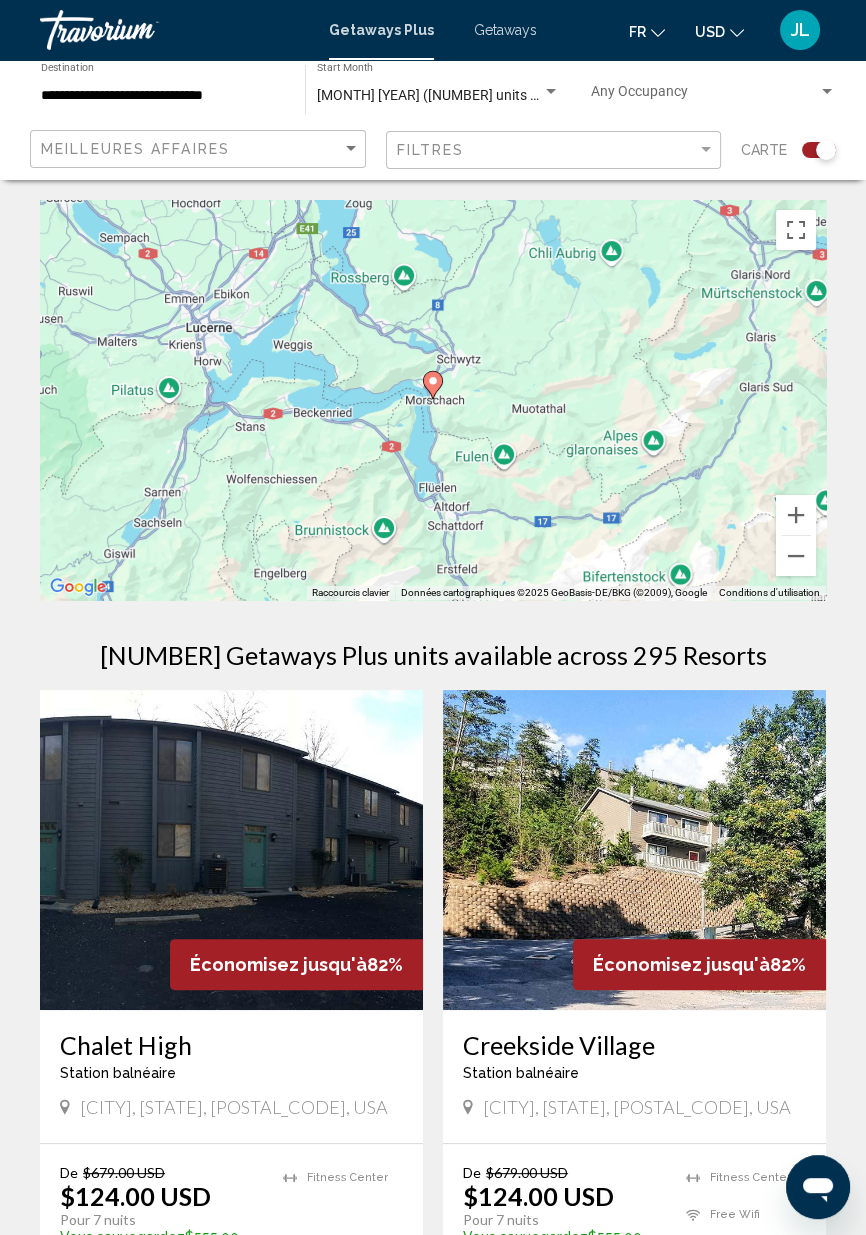 click at bounding box center [433, 385] 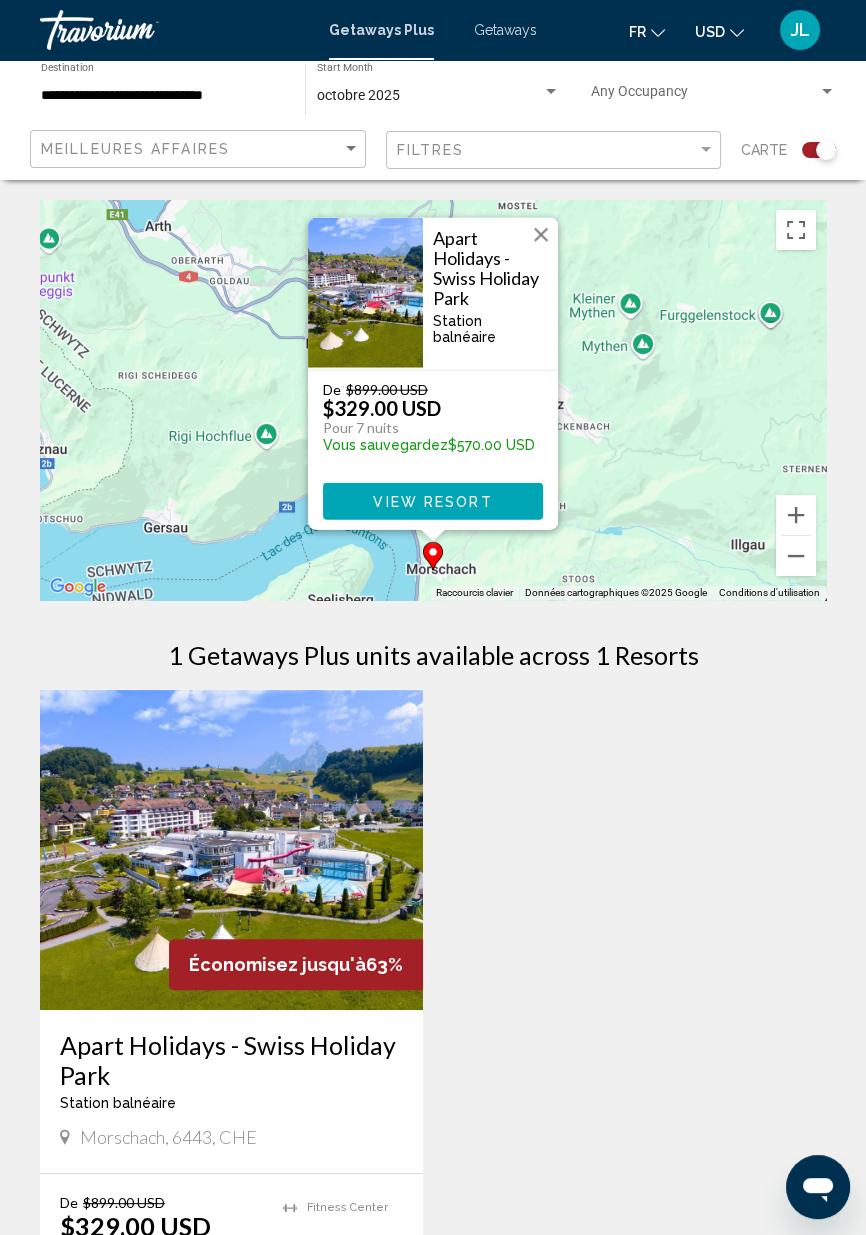 click on "View Resort" at bounding box center [433, 501] 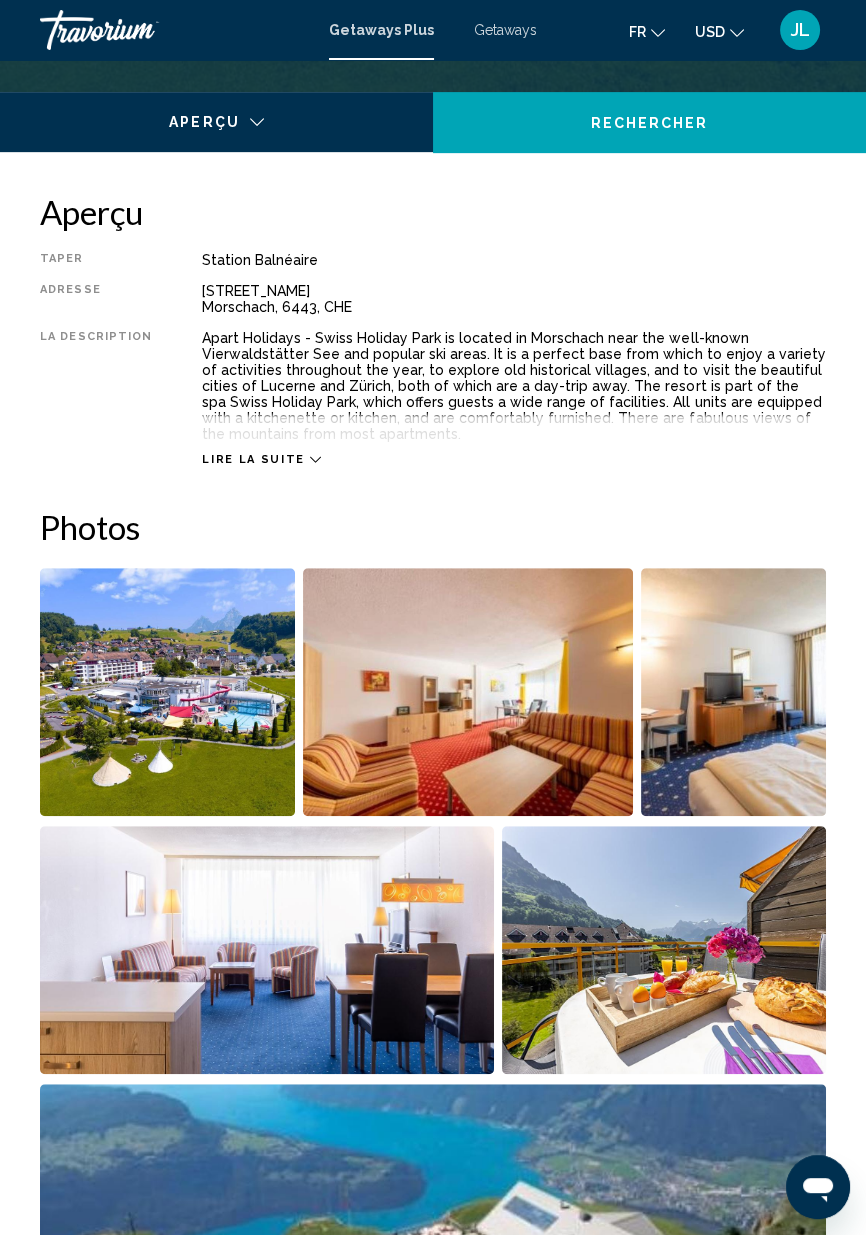 scroll, scrollTop: 920, scrollLeft: 0, axis: vertical 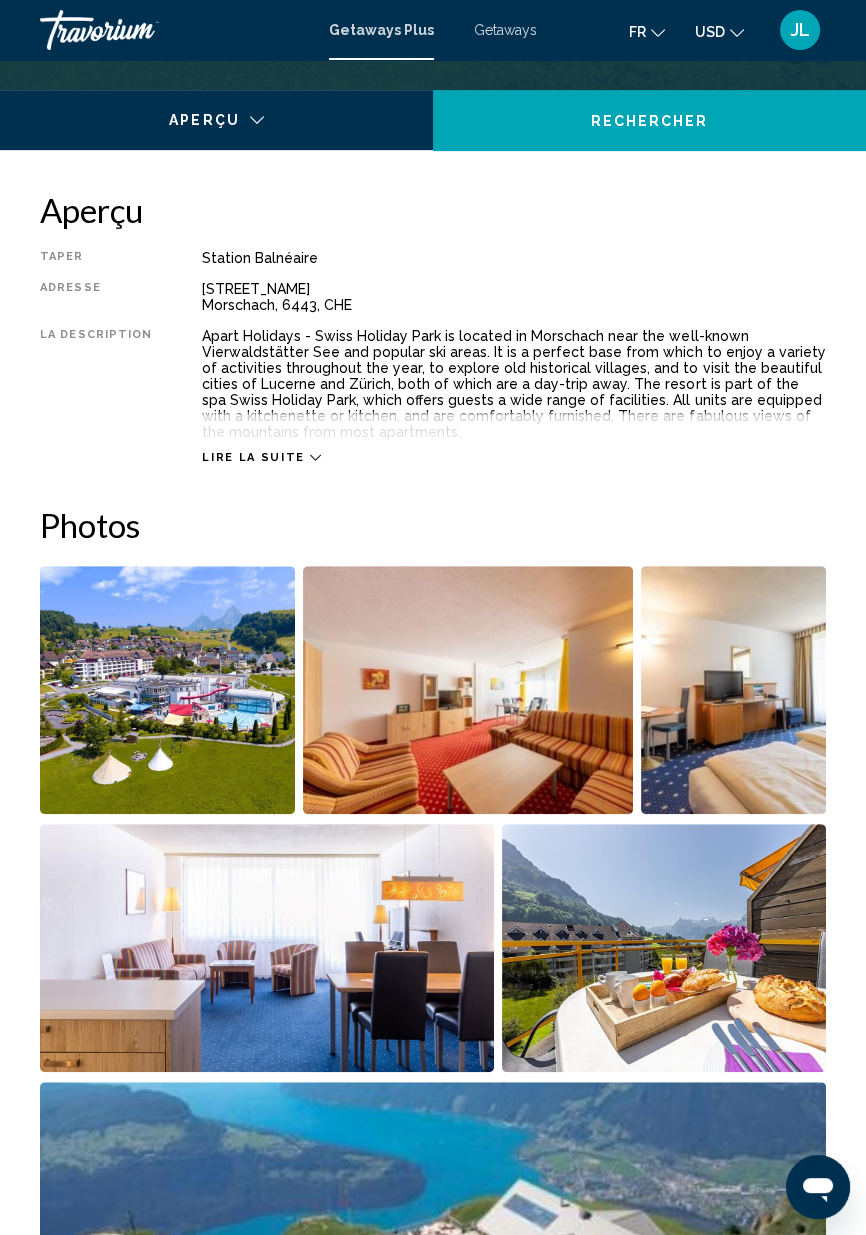 click at bounding box center [167, 690] 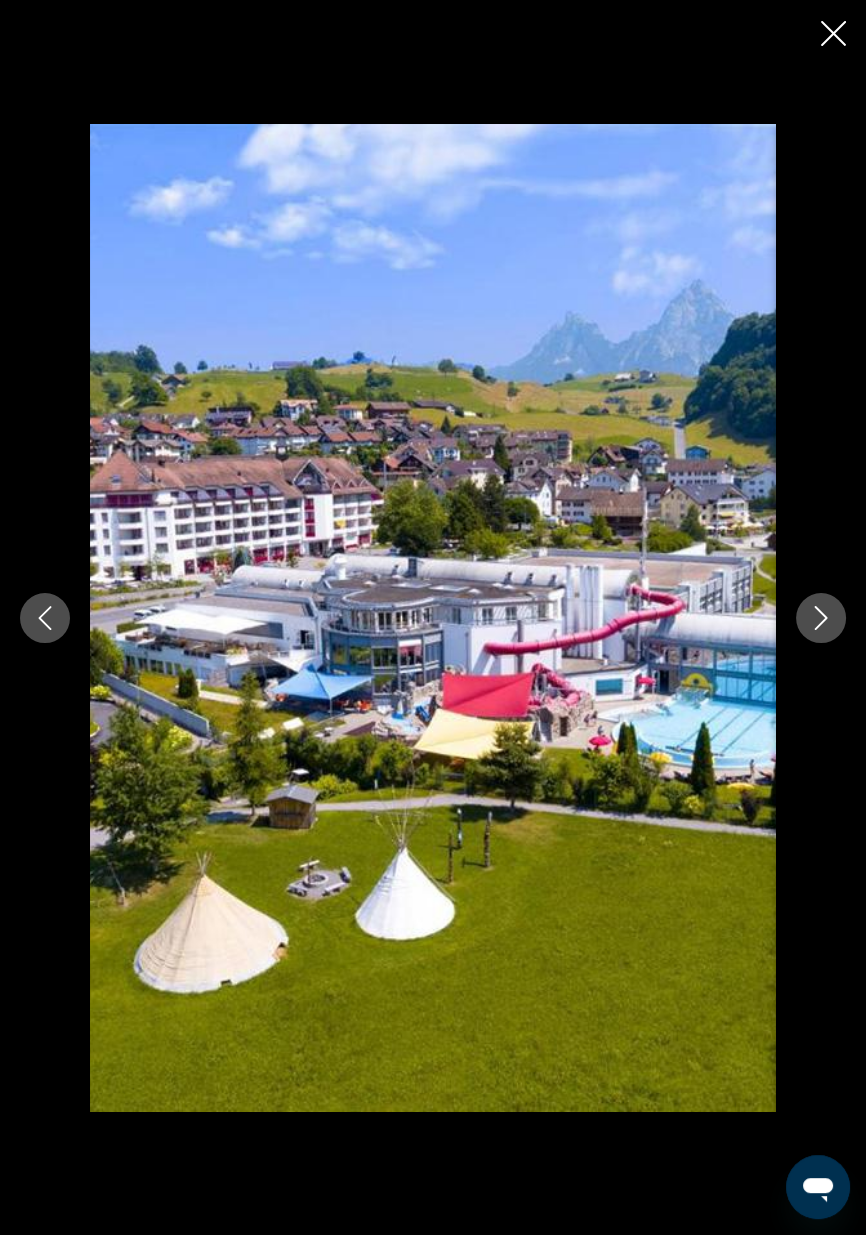 click at bounding box center [821, 618] 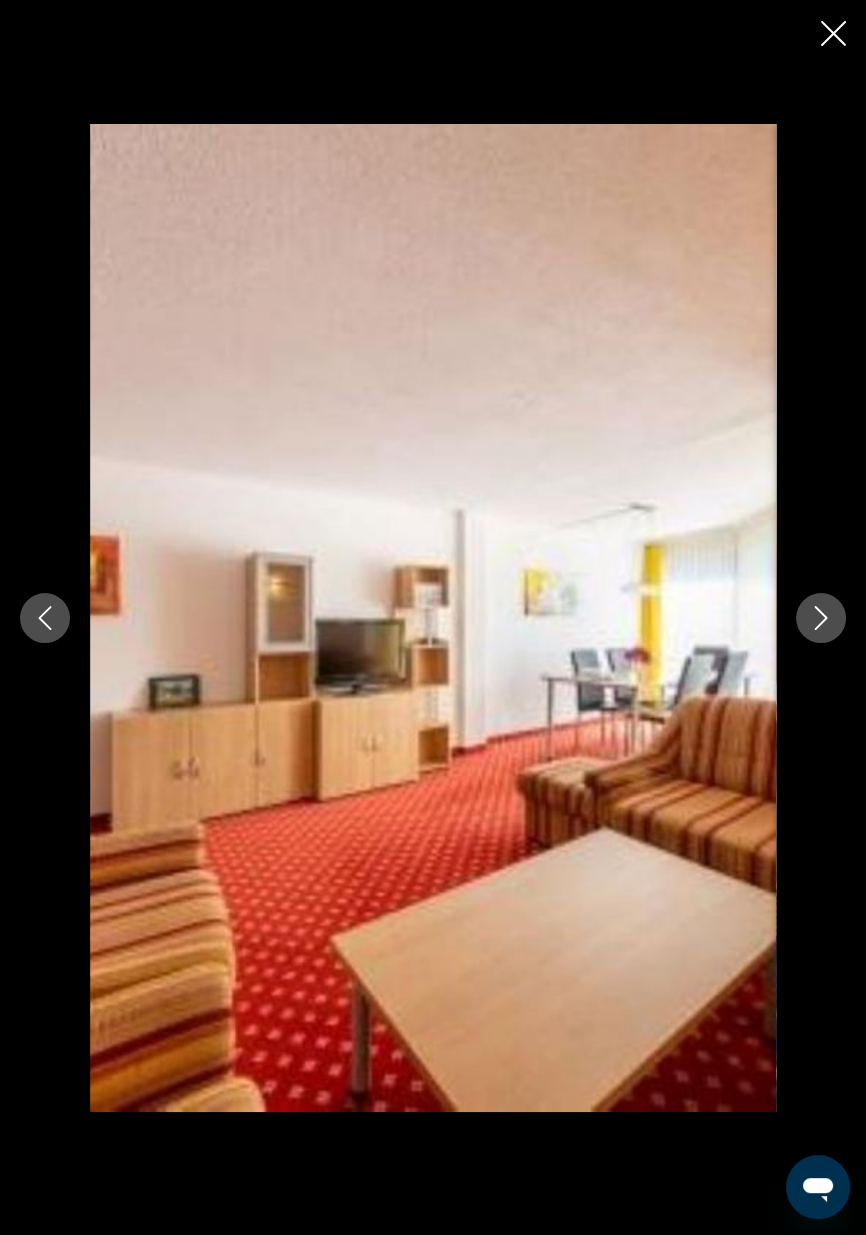click at bounding box center [821, 618] 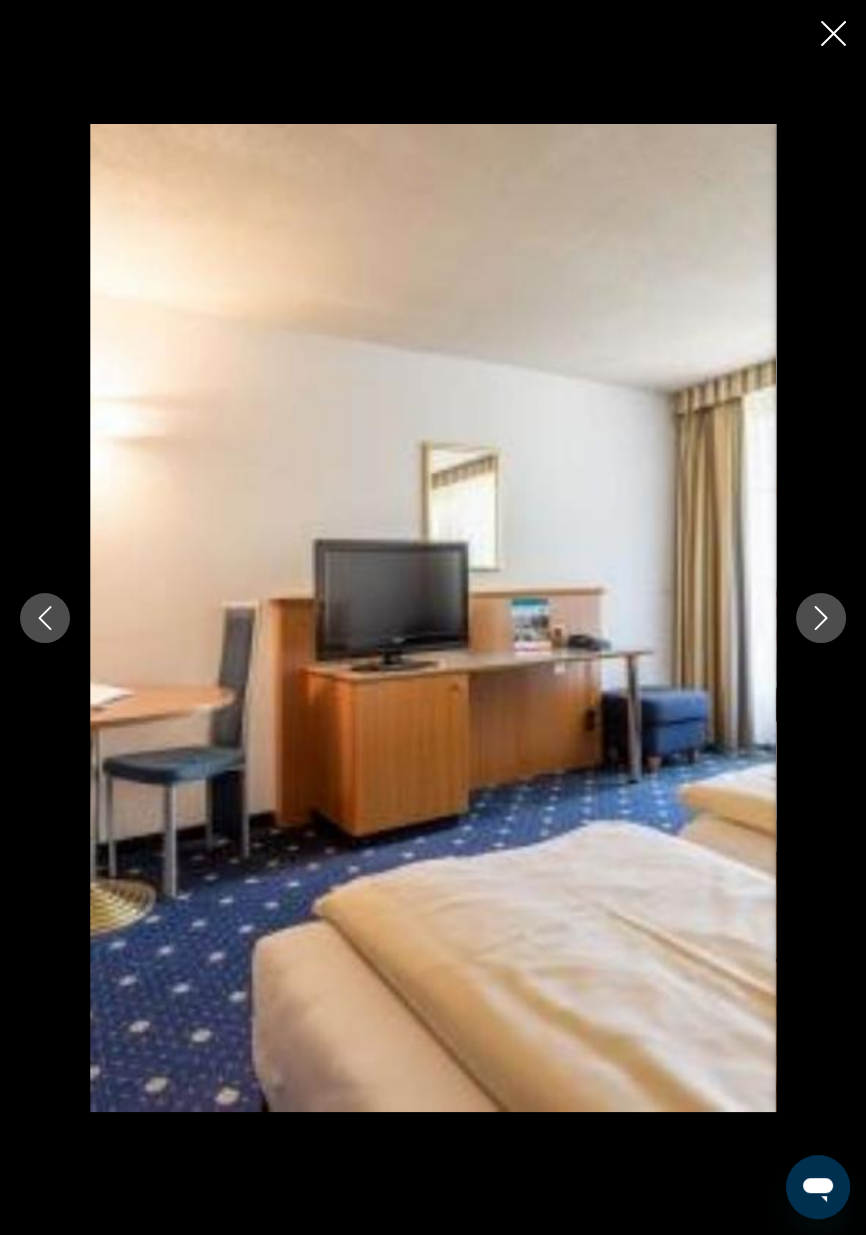 click at bounding box center [821, 618] 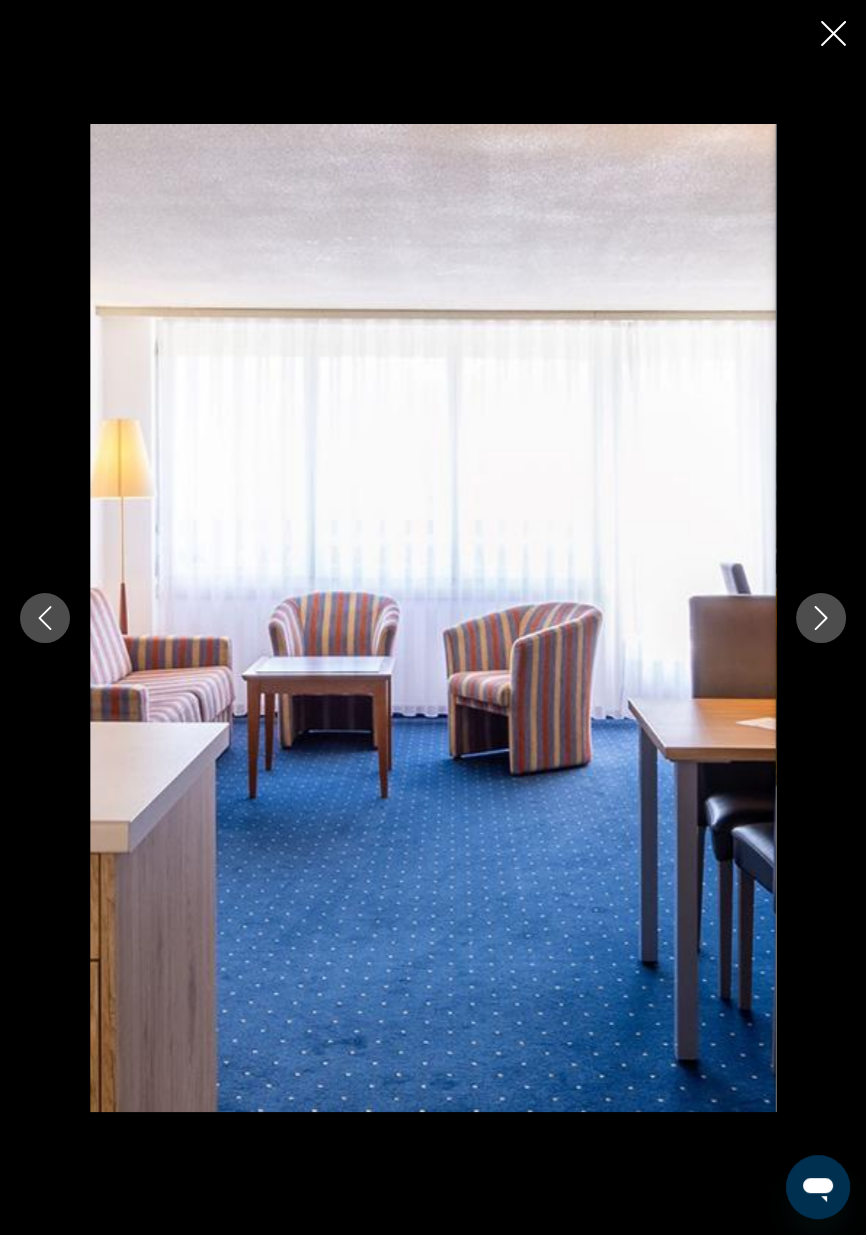 click at bounding box center [433, 618] 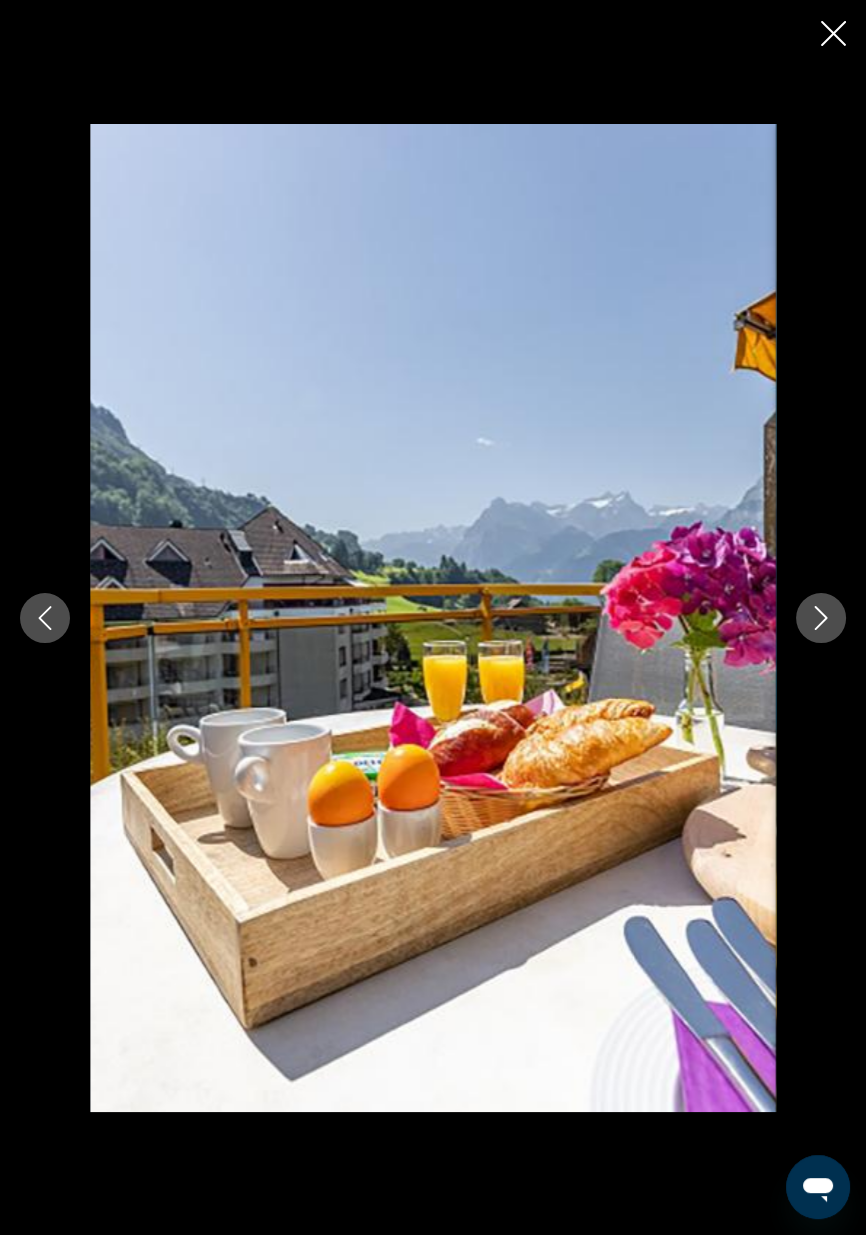 click at bounding box center [821, 618] 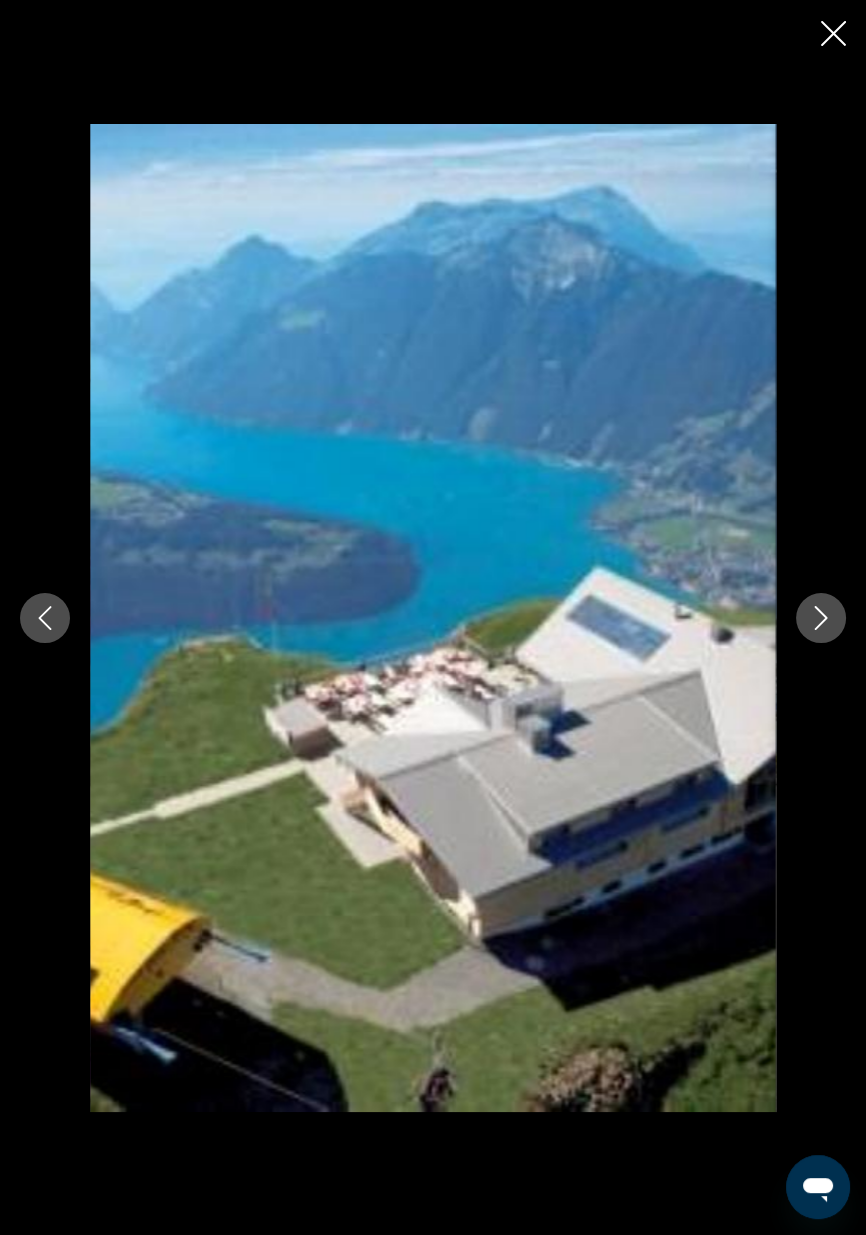 click at bounding box center (433, 618) 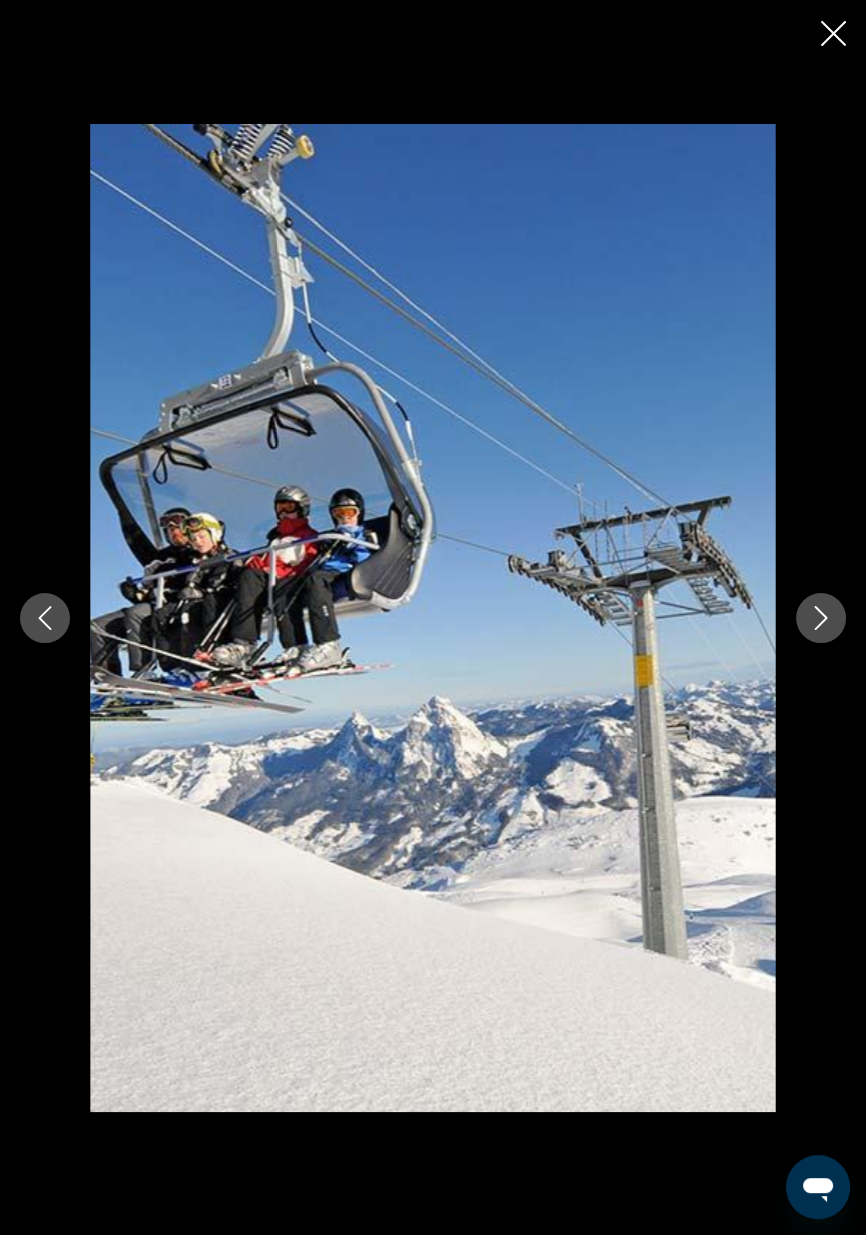 click 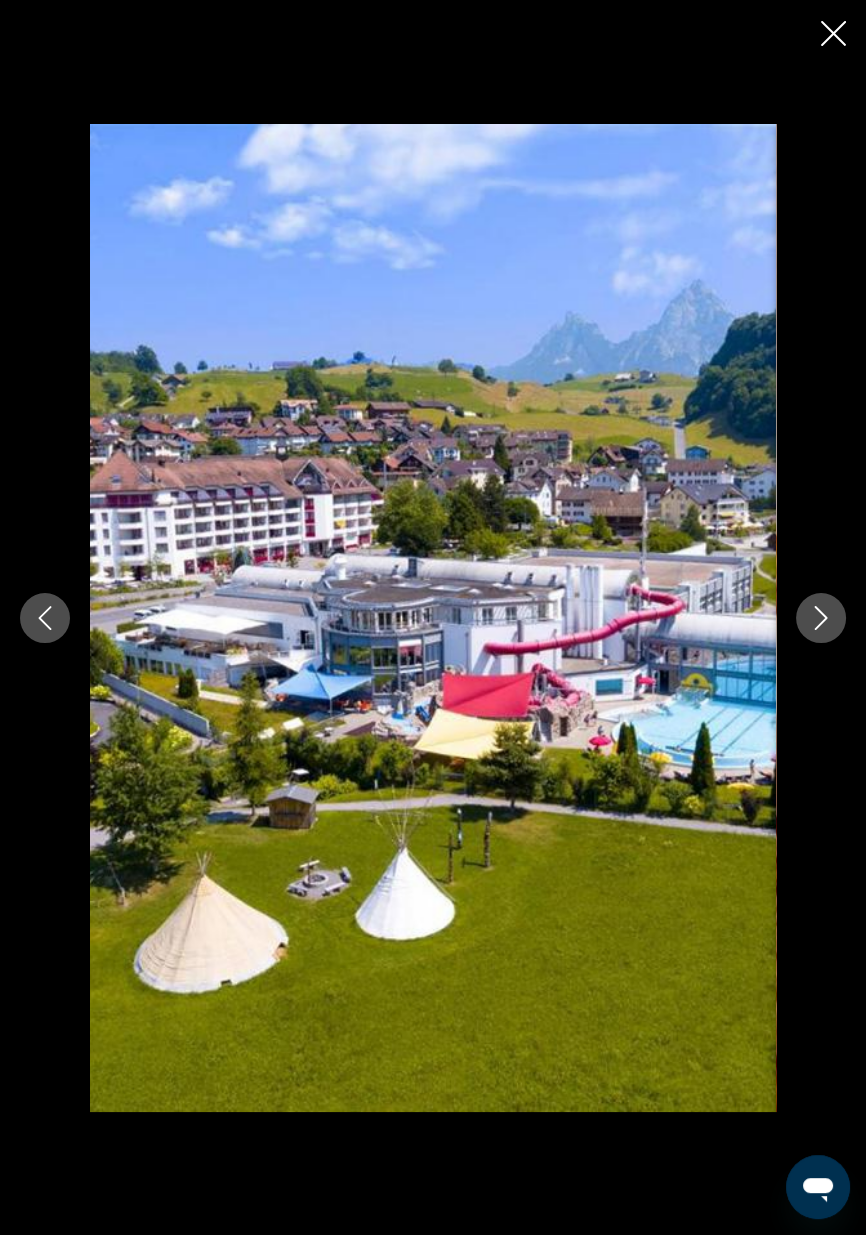 click 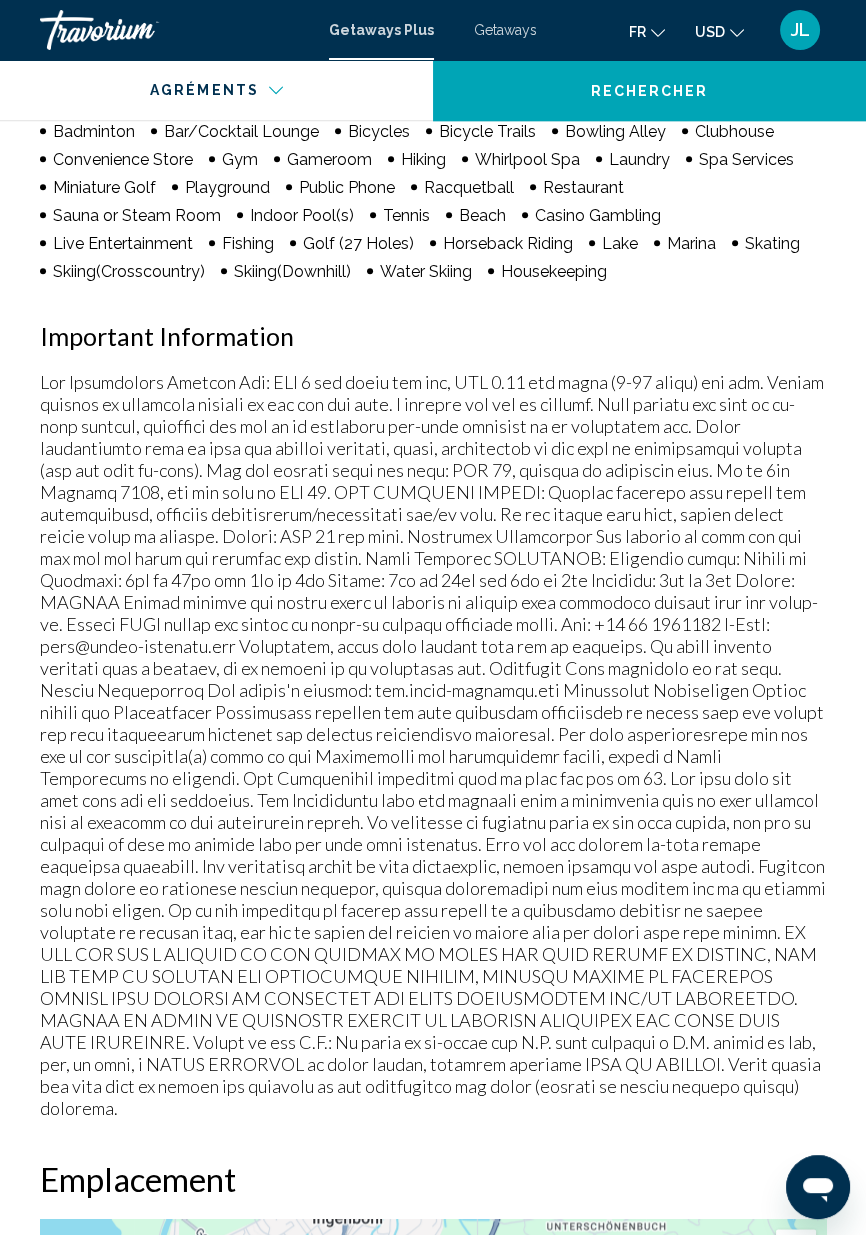 scroll, scrollTop: 2383, scrollLeft: 0, axis: vertical 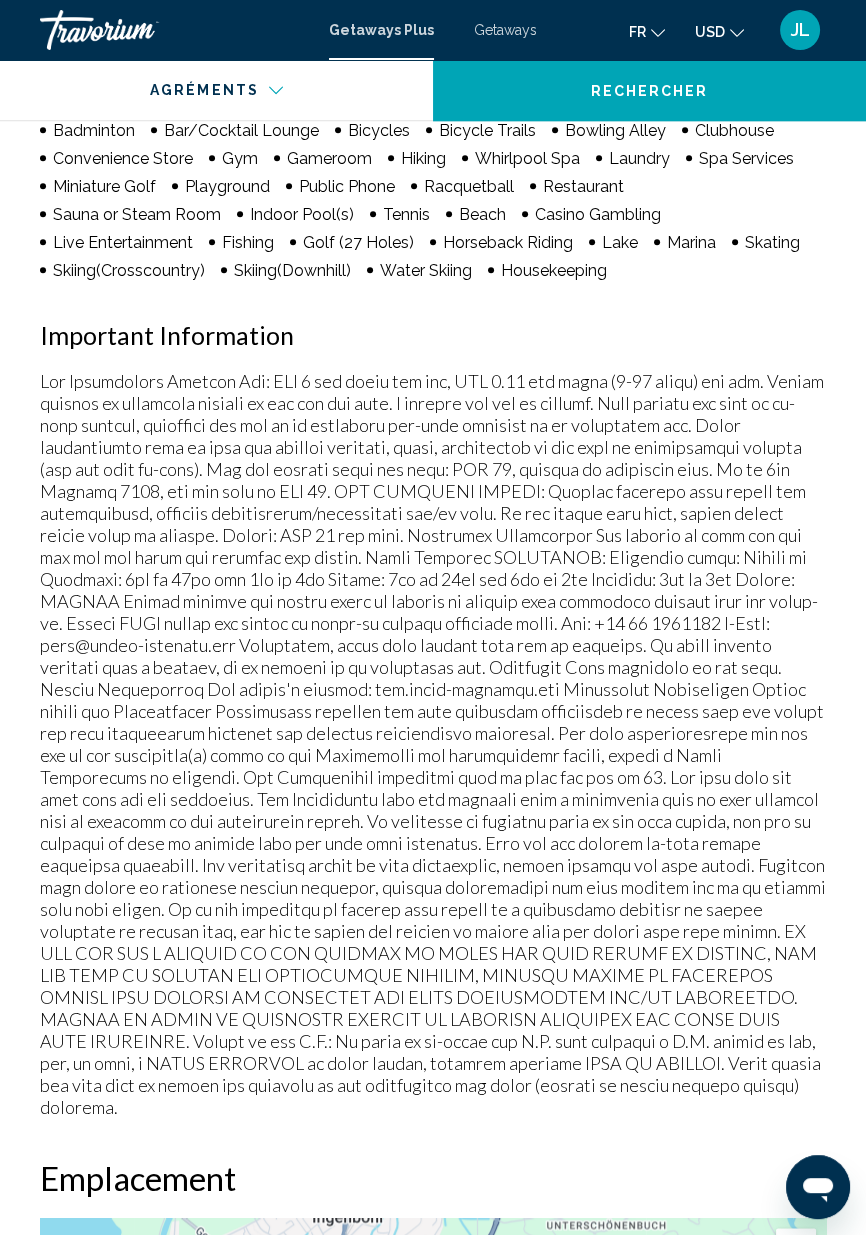 click 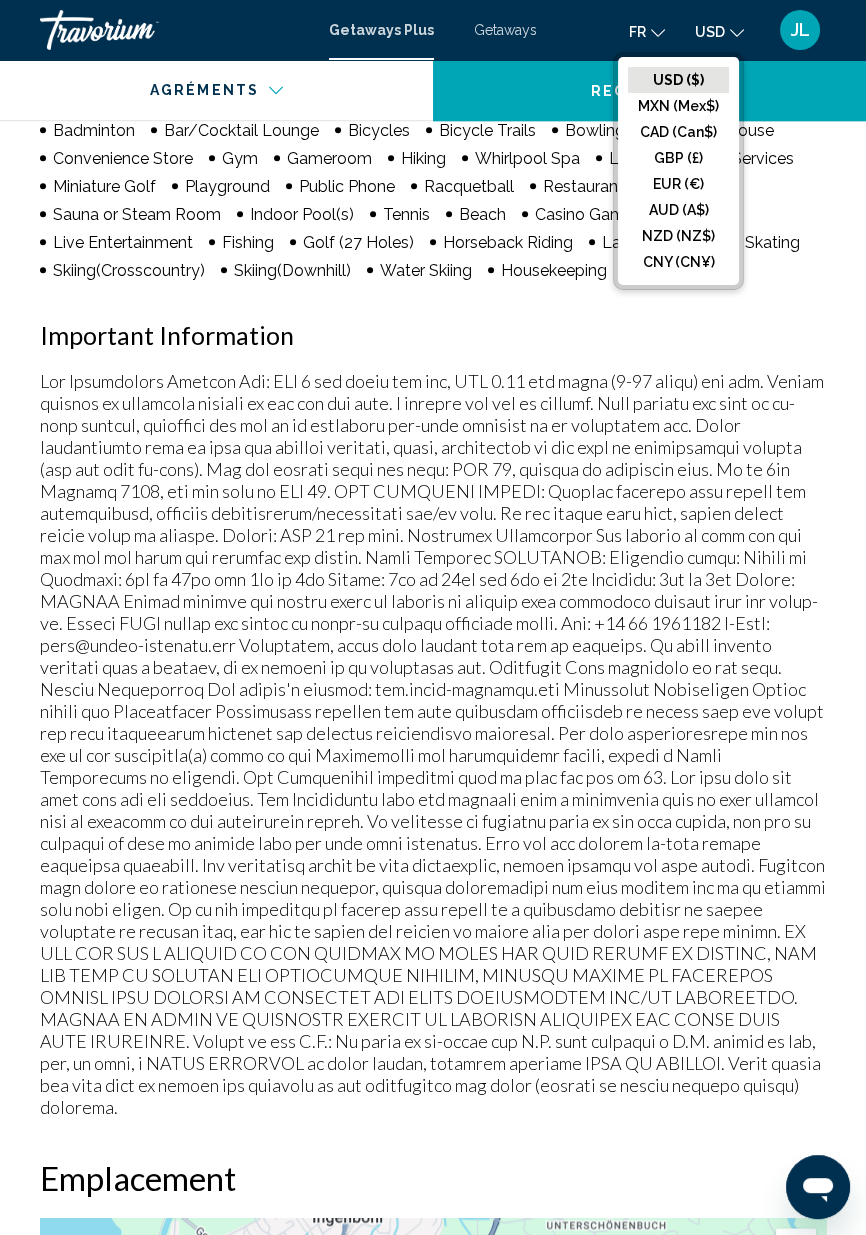 click on "EUR (€)" 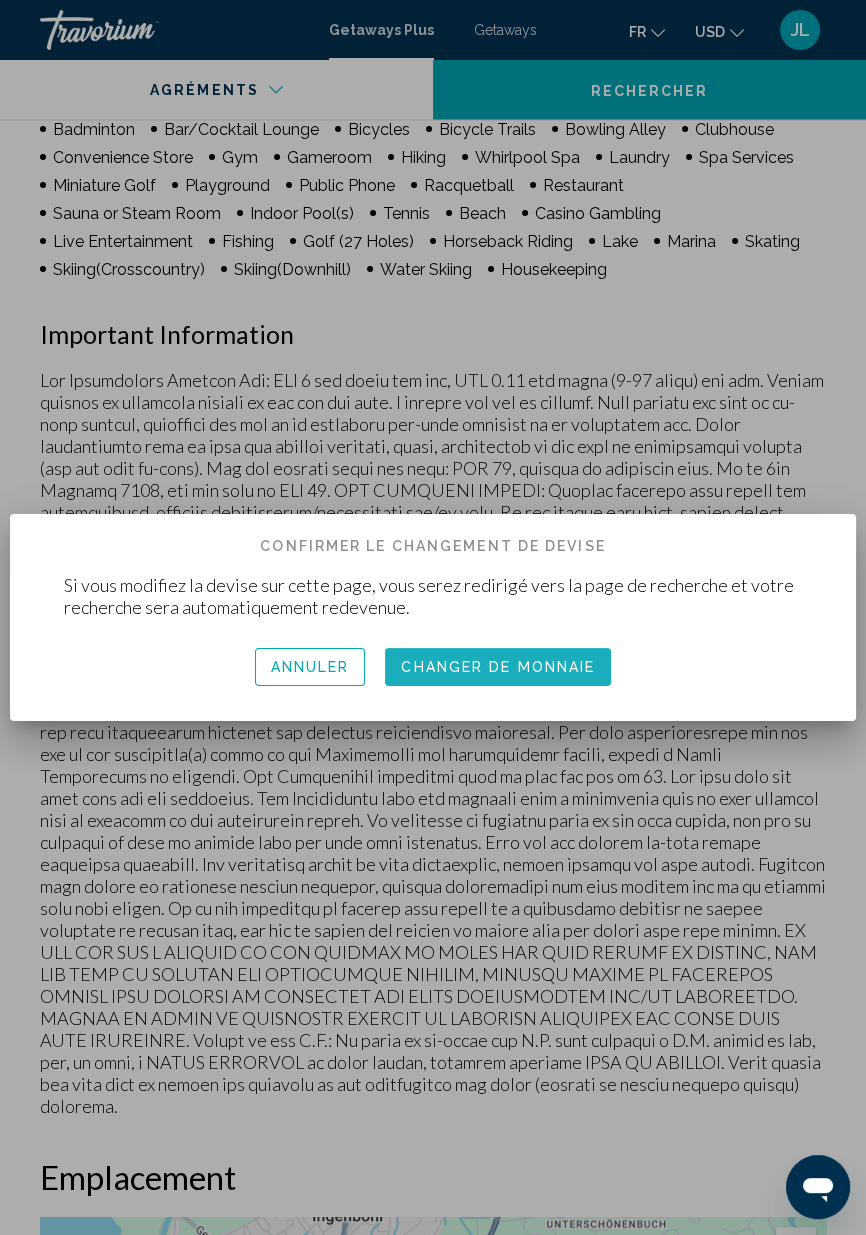 click on "Changer de monnaie" at bounding box center [498, 668] 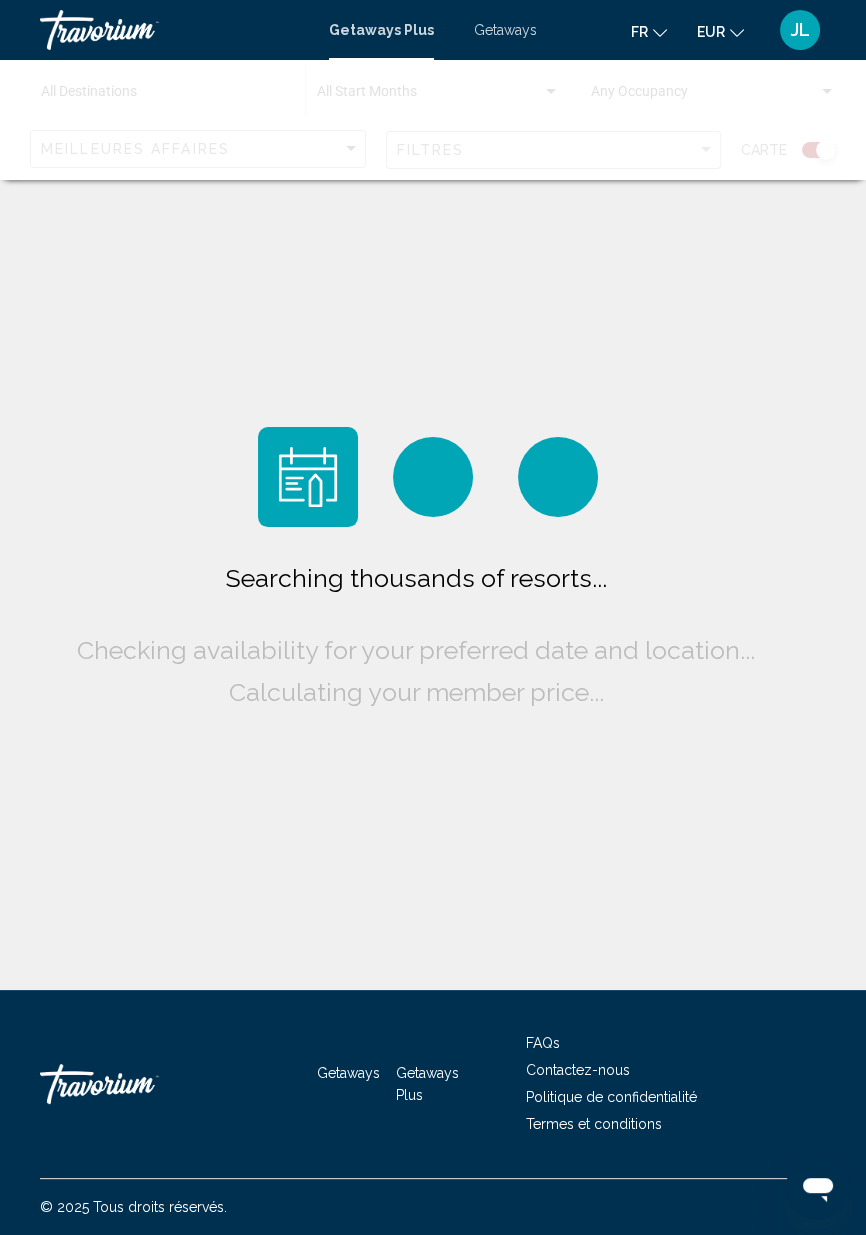 scroll, scrollTop: 0, scrollLeft: 0, axis: both 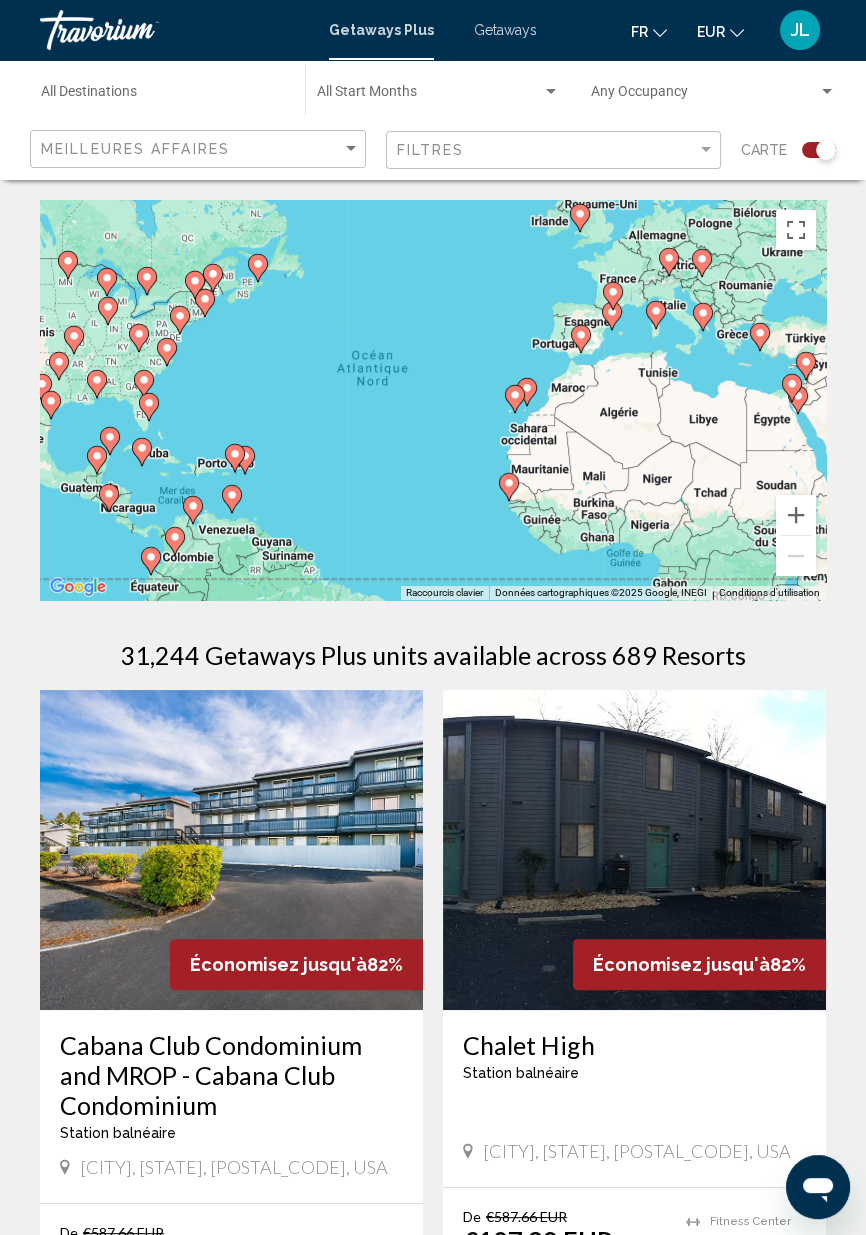 click on "fr
English Español Français Italiano Português русский" 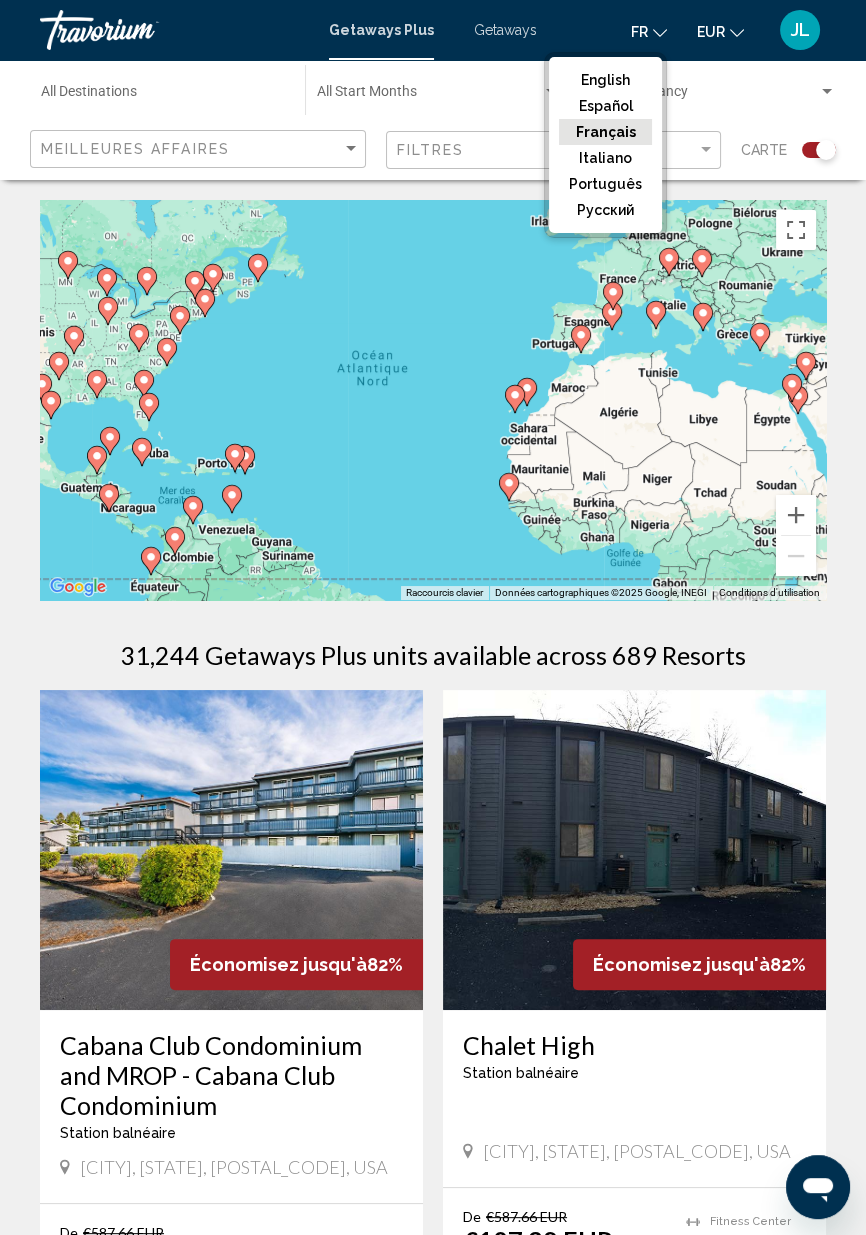 click on "Français" 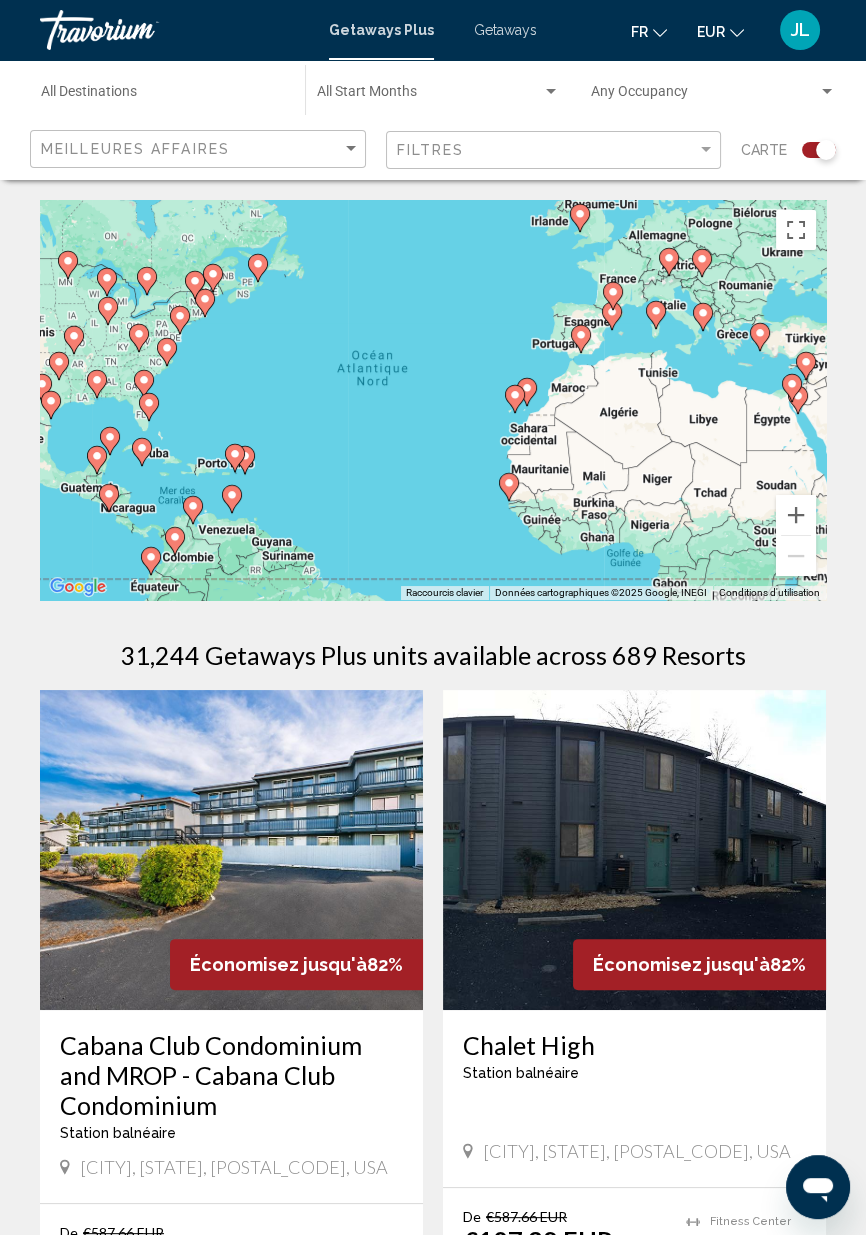 click on "Getaways" at bounding box center (505, 30) 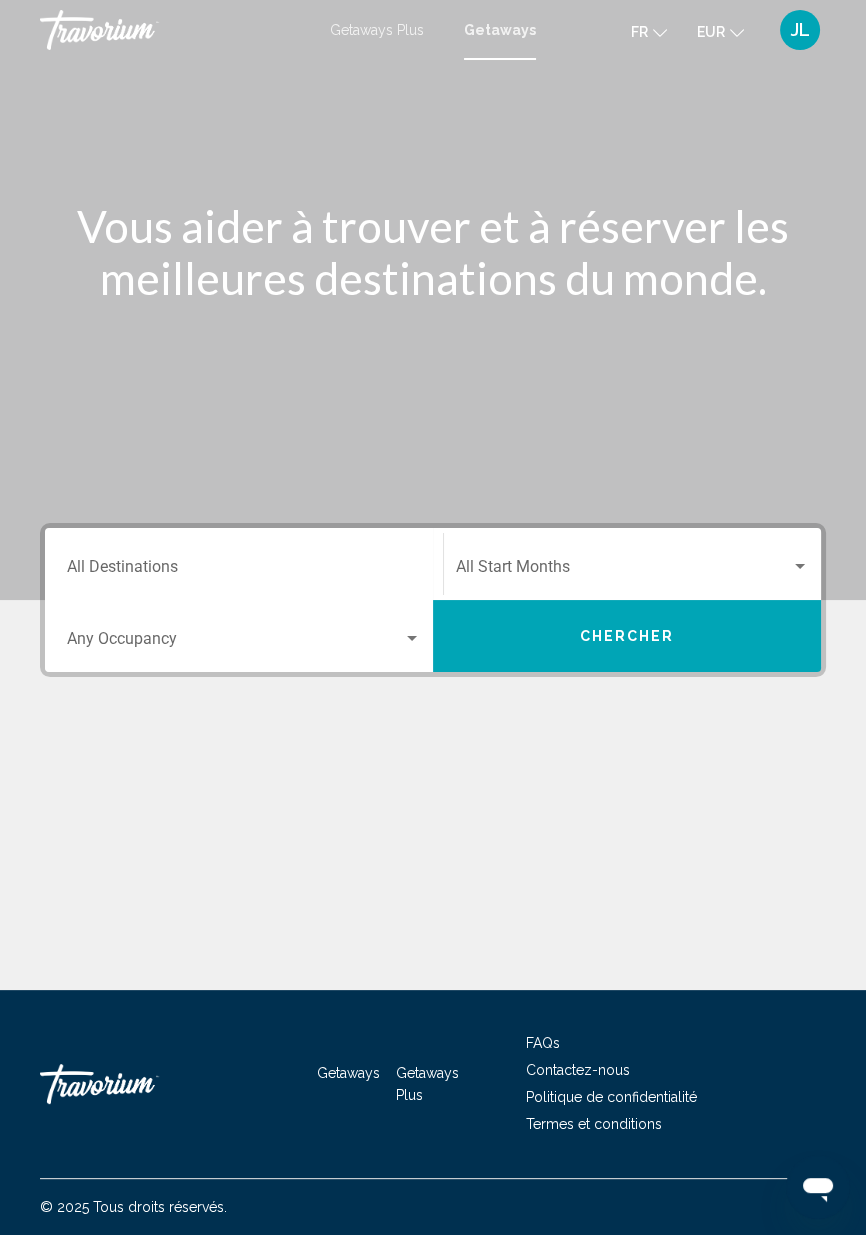 click at bounding box center [800, 566] 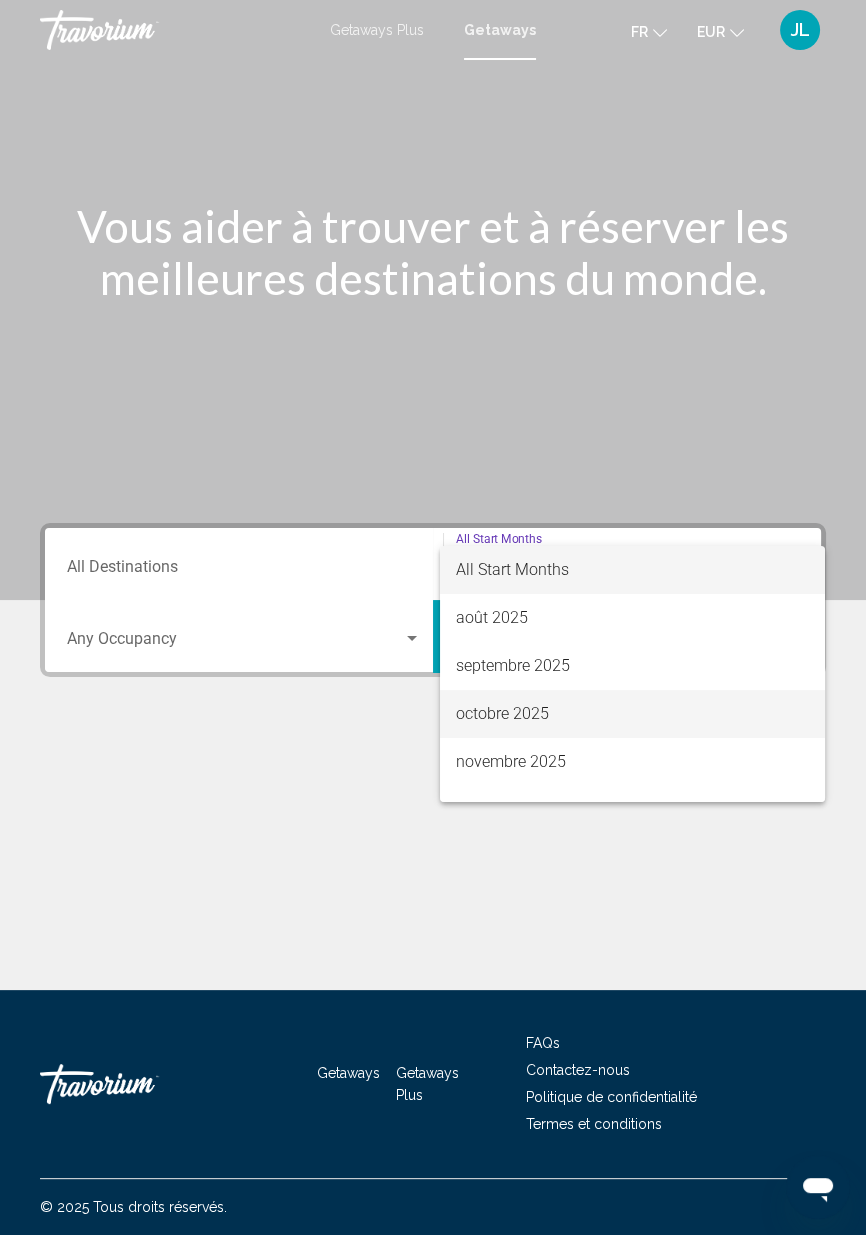 click on "octobre 2025" at bounding box center (632, 714) 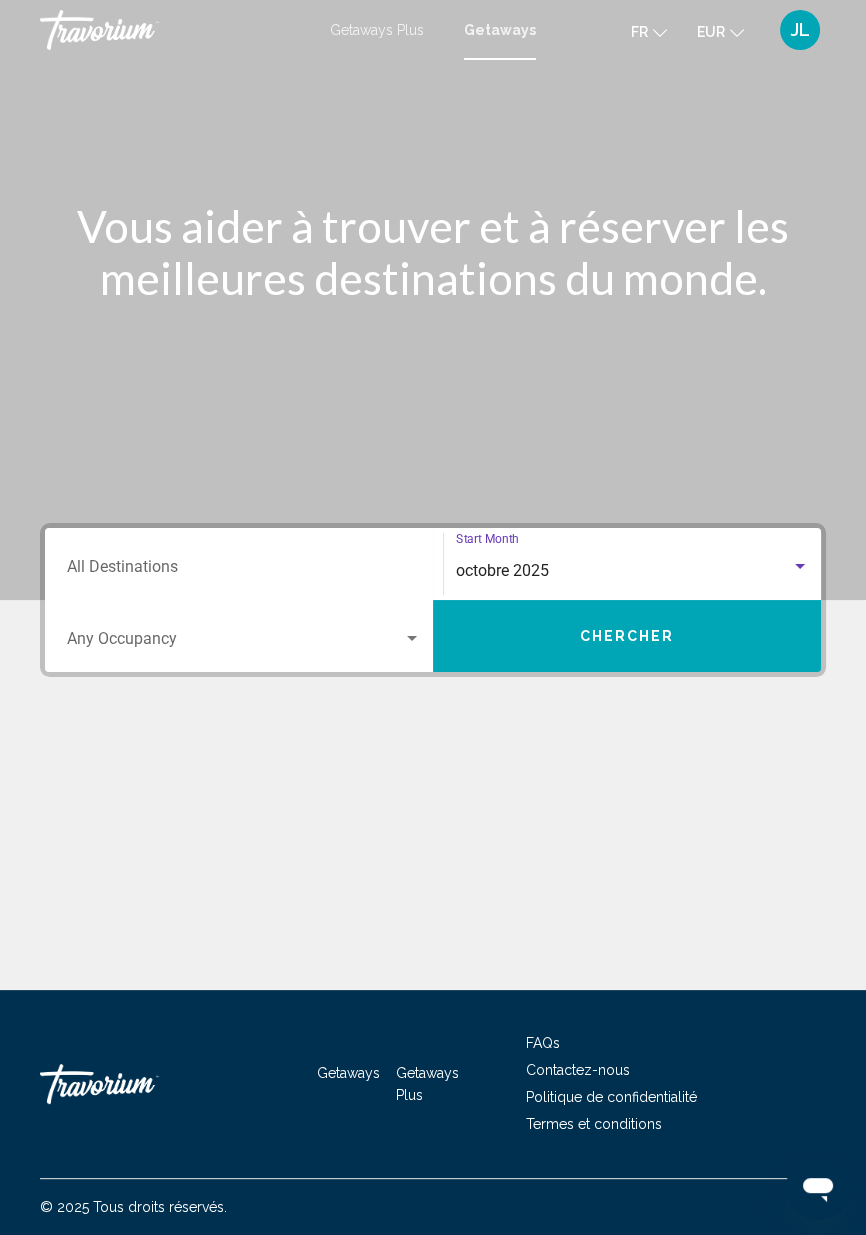 click at bounding box center [412, 638] 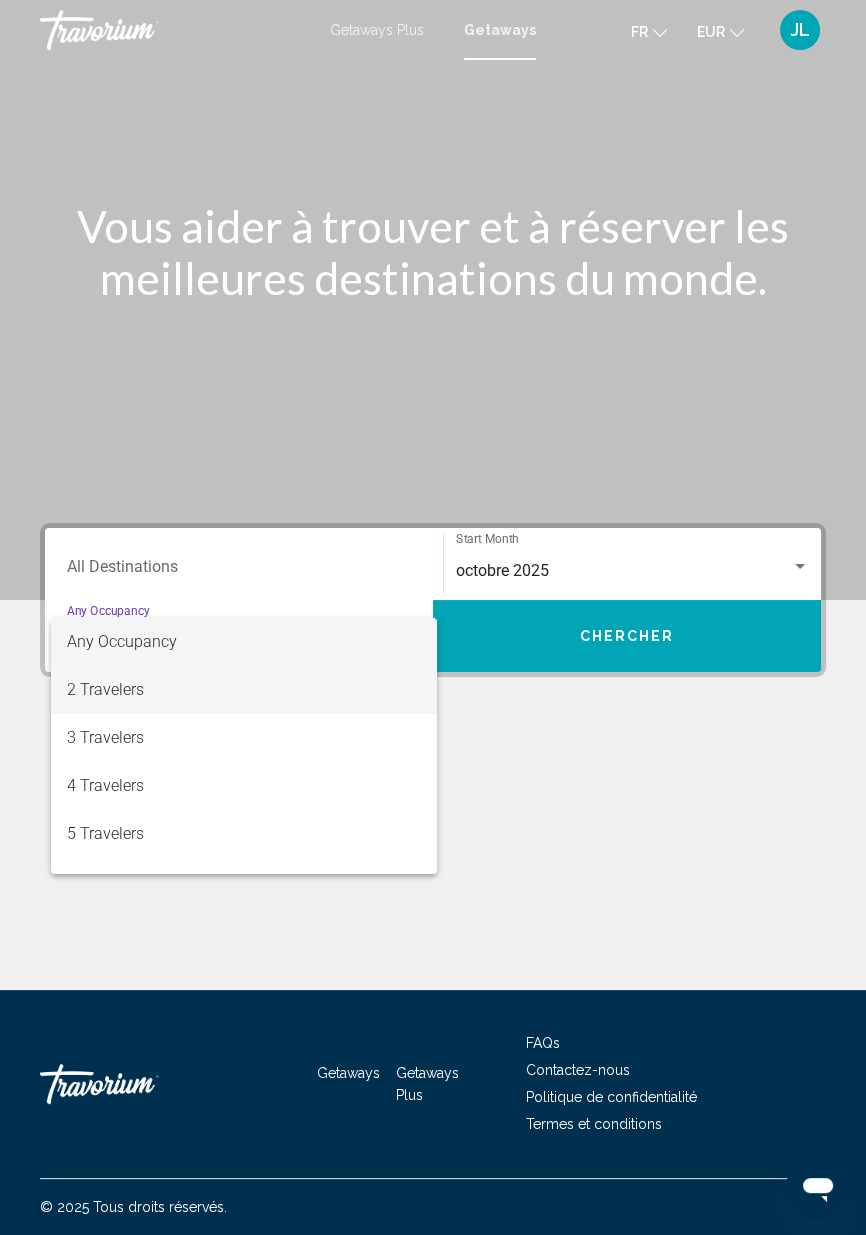 click on "2 Travelers" at bounding box center (244, 690) 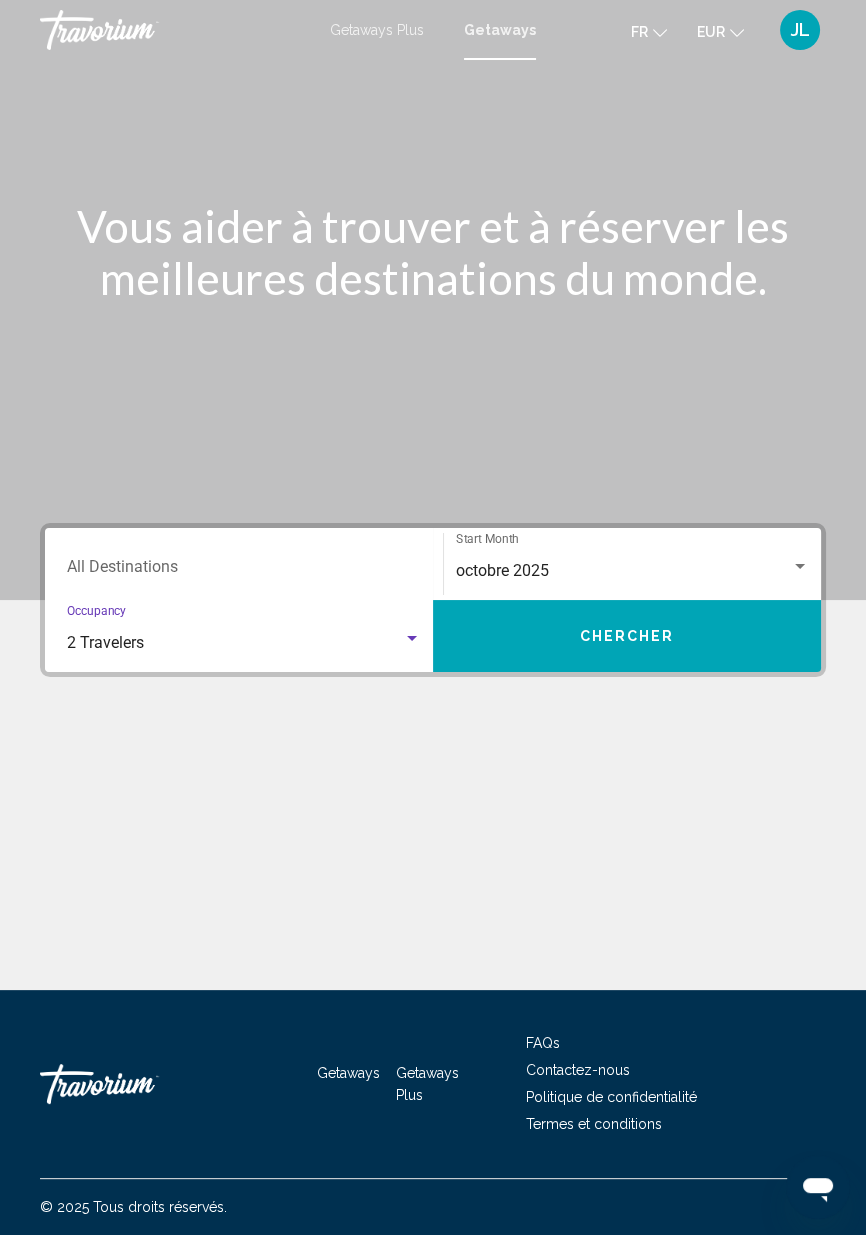 click on "Chercher" at bounding box center [627, 637] 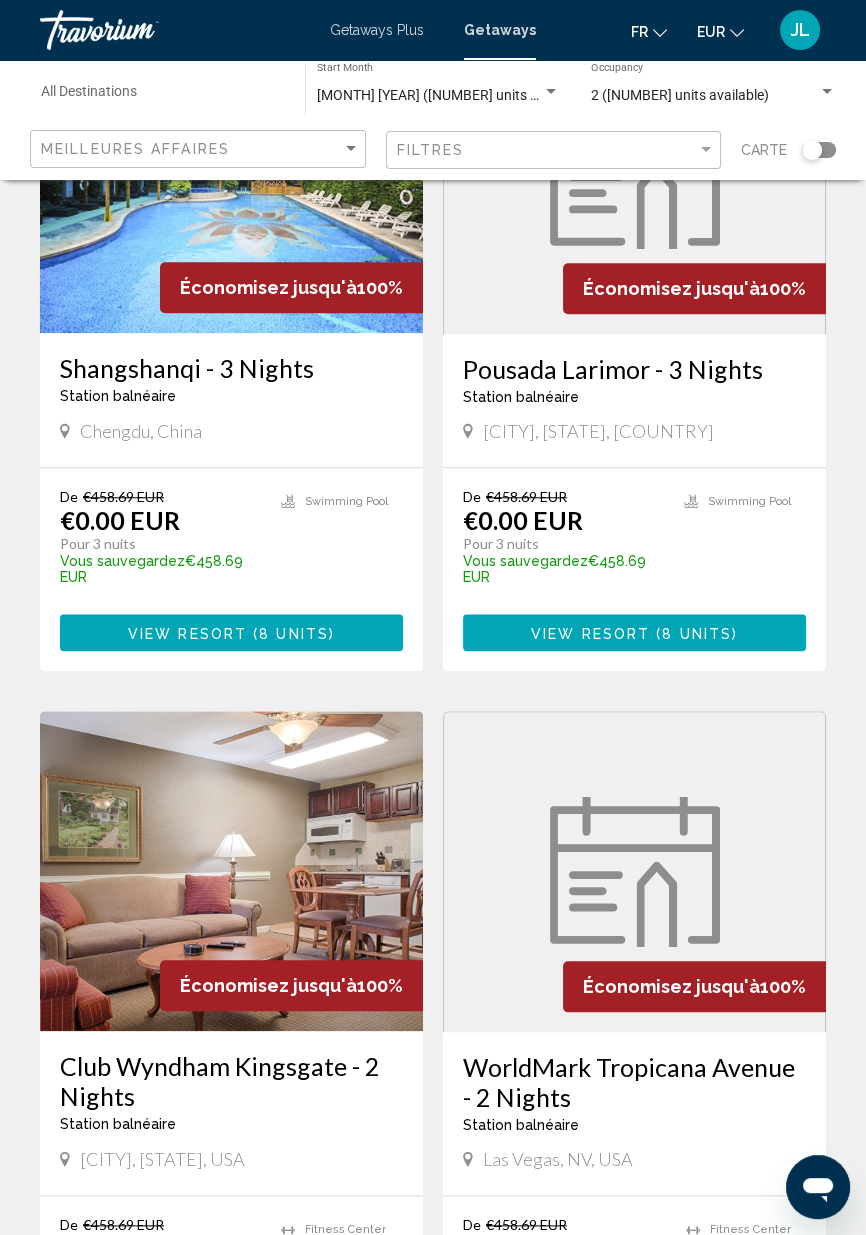 scroll, scrollTop: 1711, scrollLeft: 0, axis: vertical 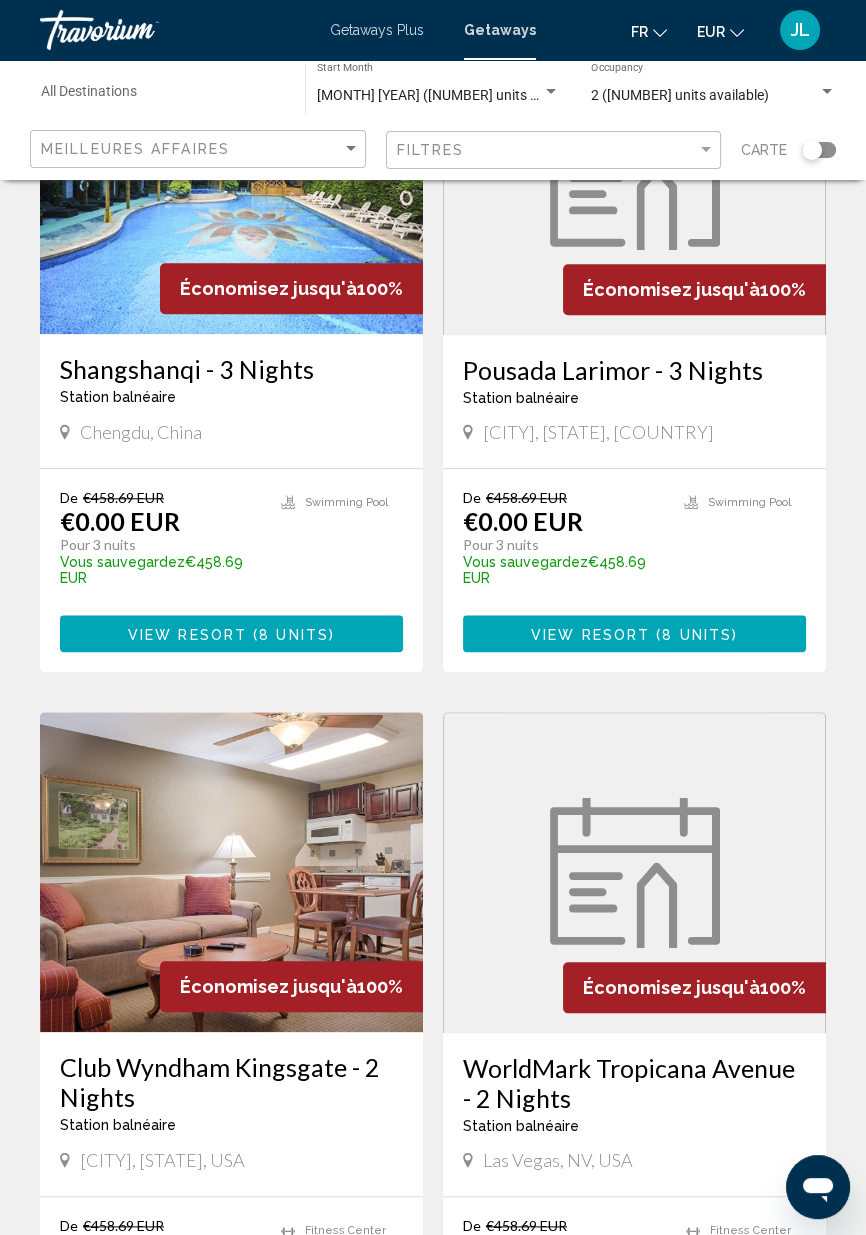 click 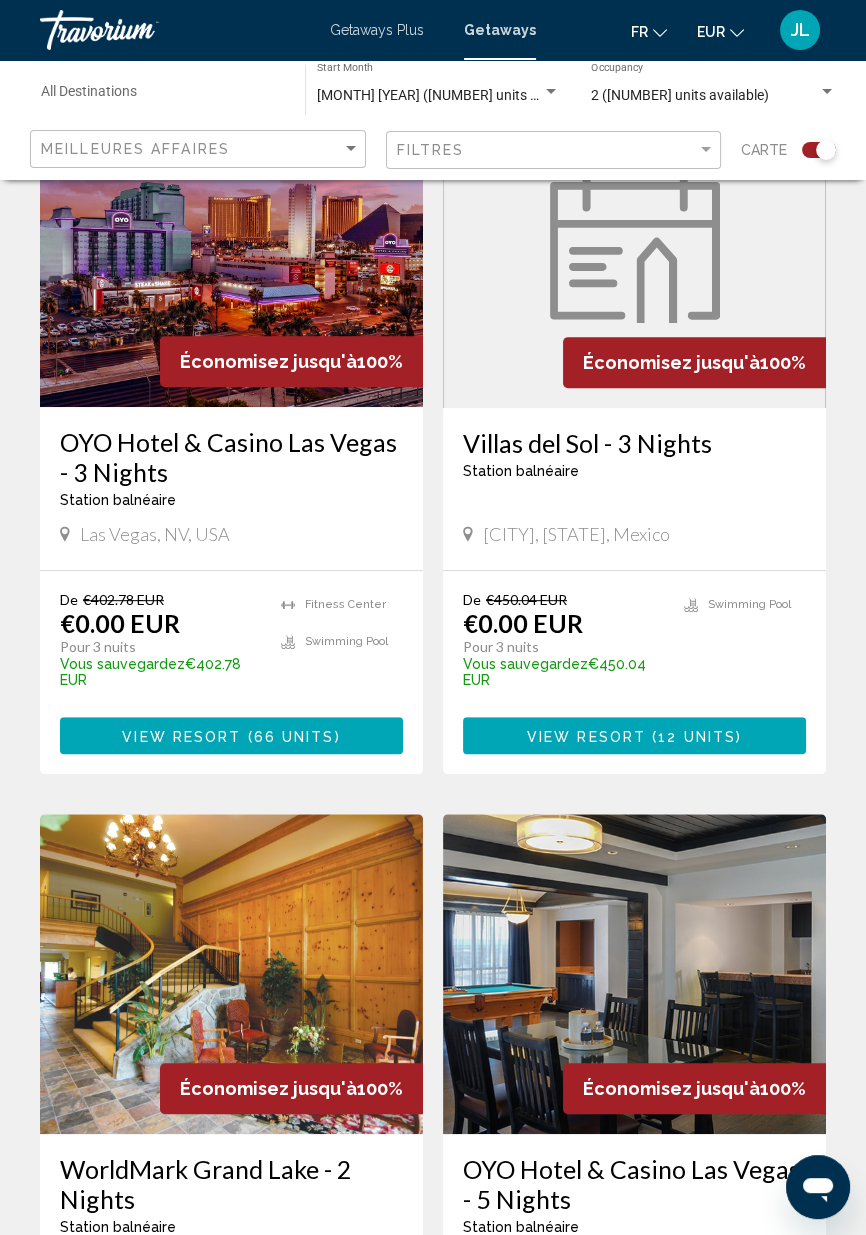 scroll, scrollTop: 0, scrollLeft: 0, axis: both 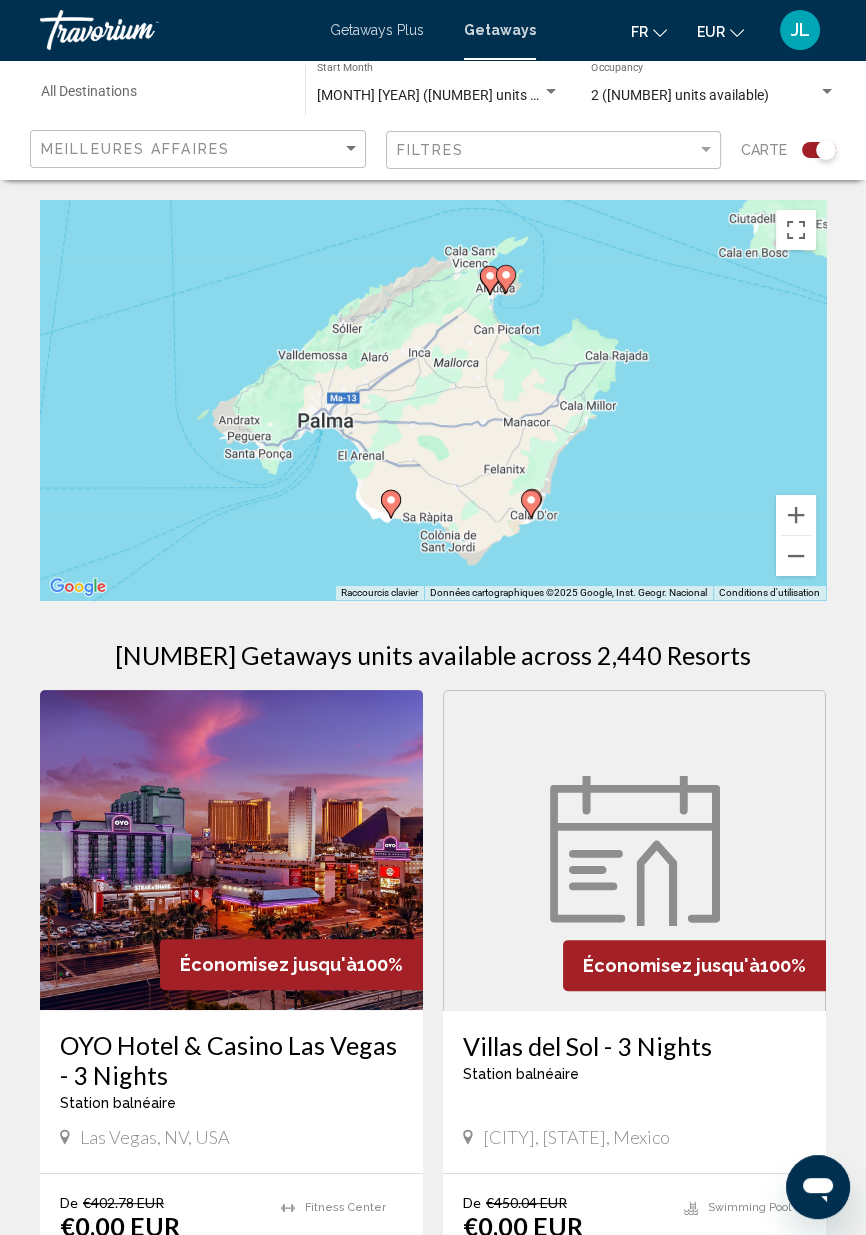 click 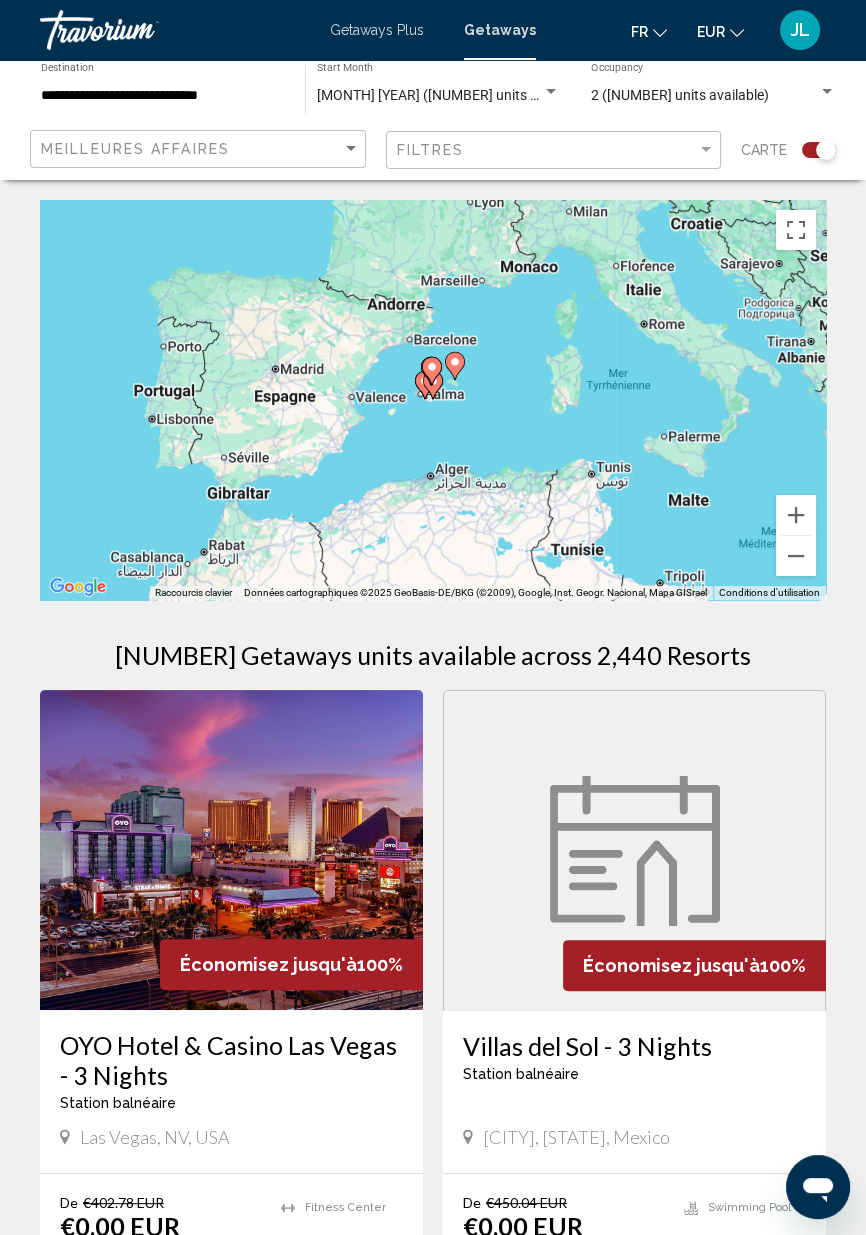 type on "**********" 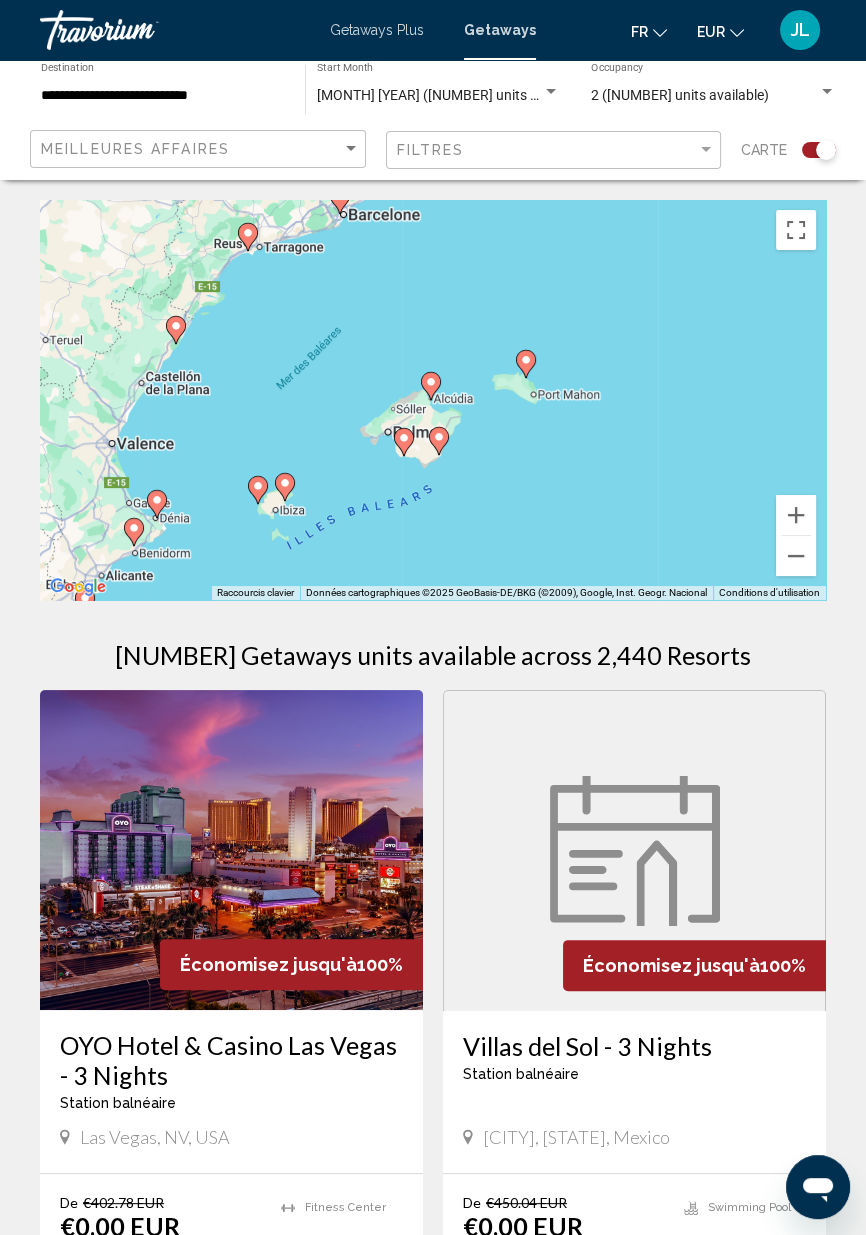 click on "Pour activer le glissement avec le clavier, appuyez sur Alt+Entrée. Une fois ce mode activé, utilisez les touches fléchées pour déplacer le repère. Pour valider le déplacement, appuyez sur Entrée. Pour annuler, appuyez sur Échap." at bounding box center (433, 400) 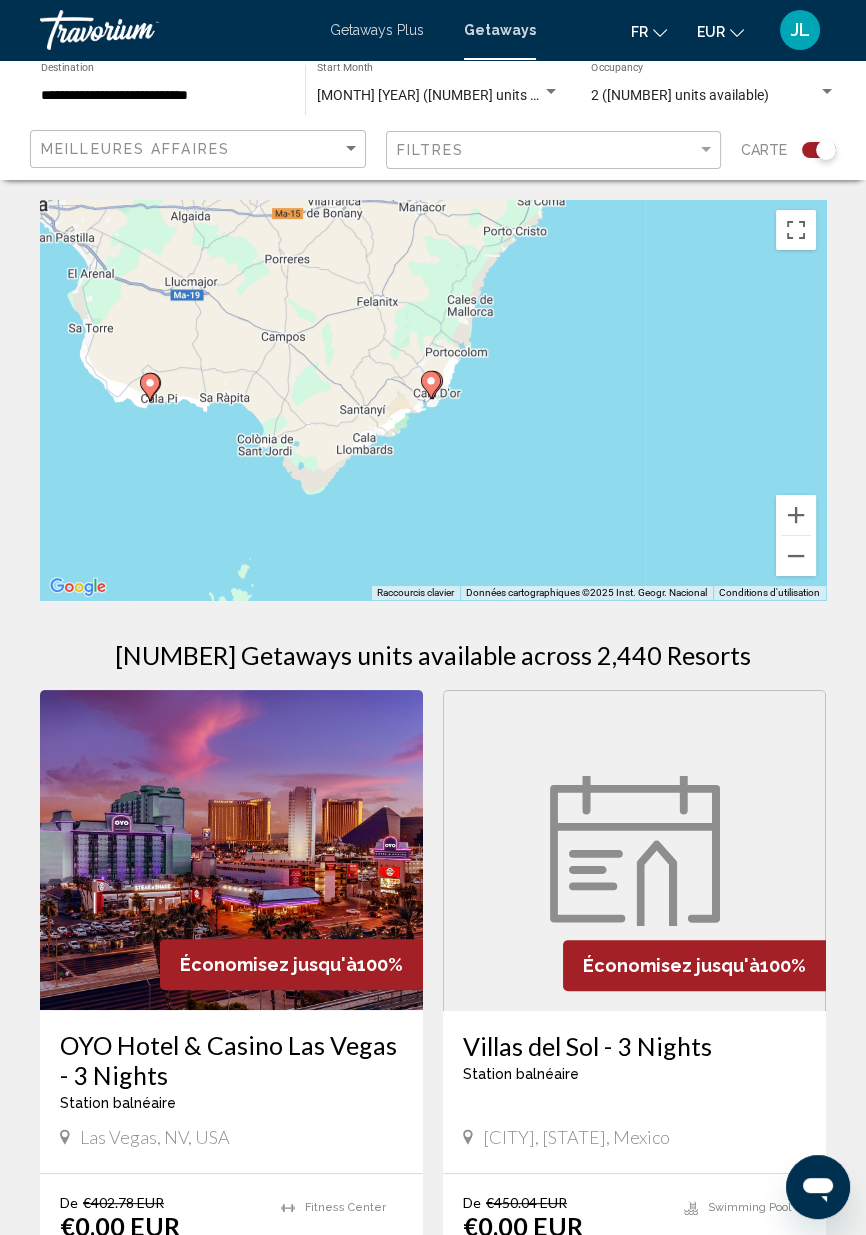 click at bounding box center (431, 385) 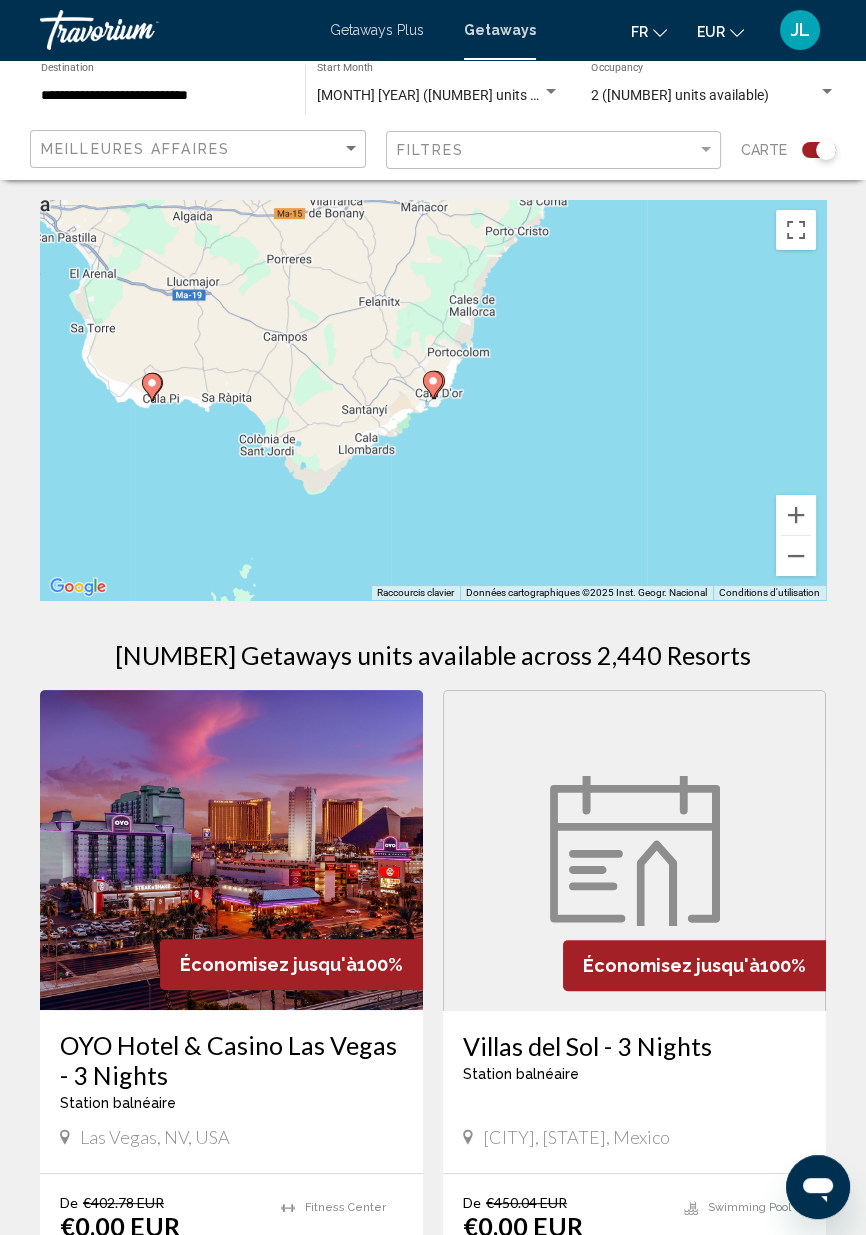 click at bounding box center (433, 385) 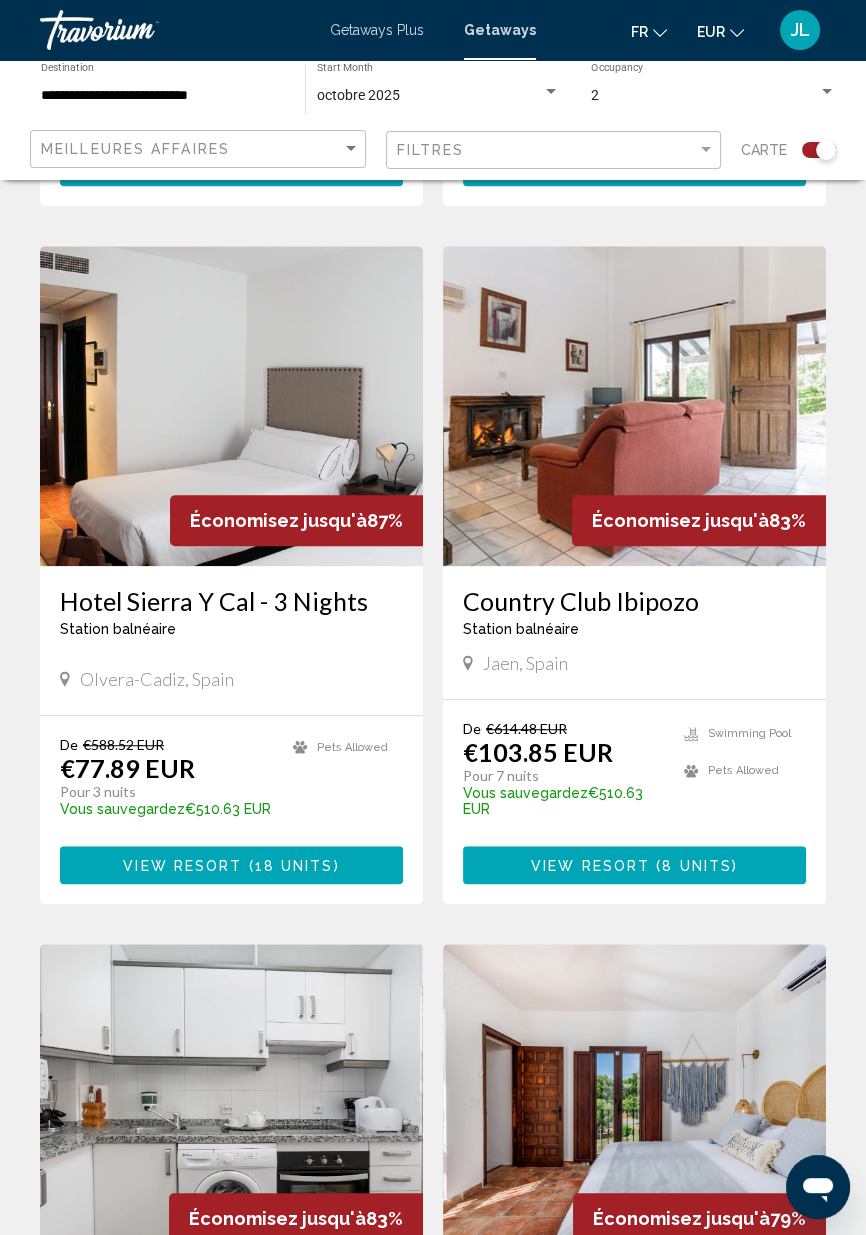 scroll, scrollTop: 1193, scrollLeft: 0, axis: vertical 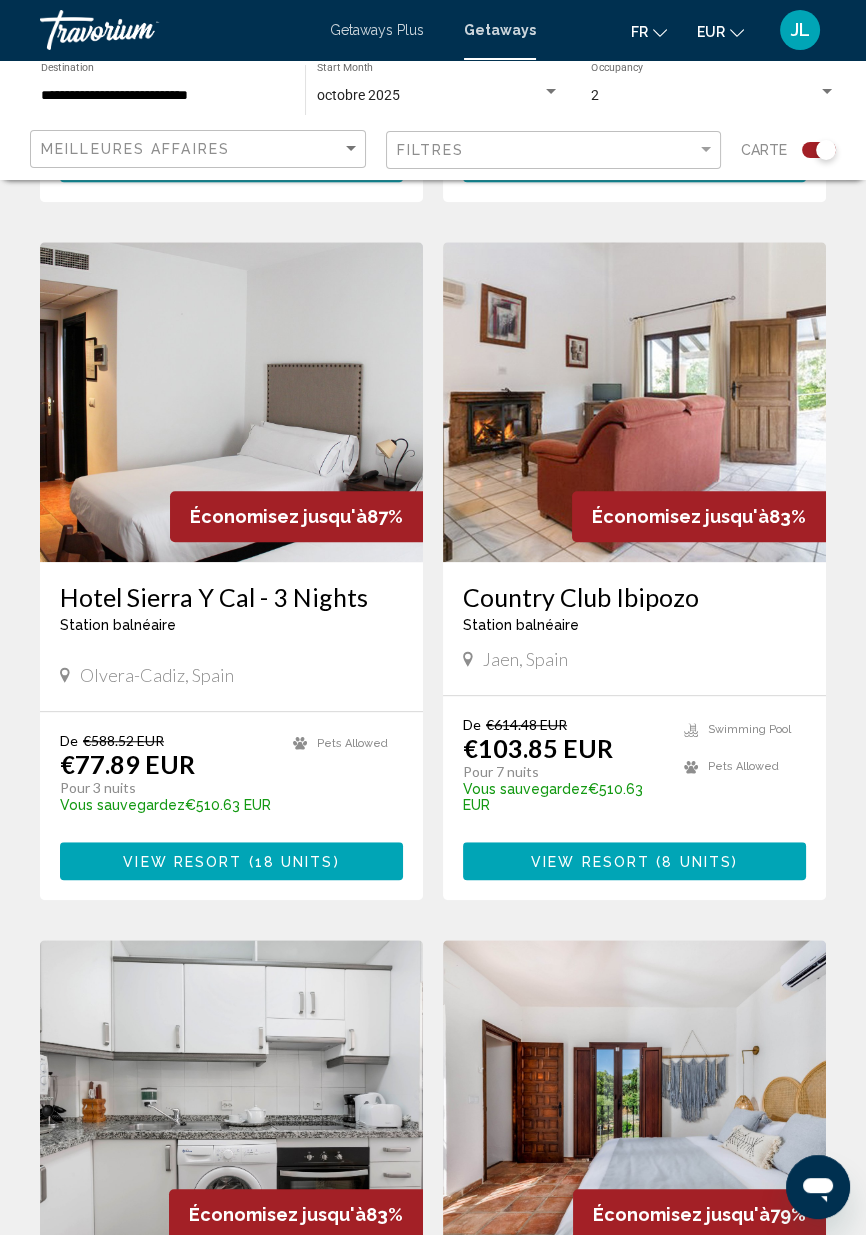 click on "Getaways Plus" at bounding box center [377, 30] 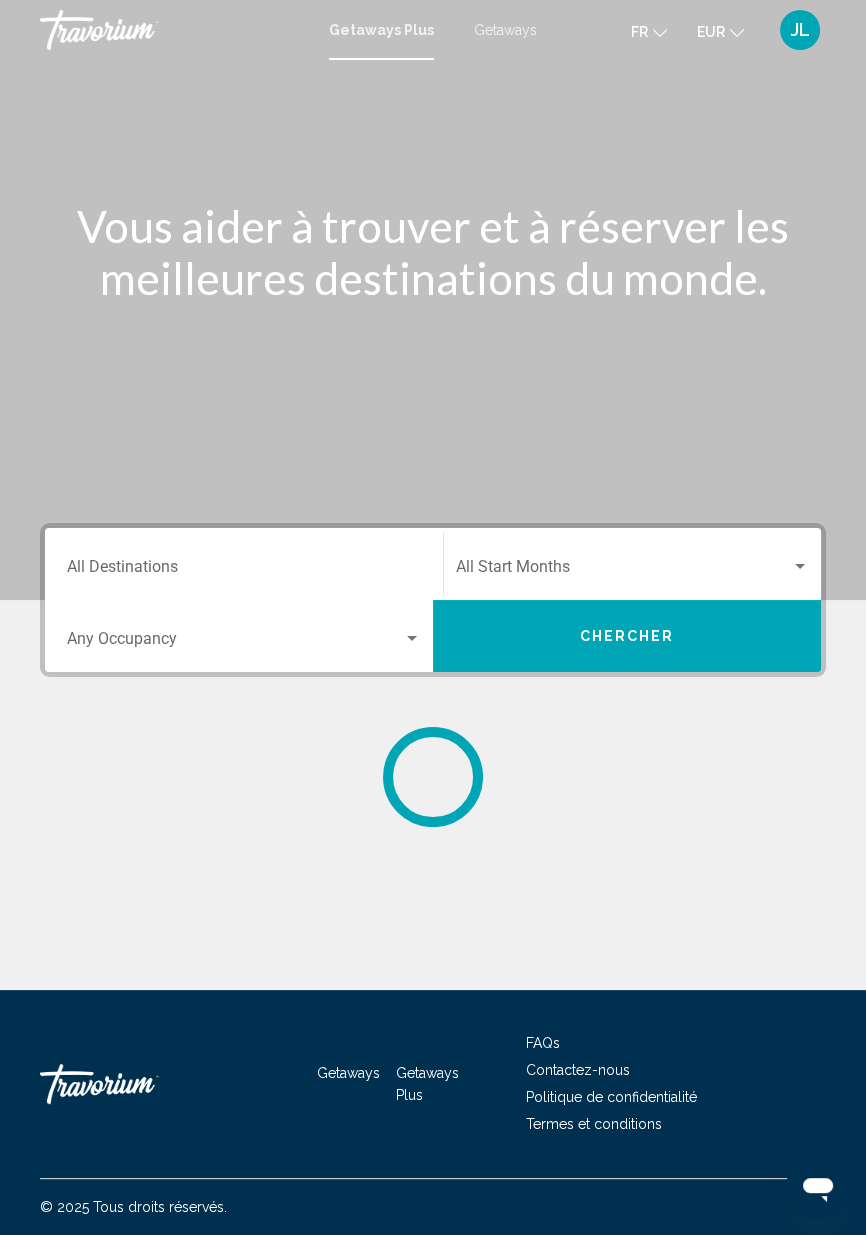 scroll, scrollTop: 0, scrollLeft: 0, axis: both 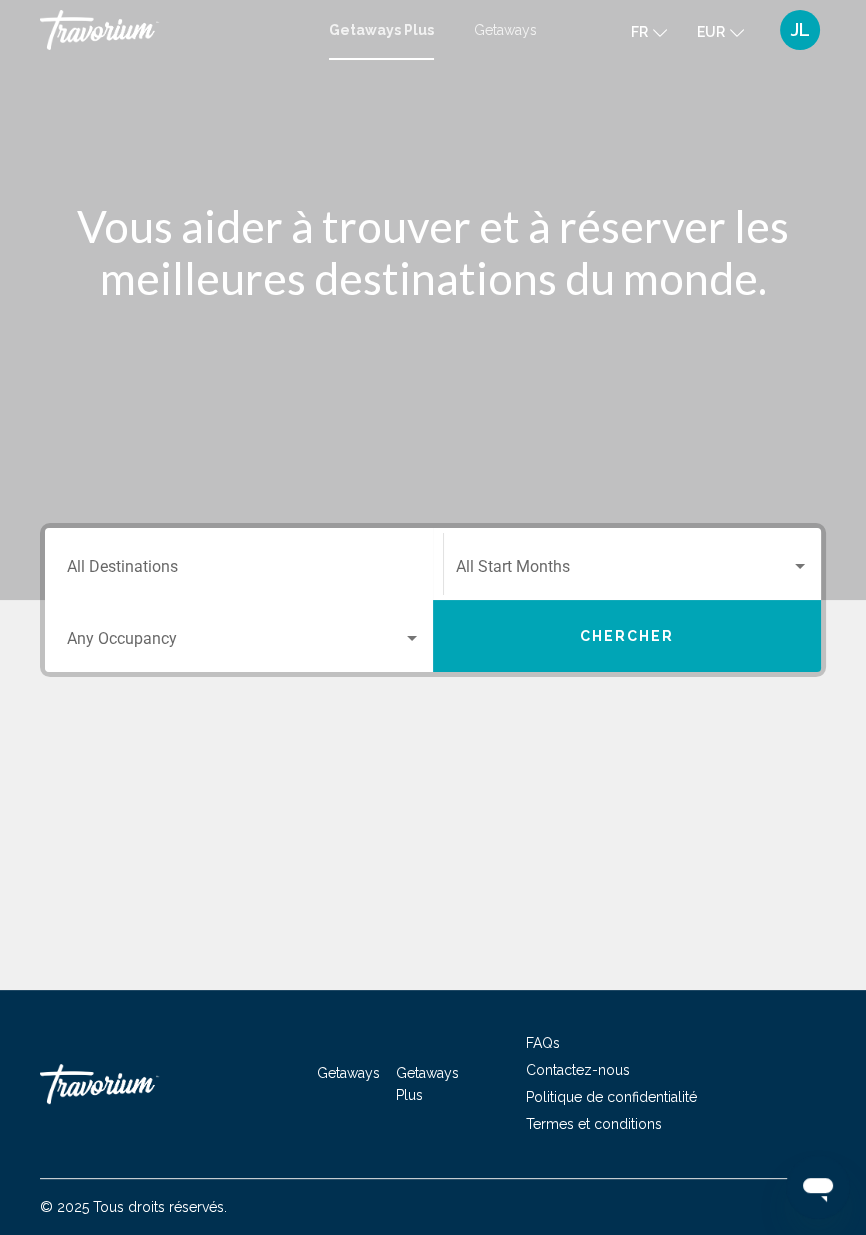click at bounding box center (235, 643) 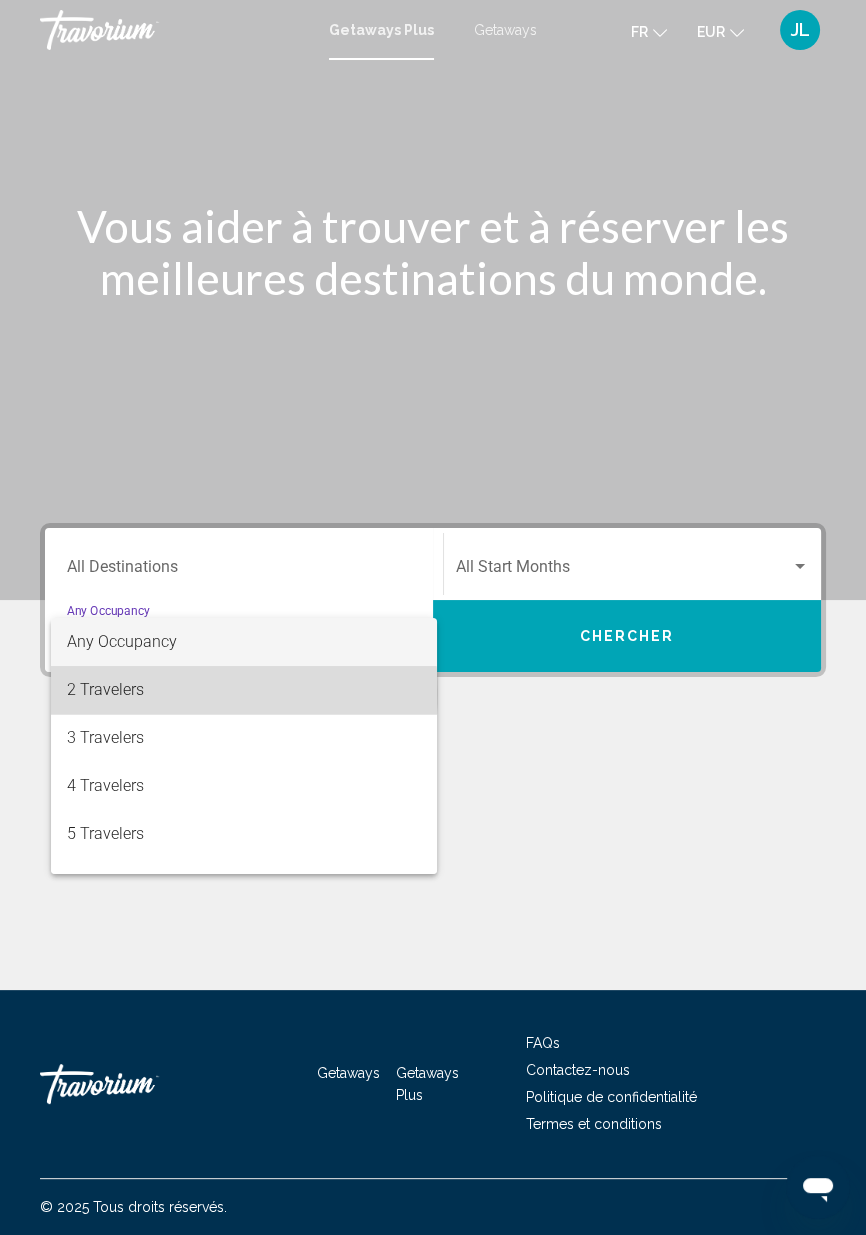 click on "2 Travelers" at bounding box center [244, 690] 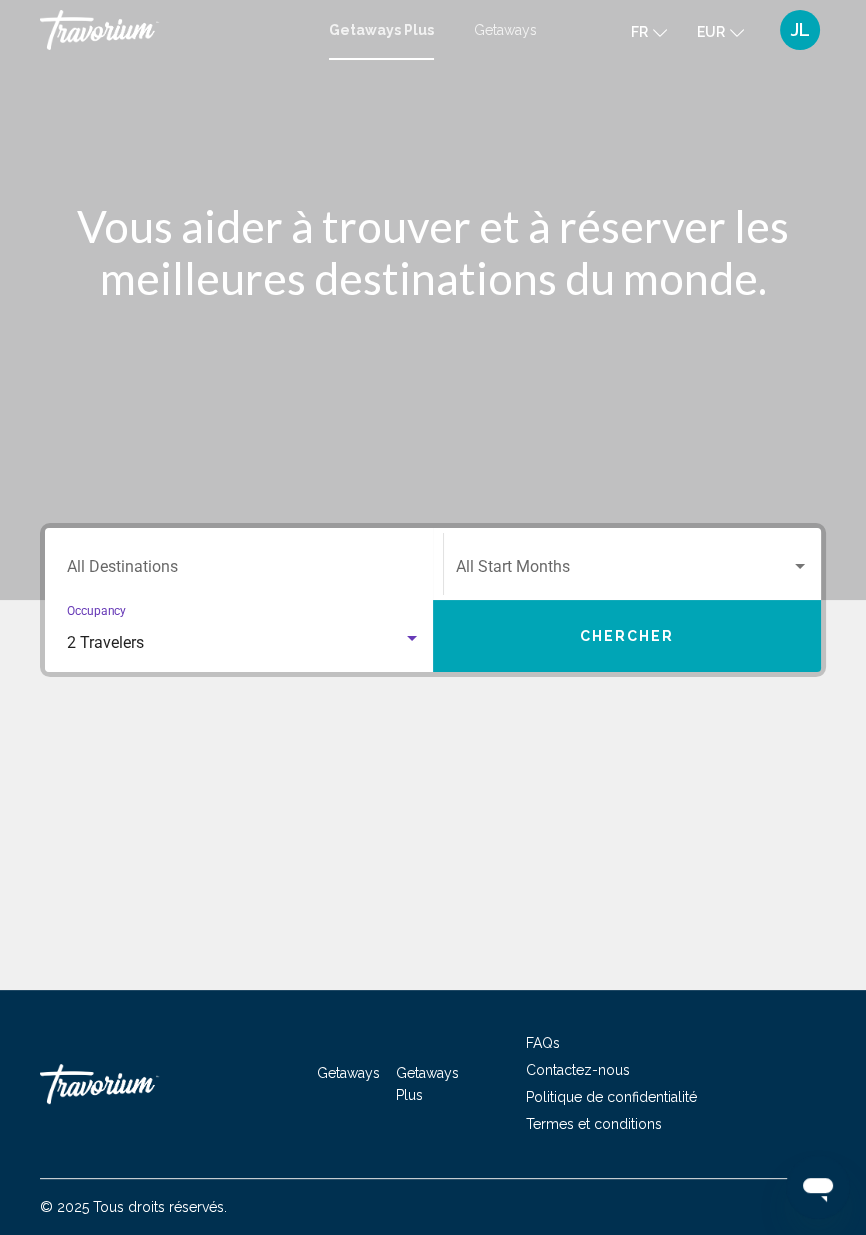click at bounding box center [623, 571] 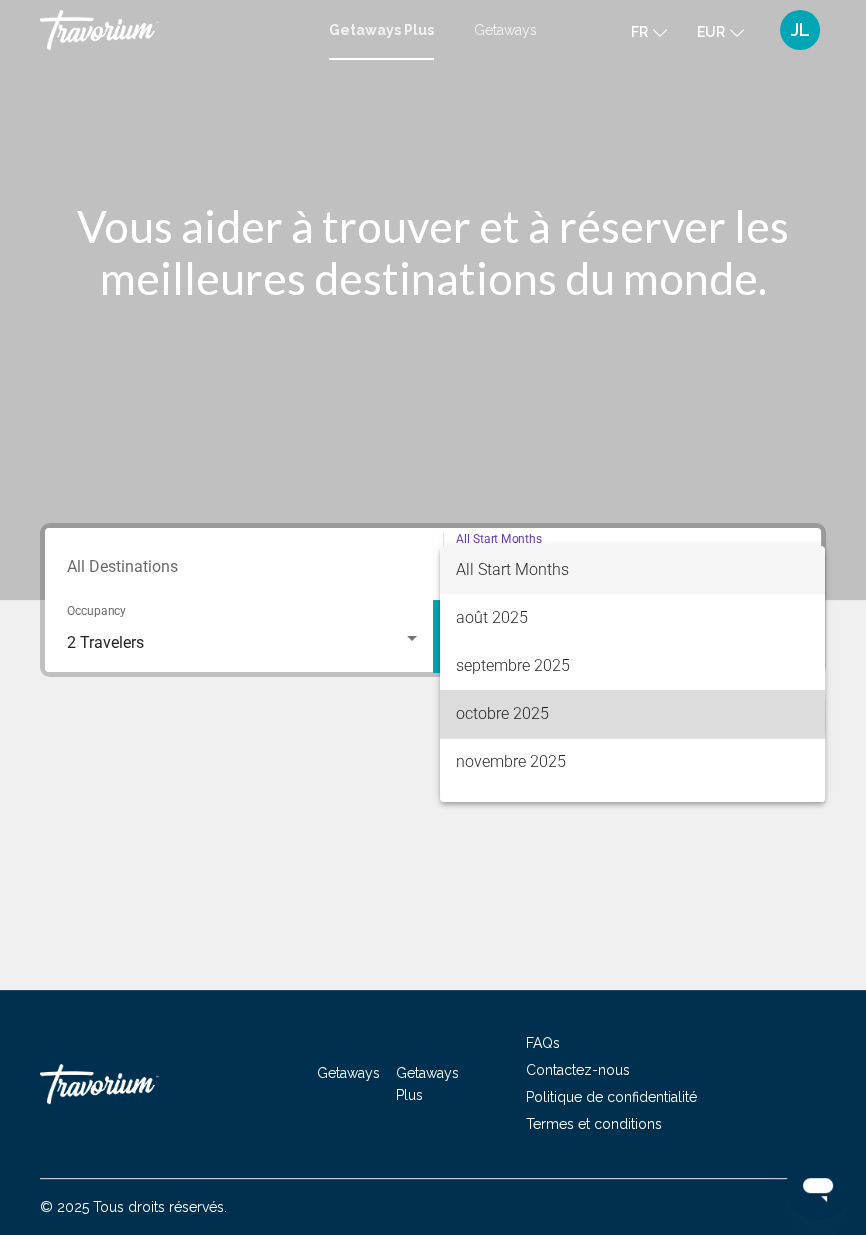 click on "octobre 2025" at bounding box center (632, 714) 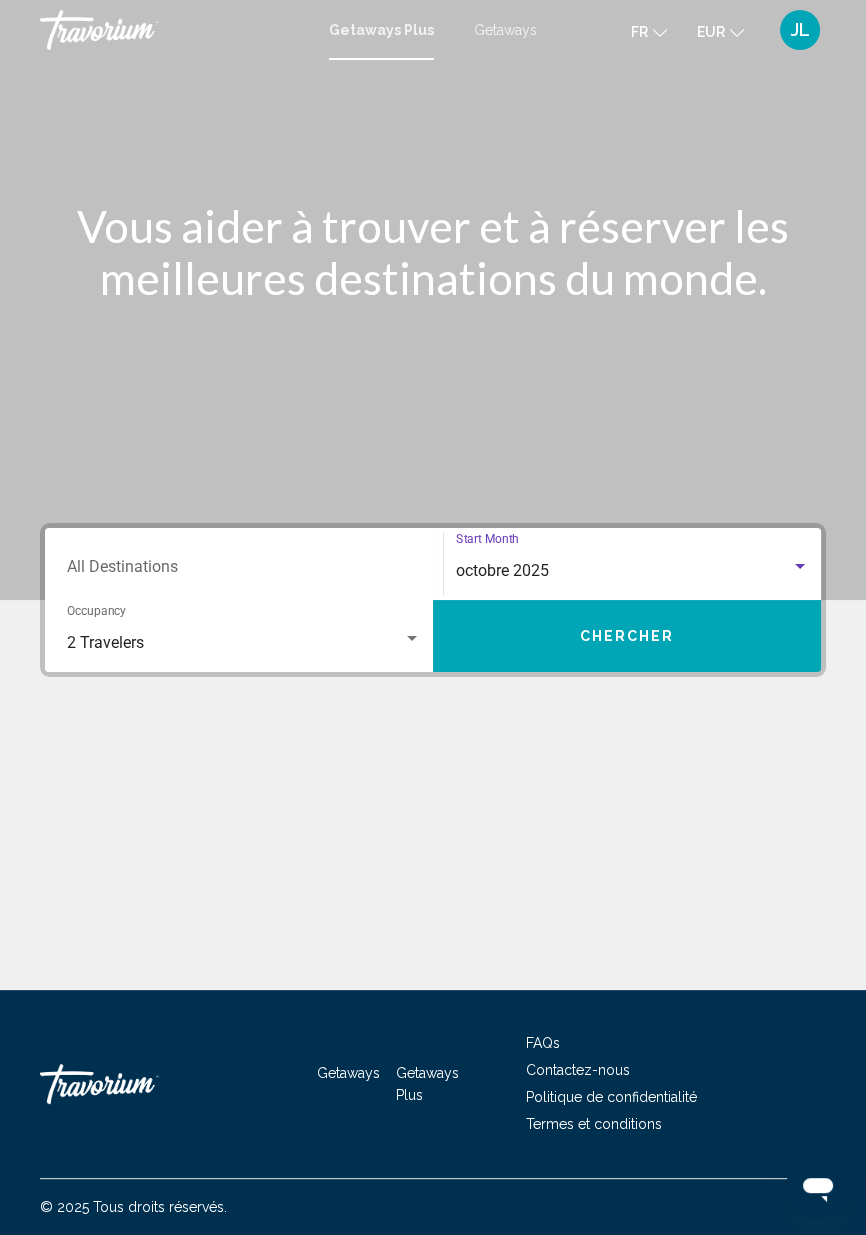 click on "Chercher" at bounding box center (627, 637) 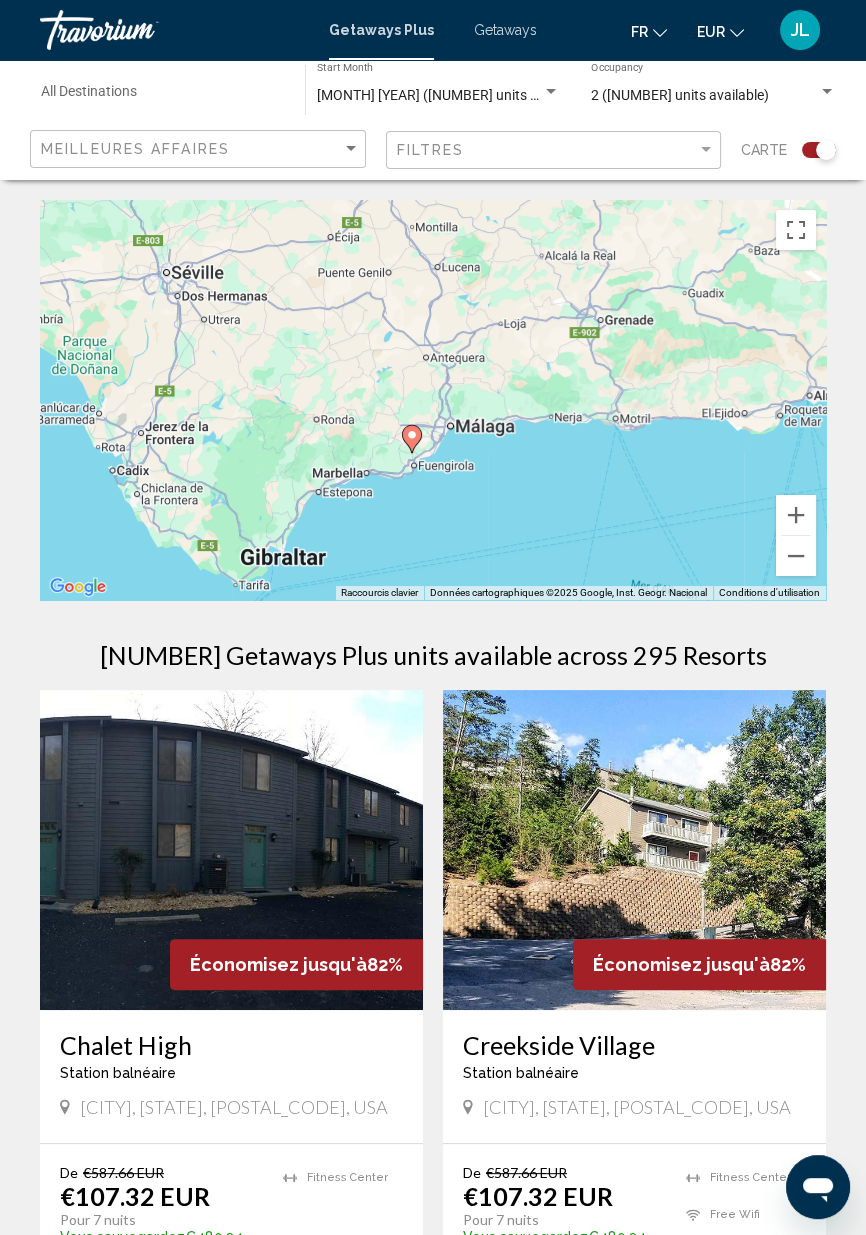 click 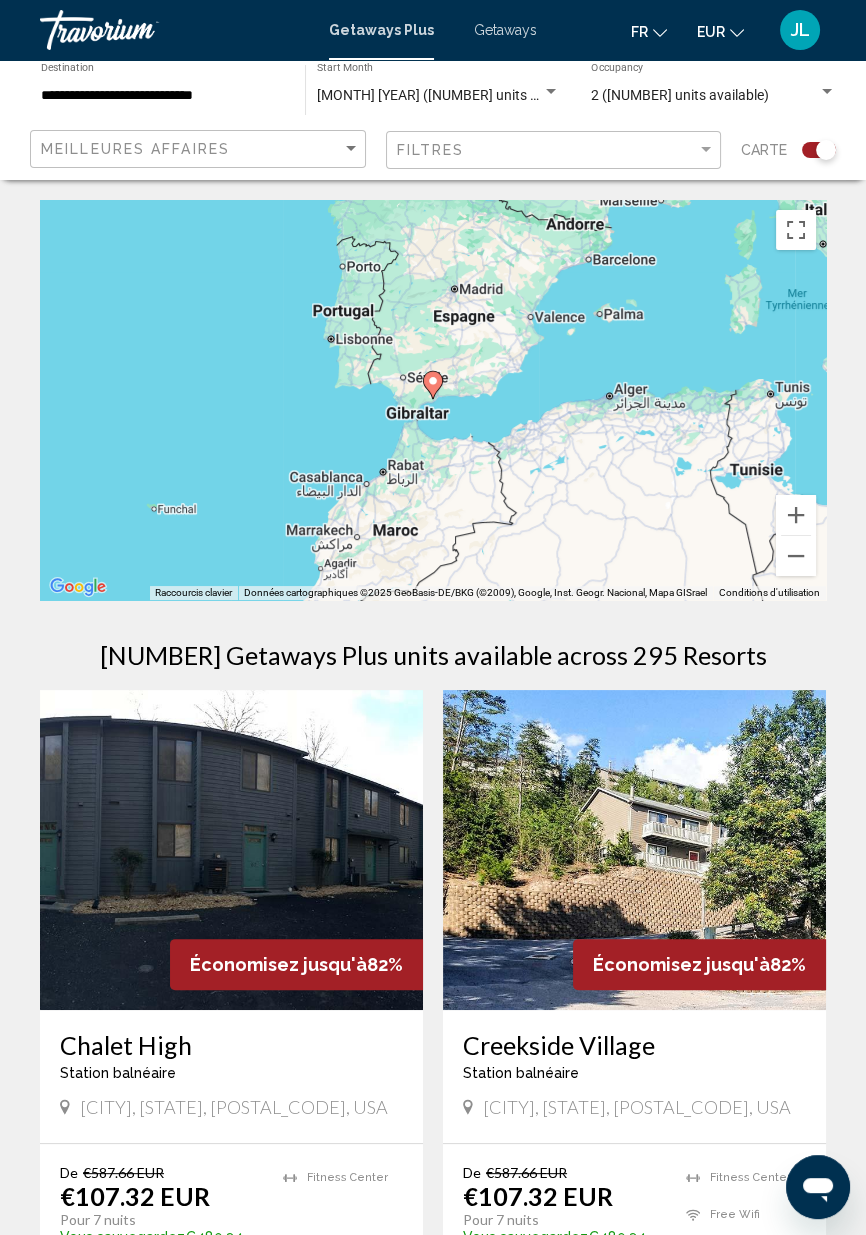 click 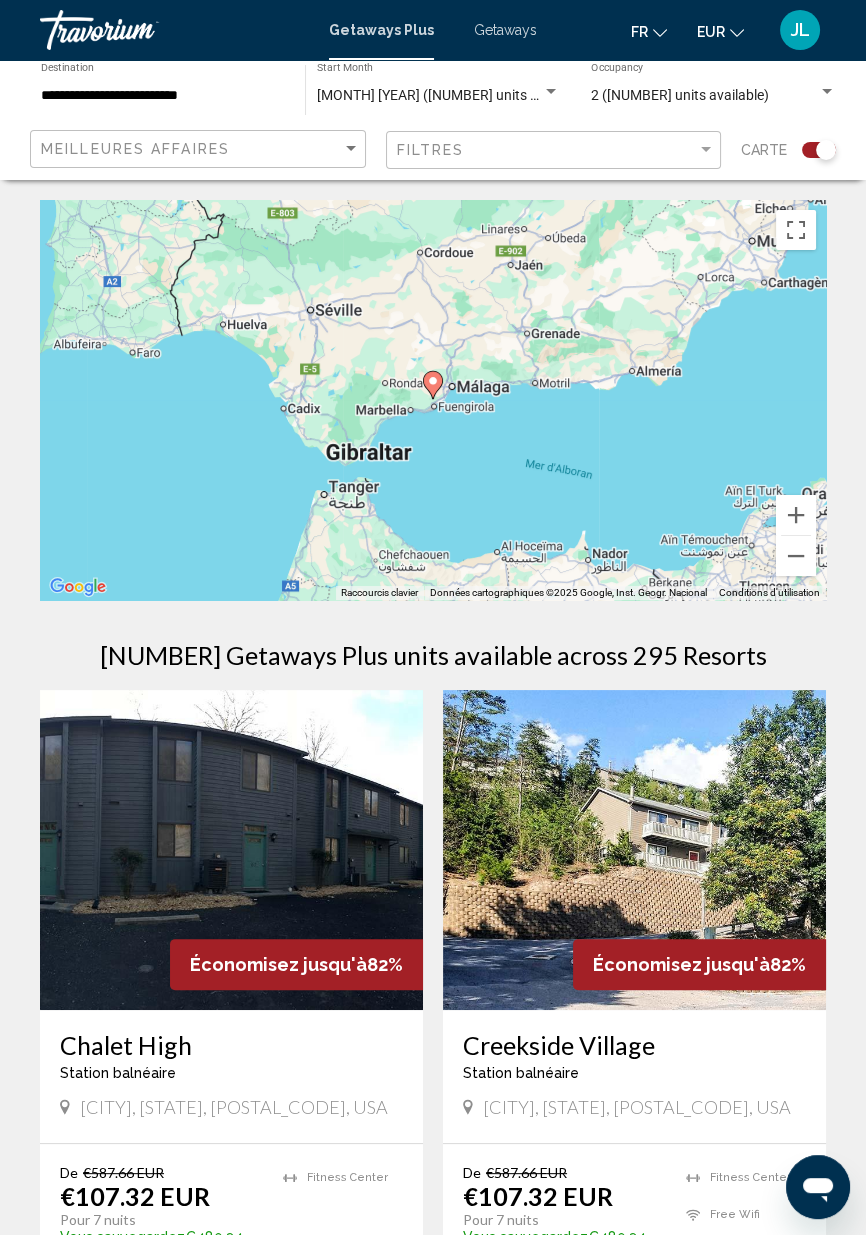 click 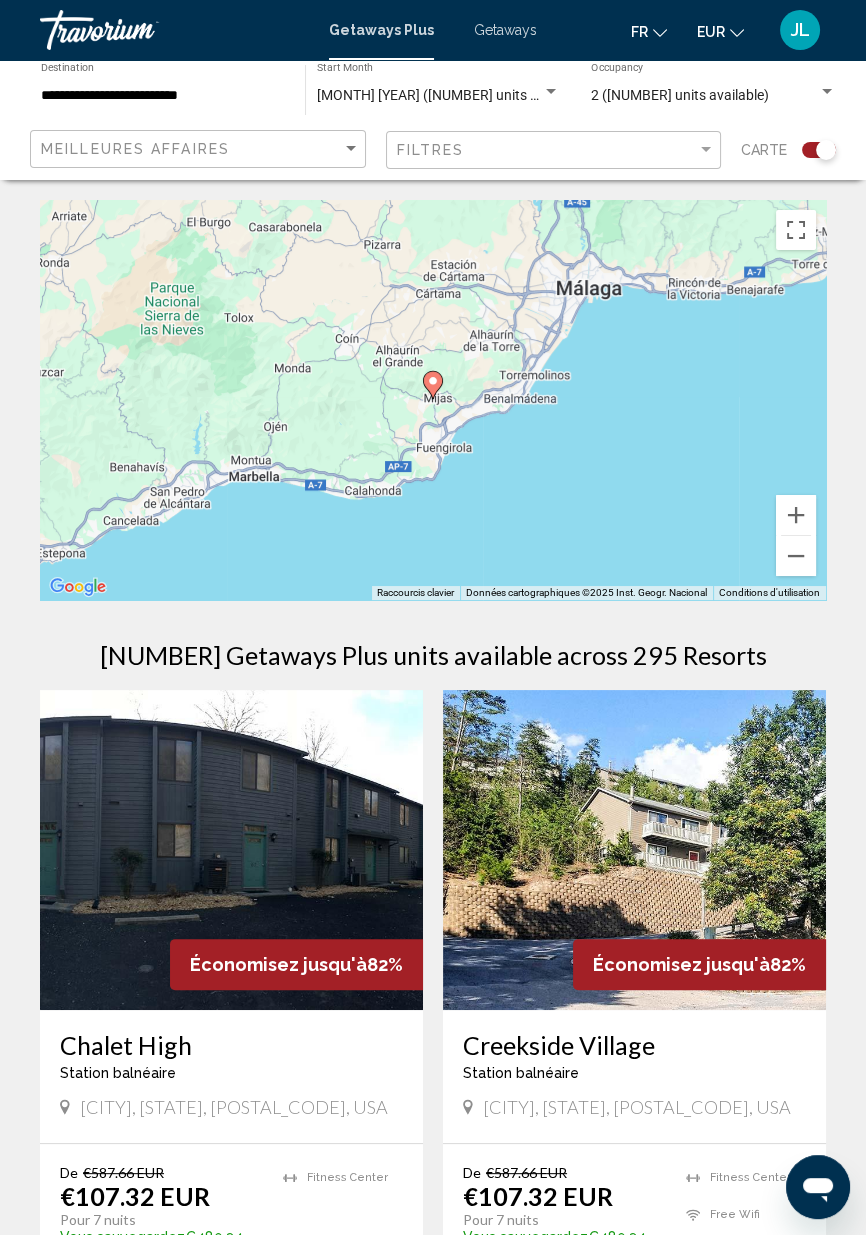click 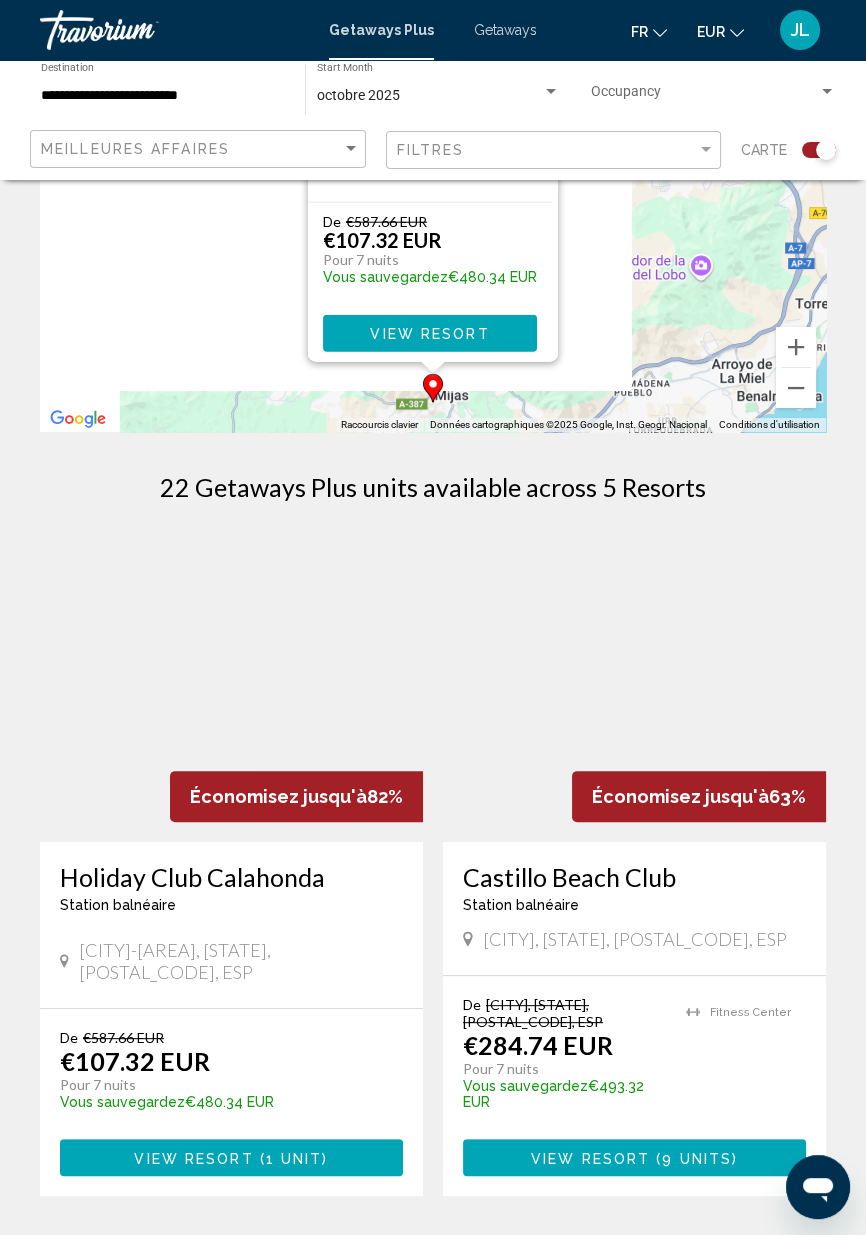 scroll, scrollTop: 0, scrollLeft: 0, axis: both 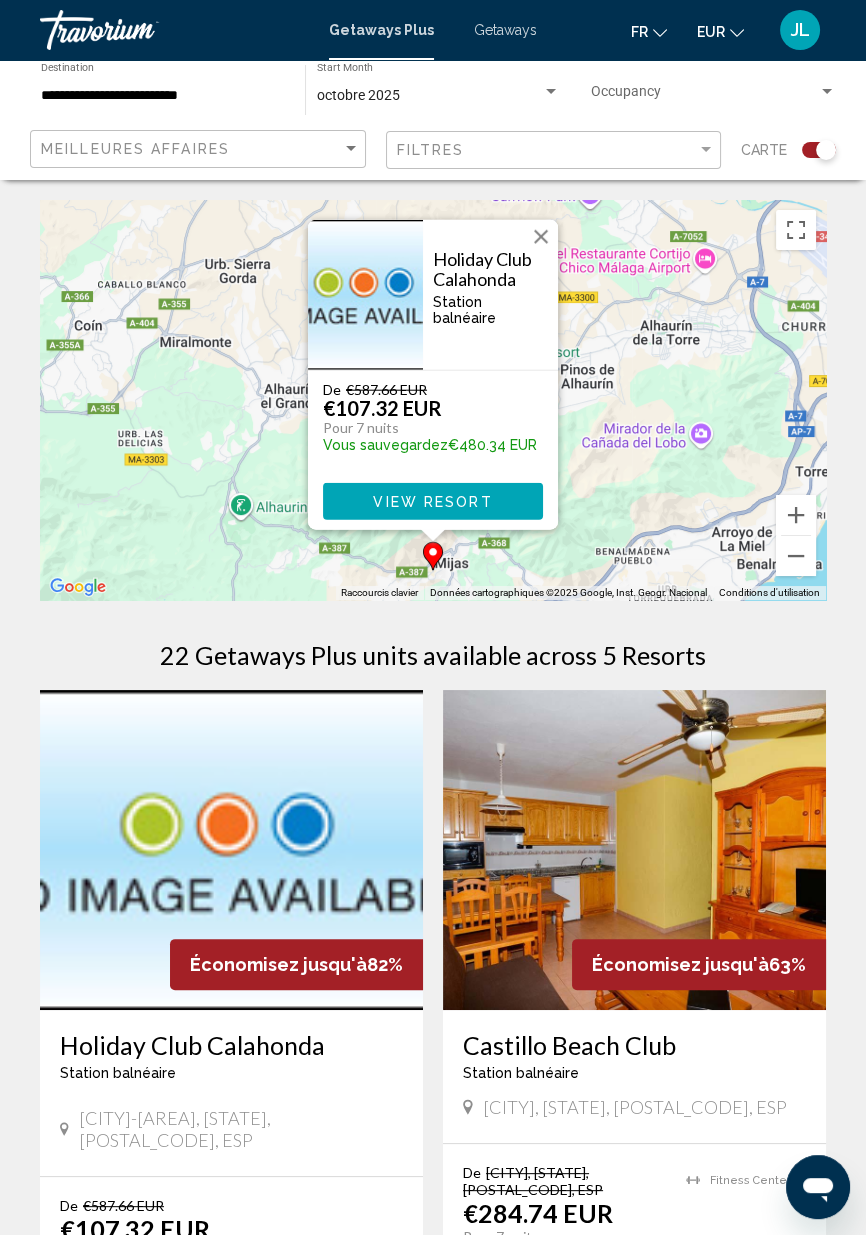 click at bounding box center (541, 237) 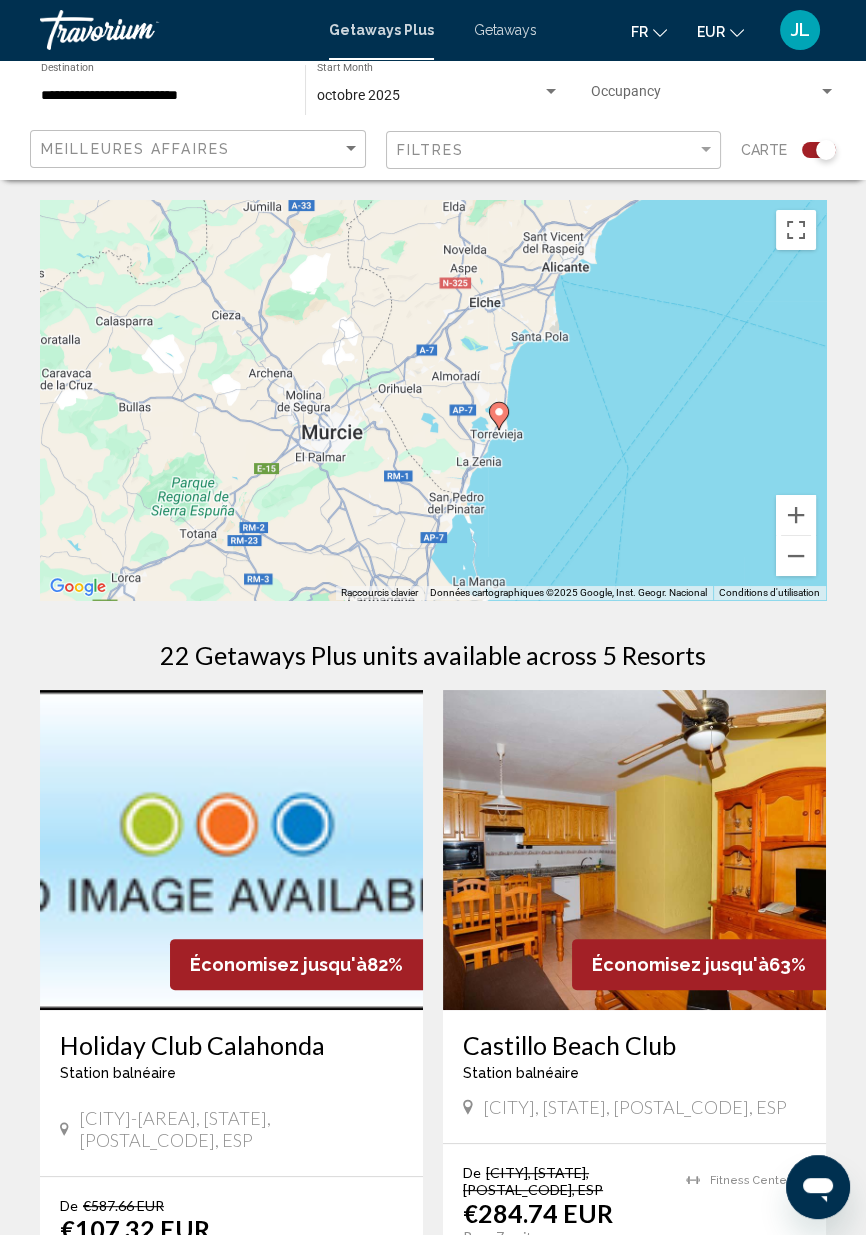 click at bounding box center [499, 416] 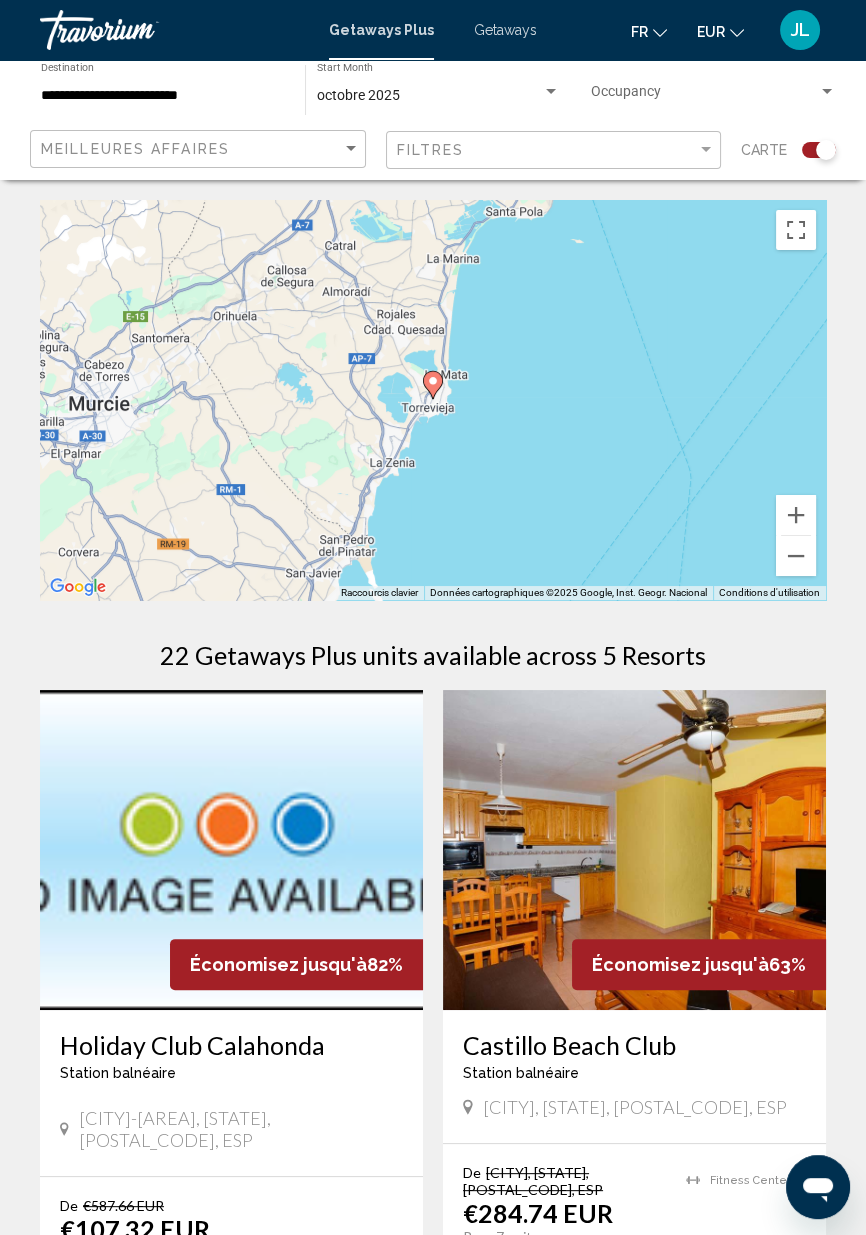 click 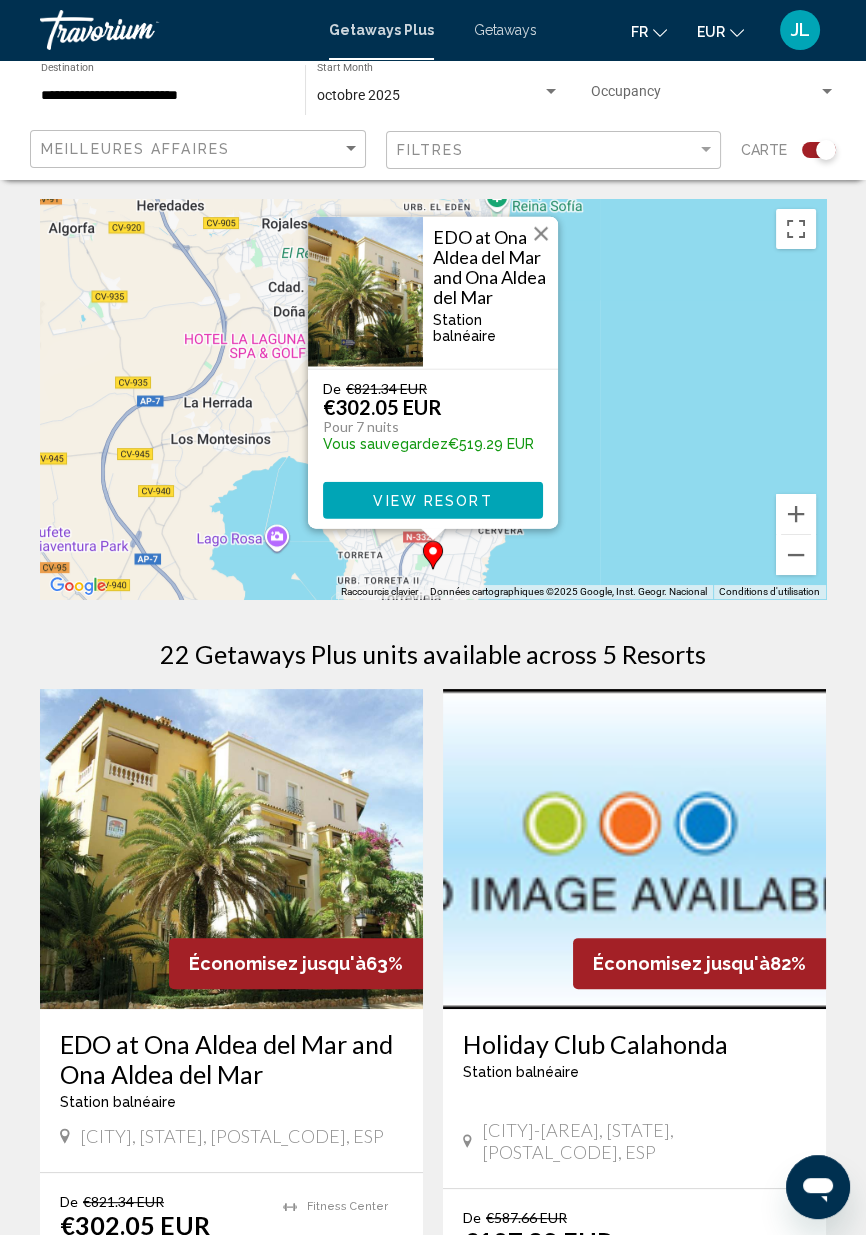 scroll, scrollTop: 0, scrollLeft: 0, axis: both 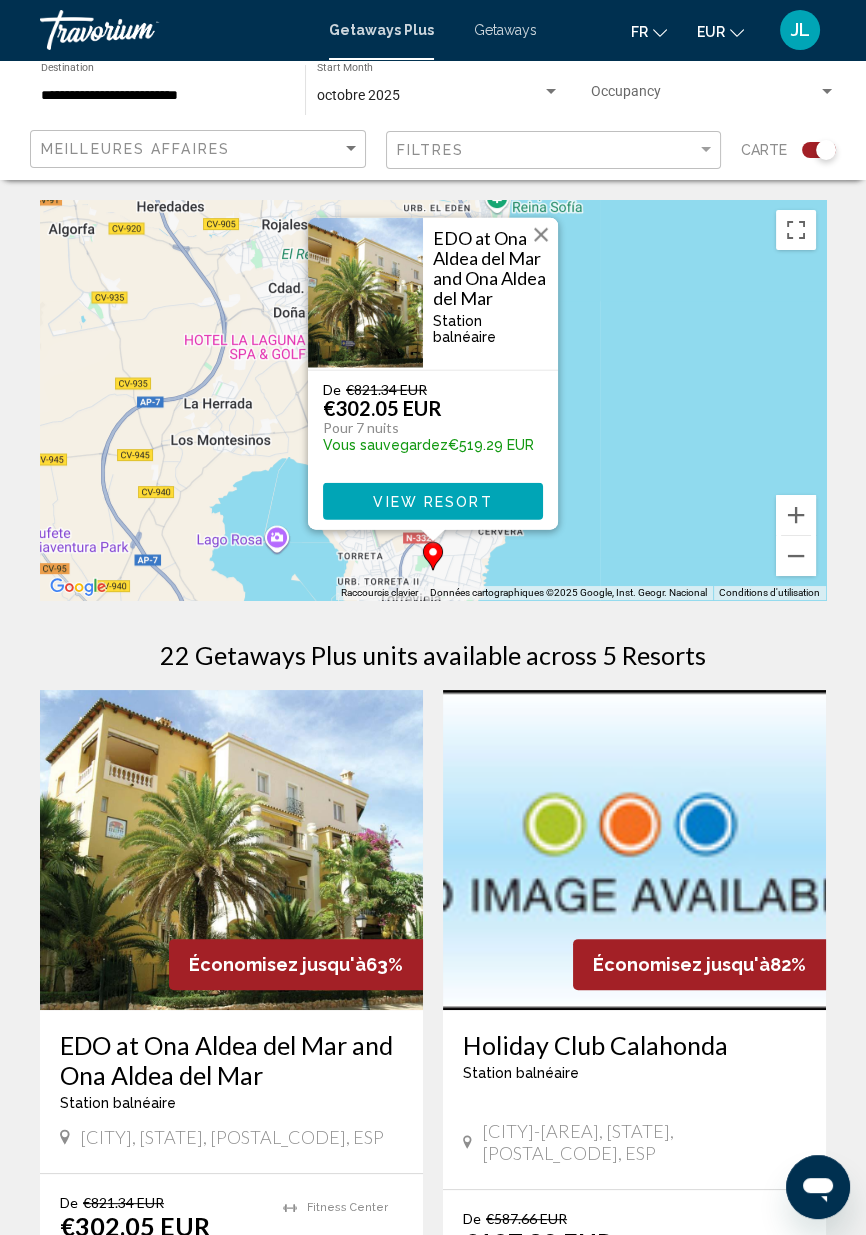click at bounding box center (541, 235) 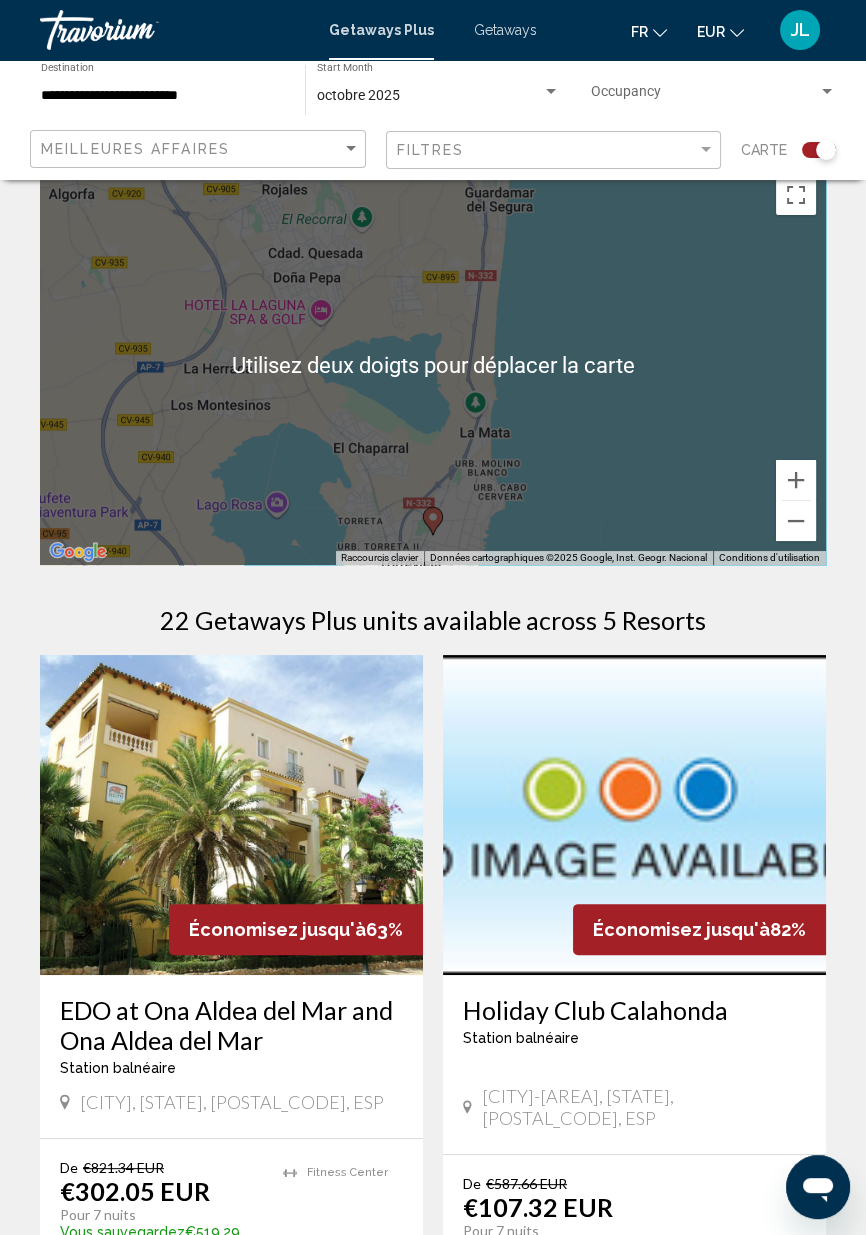scroll, scrollTop: 0, scrollLeft: 0, axis: both 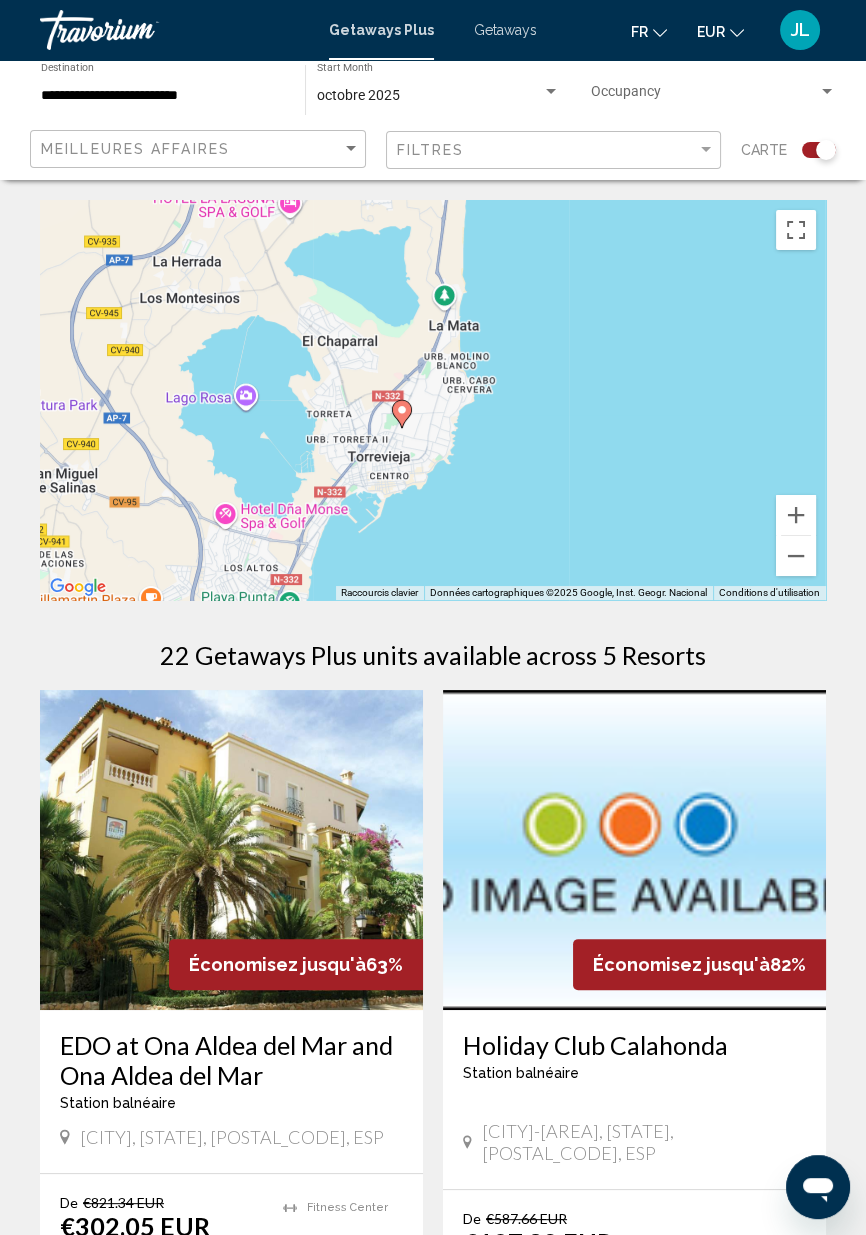 click at bounding box center (231, 850) 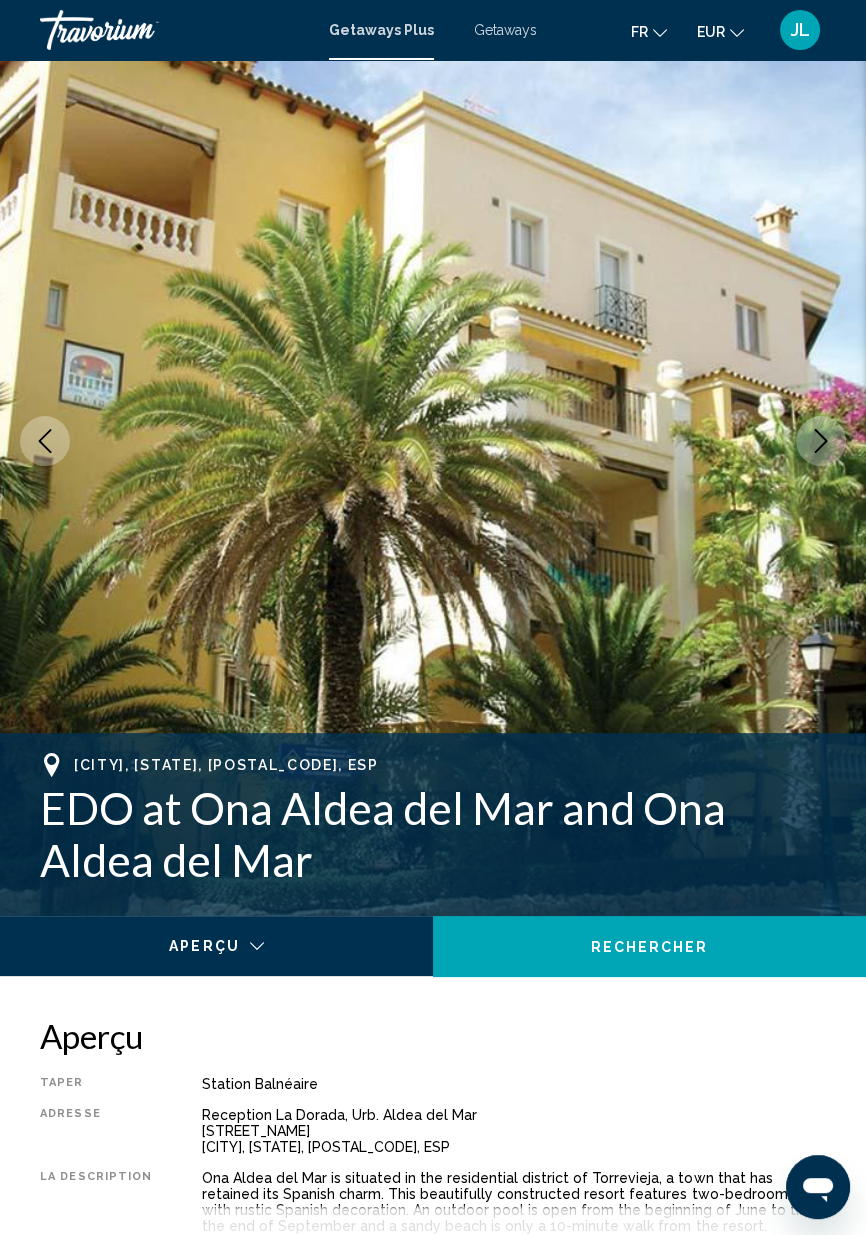 scroll, scrollTop: 0, scrollLeft: 0, axis: both 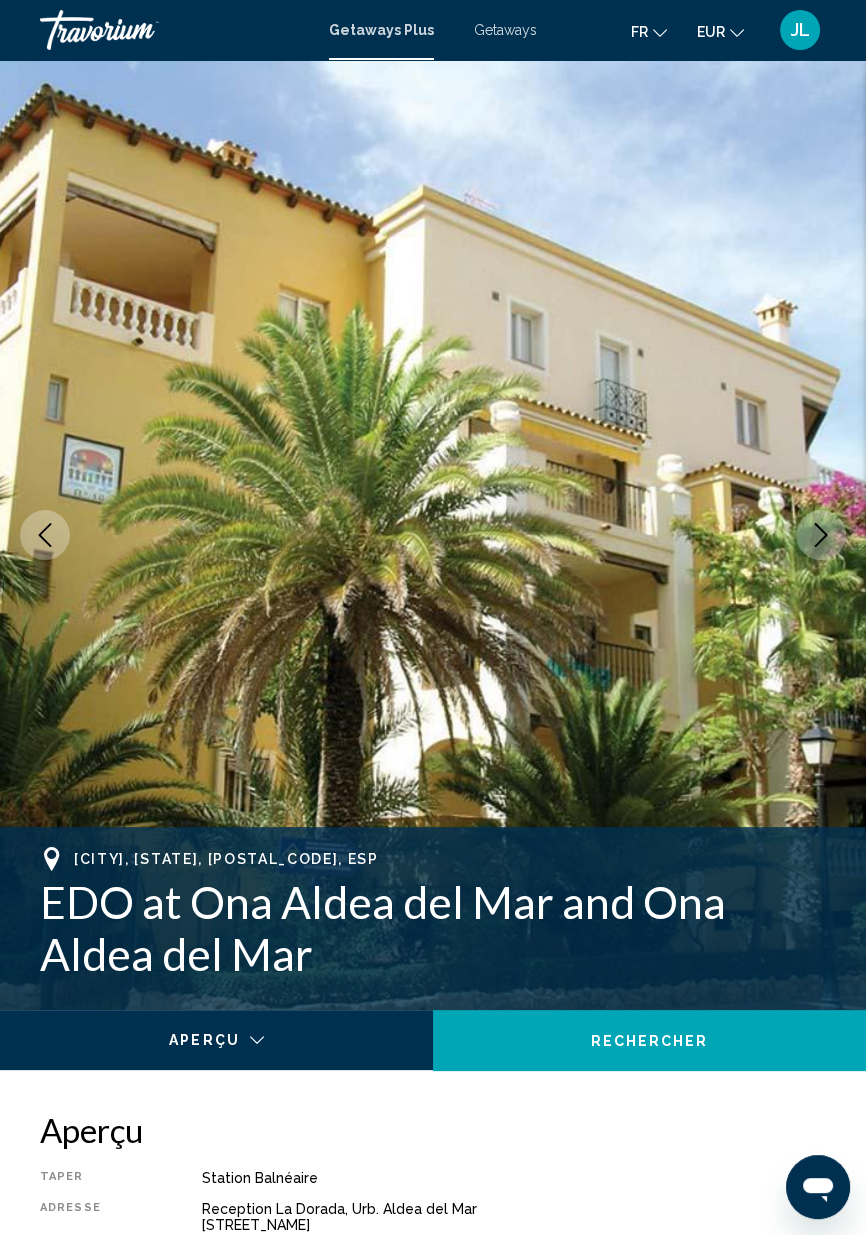 click on "Getaways Plus" at bounding box center (381, 30) 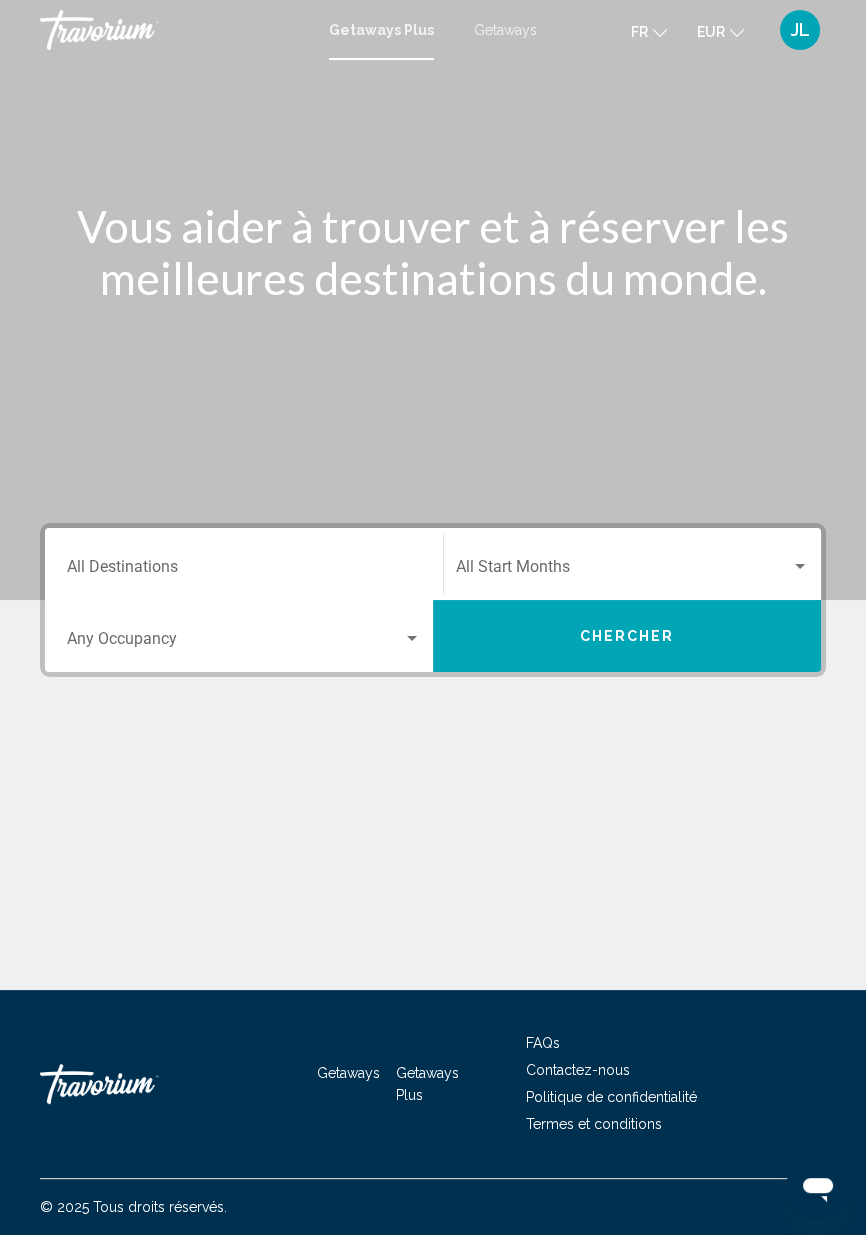 click at bounding box center [623, 571] 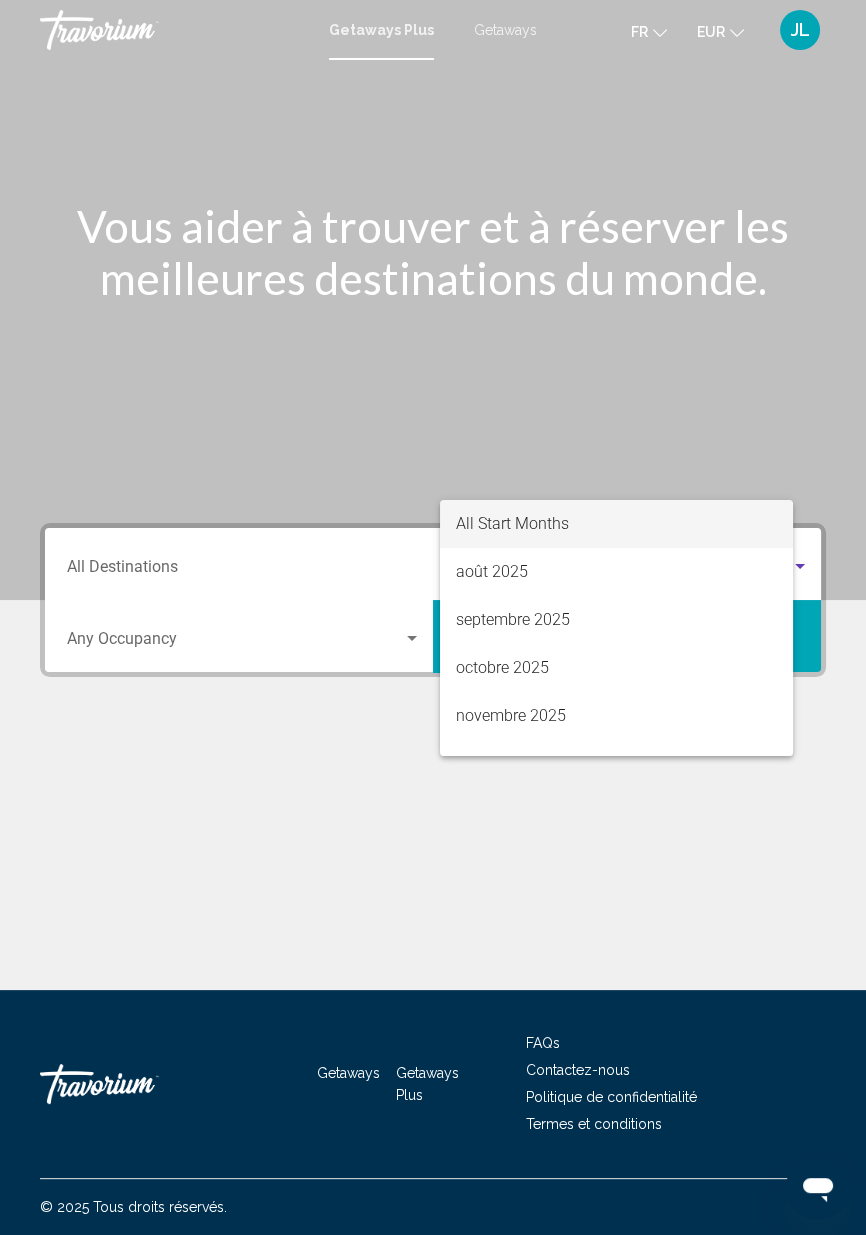 scroll, scrollTop: 96, scrollLeft: 0, axis: vertical 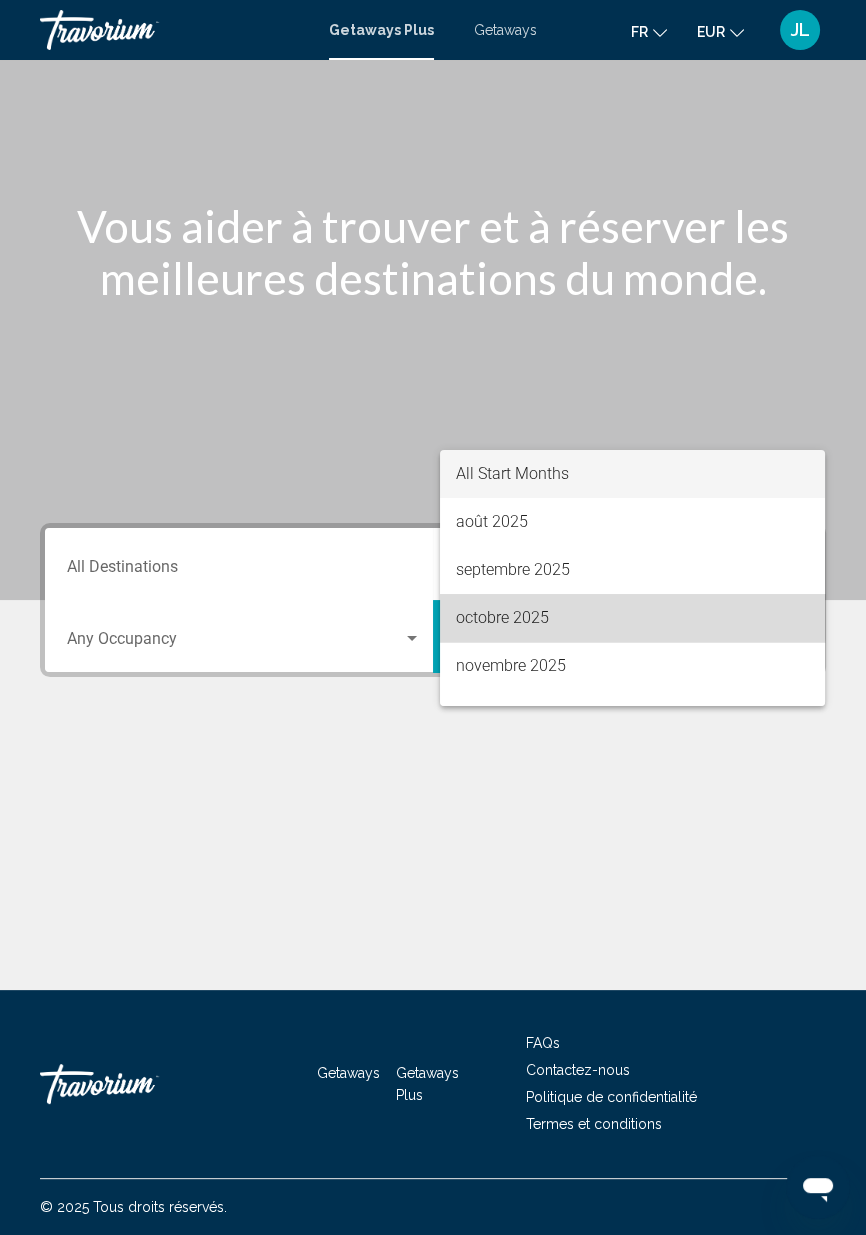 click on "octobre 2025" at bounding box center (632, 618) 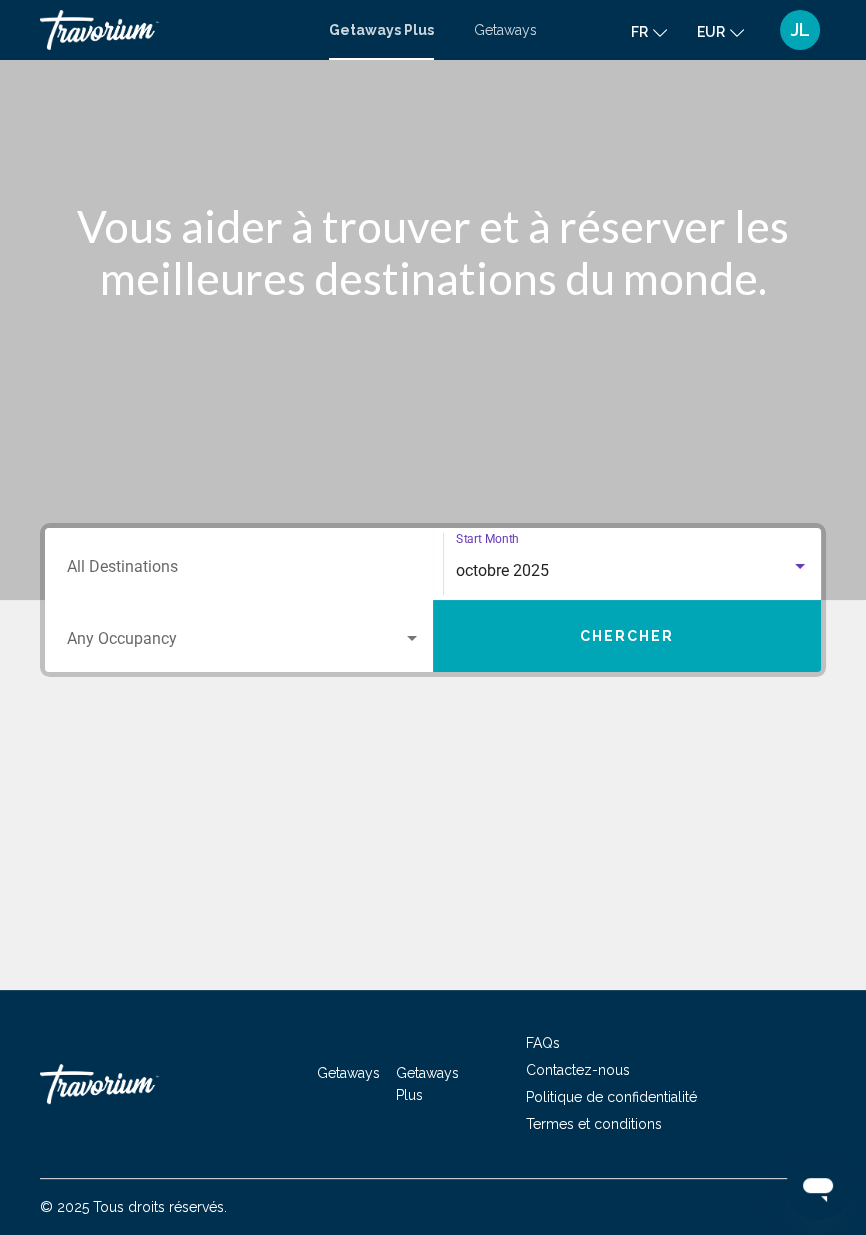 click at bounding box center (235, 643) 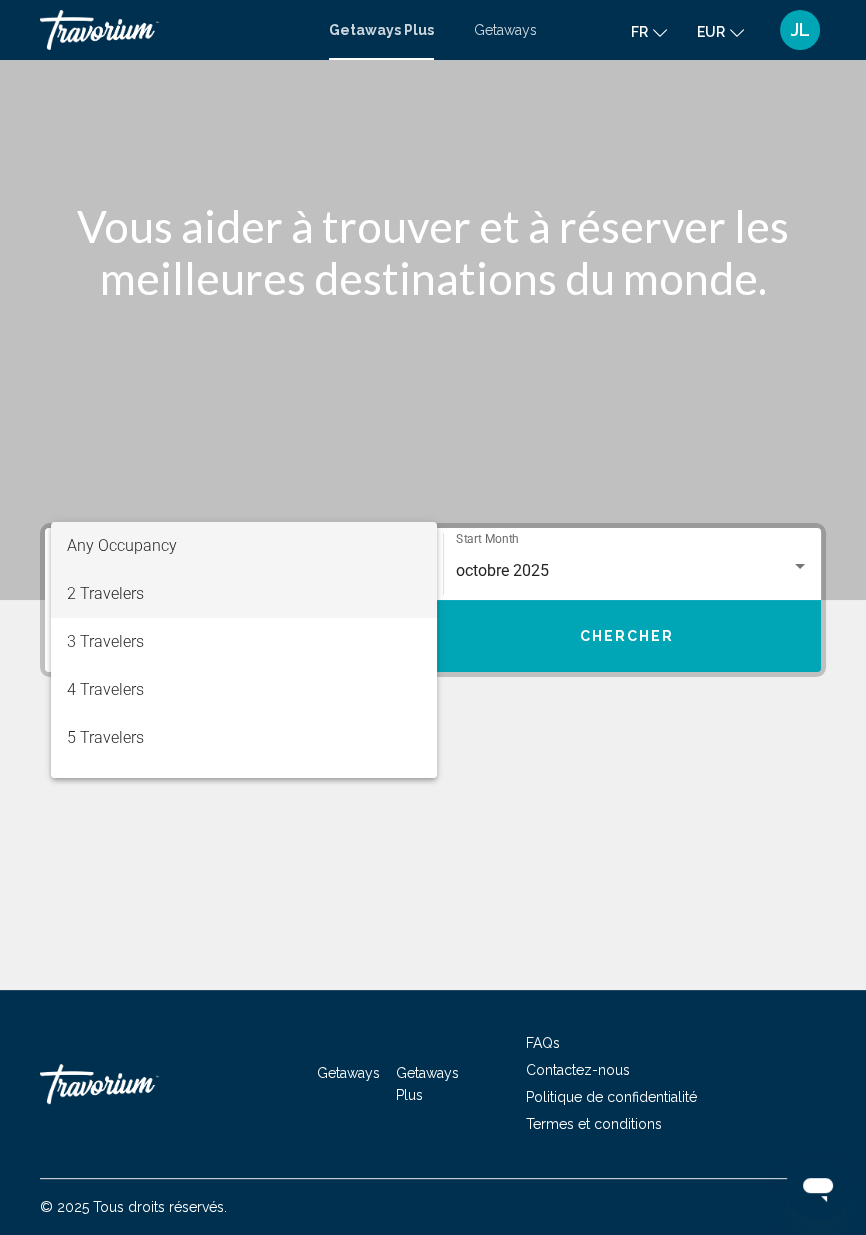 click on "2 Travelers" at bounding box center (244, 594) 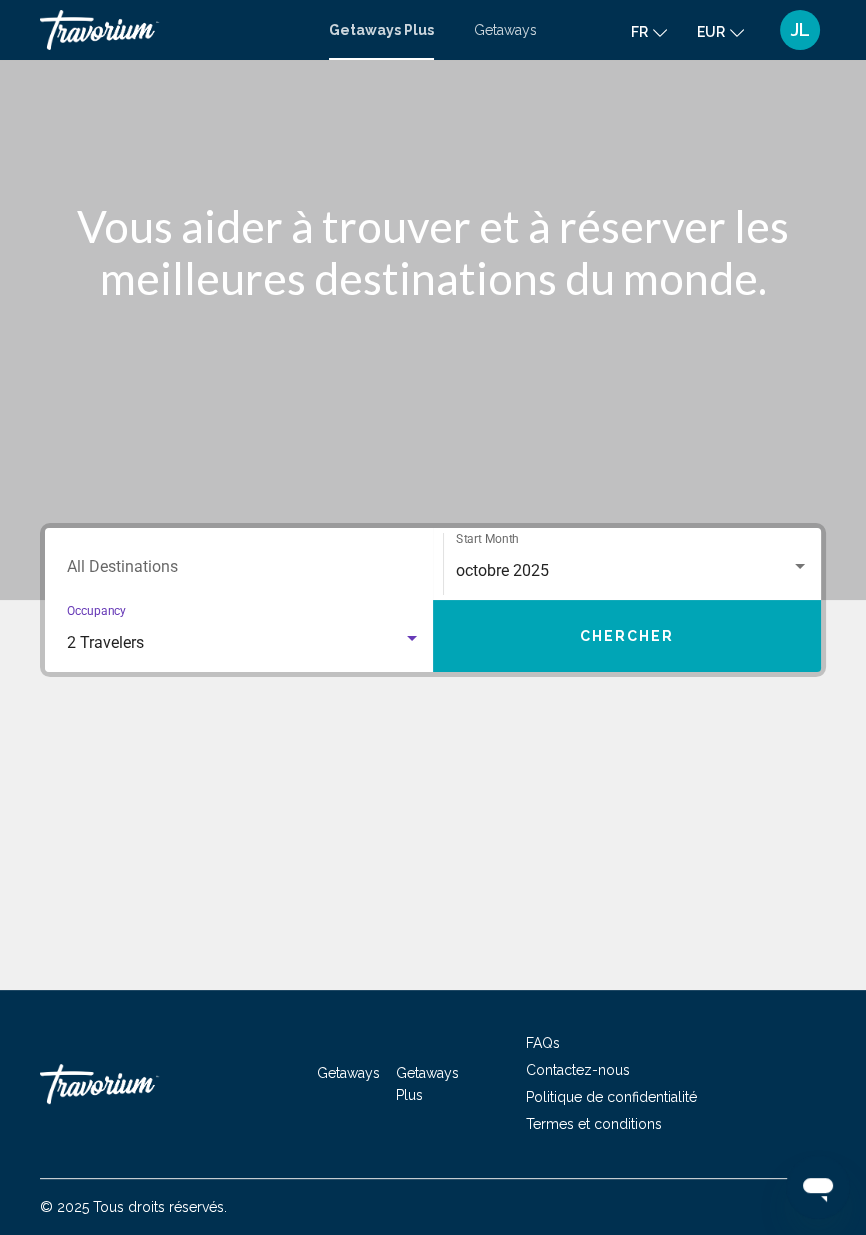 click on "Destination All Destinations" at bounding box center (244, 571) 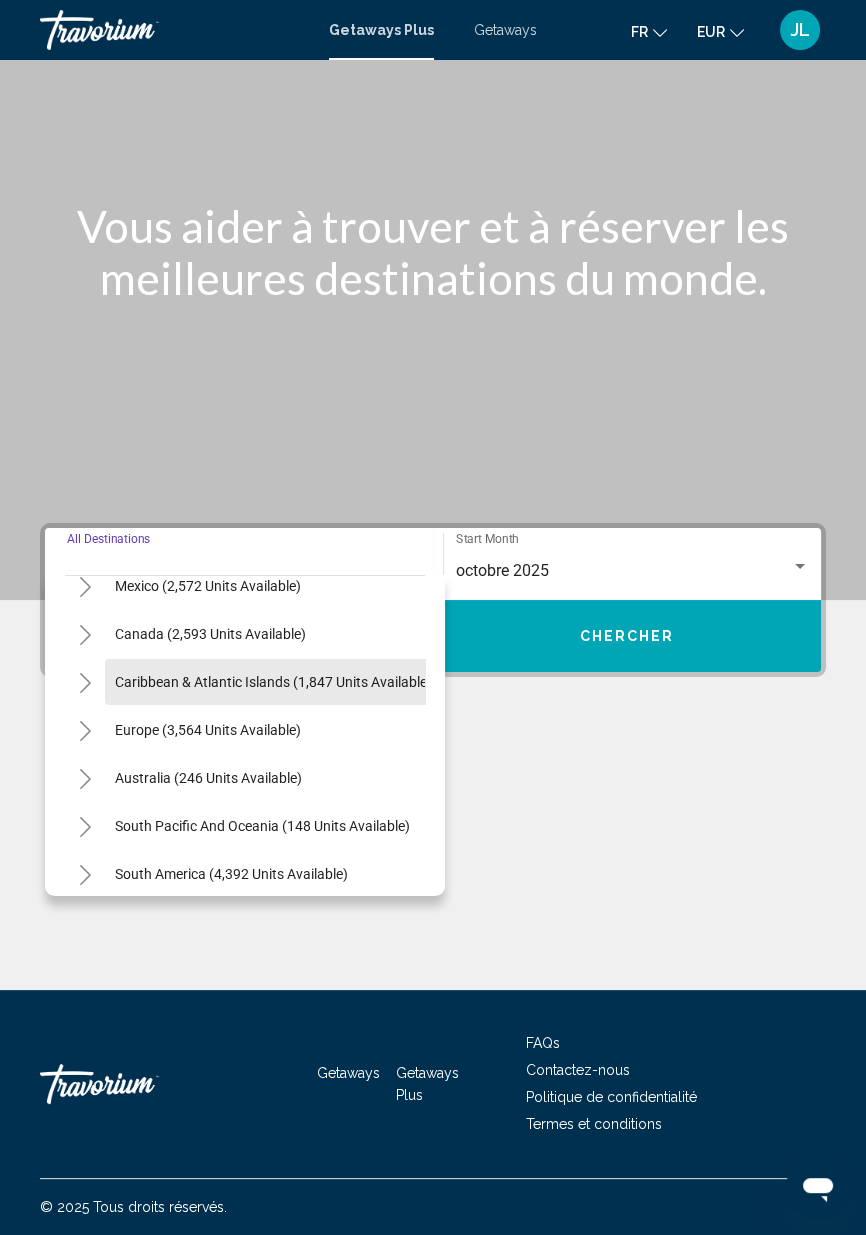 scroll, scrollTop: 126, scrollLeft: 0, axis: vertical 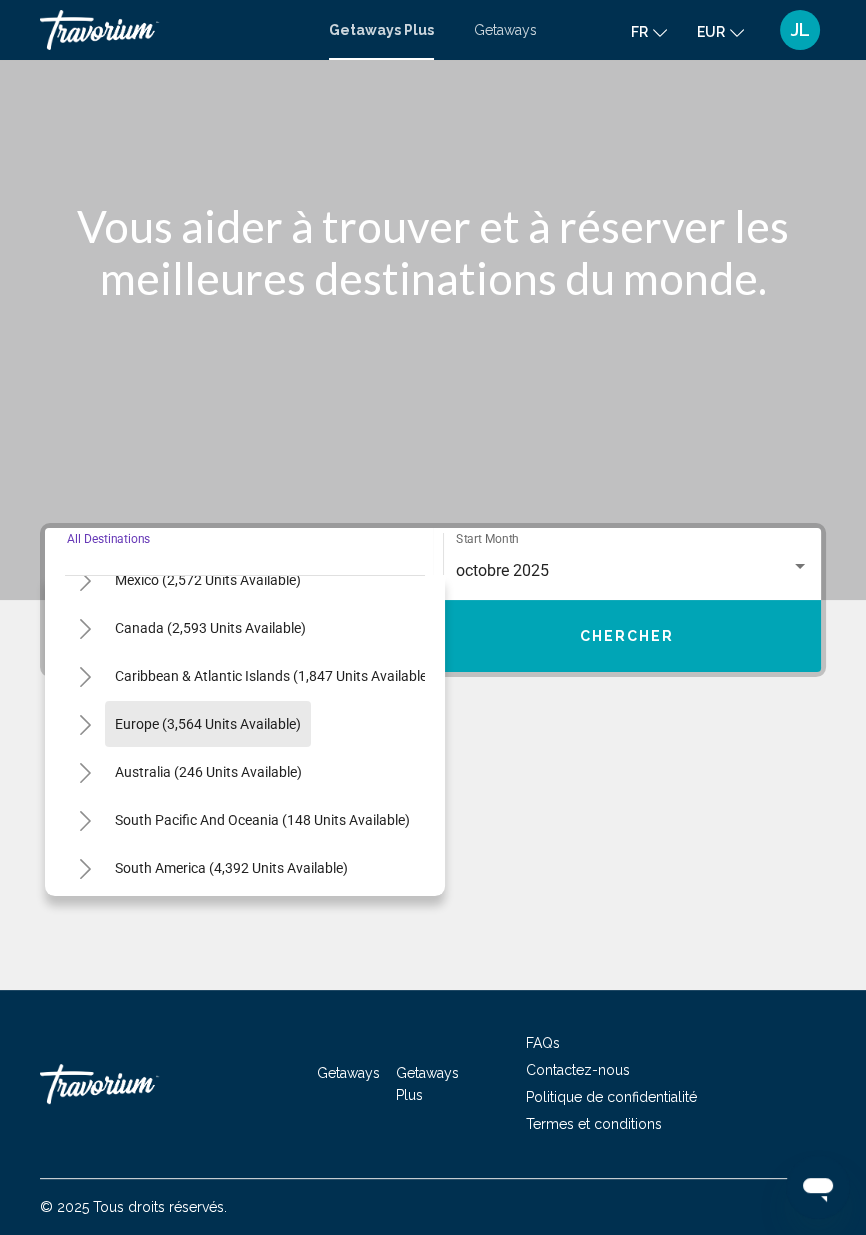 click on "Europe (3,564 units available)" at bounding box center [208, 772] 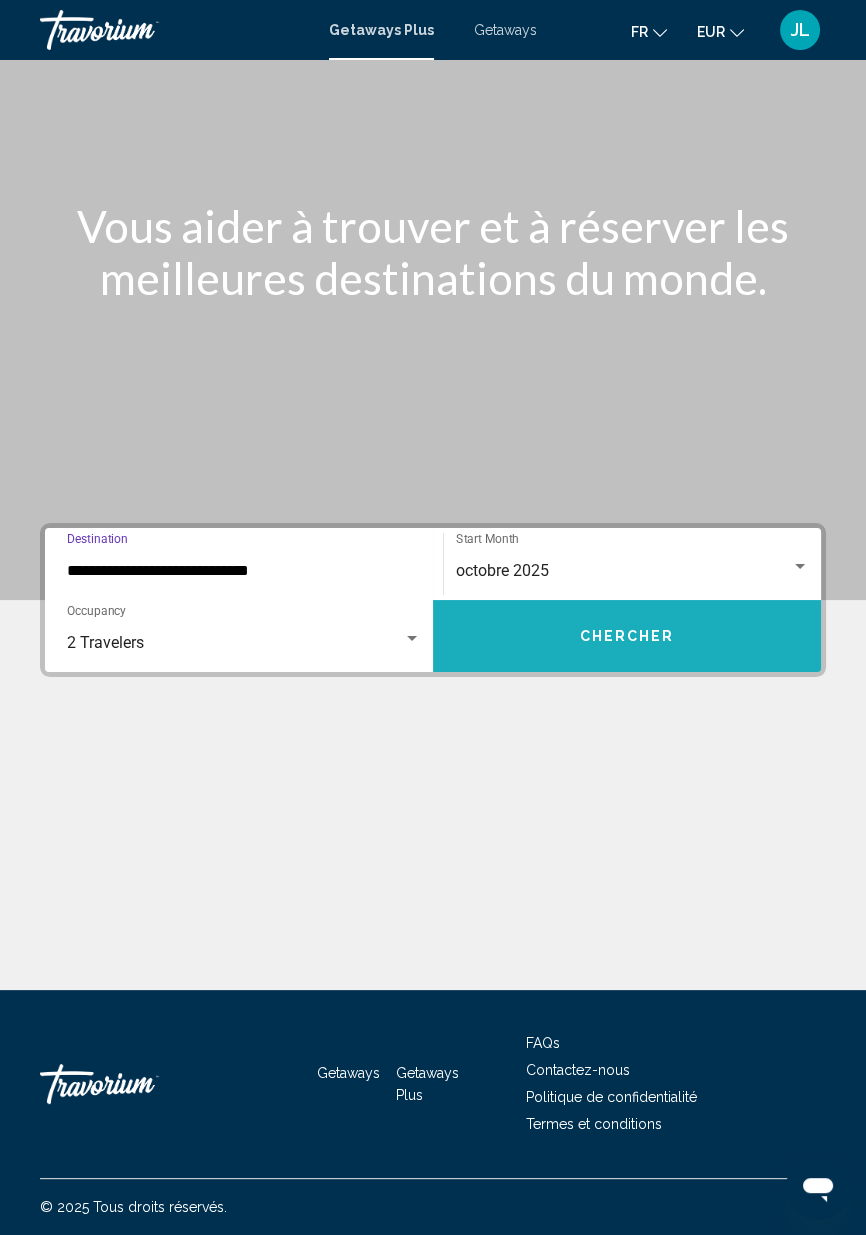 click on "Chercher" at bounding box center [627, 636] 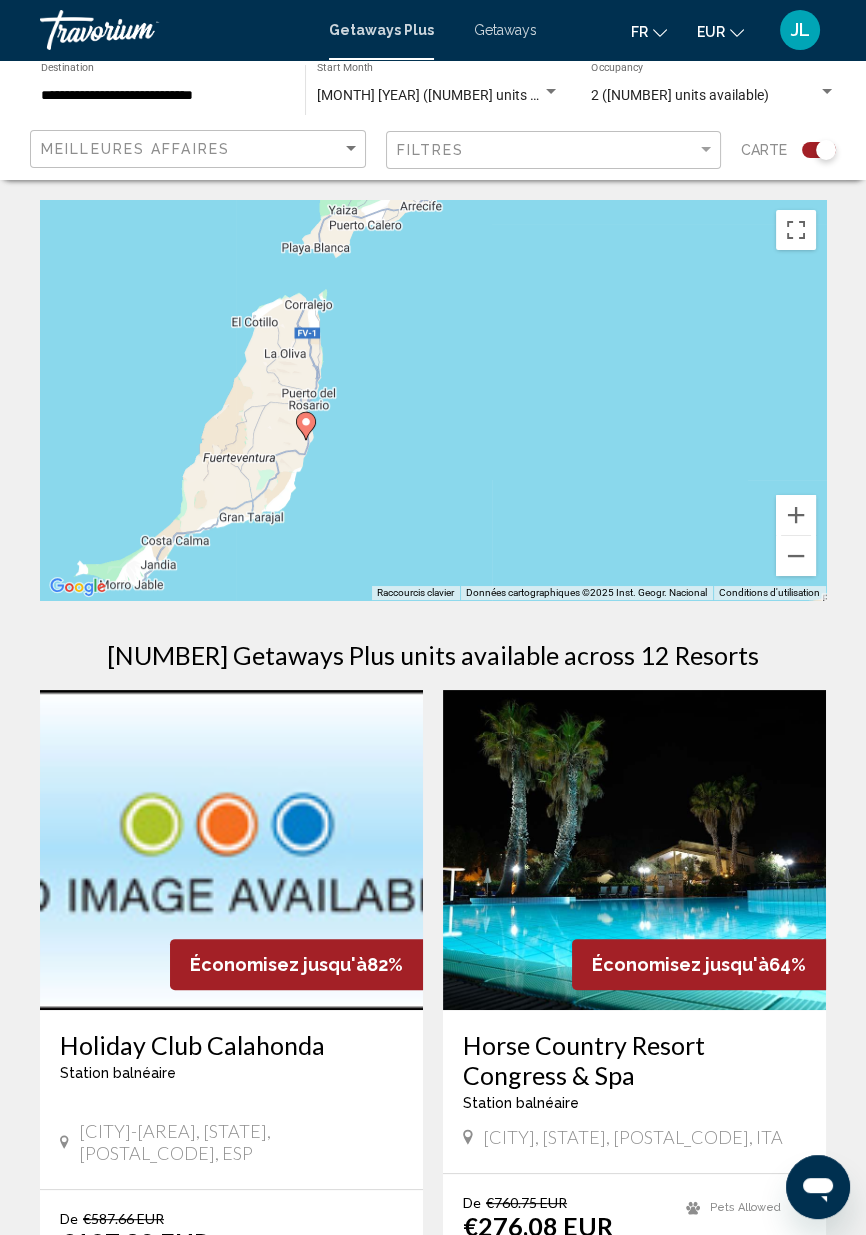 click on "Pour activer le glissement avec le clavier, appuyez sur Alt+Entrée. Une fois ce mode activé, utilisez les touches fléchées pour déplacer le repère. Pour valider le déplacement, appuyez sur Entrée. Pour annuler, appuyez sur Échap." at bounding box center [433, 400] 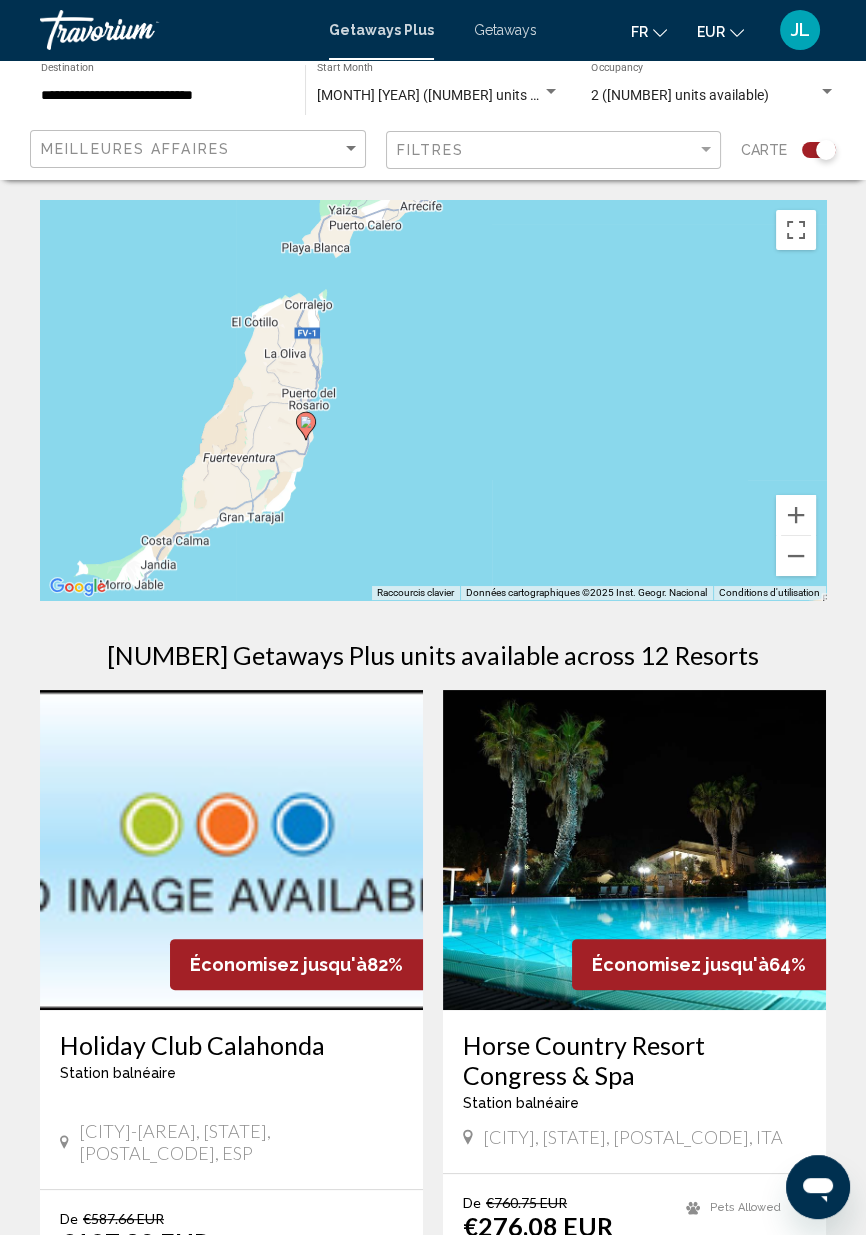 click 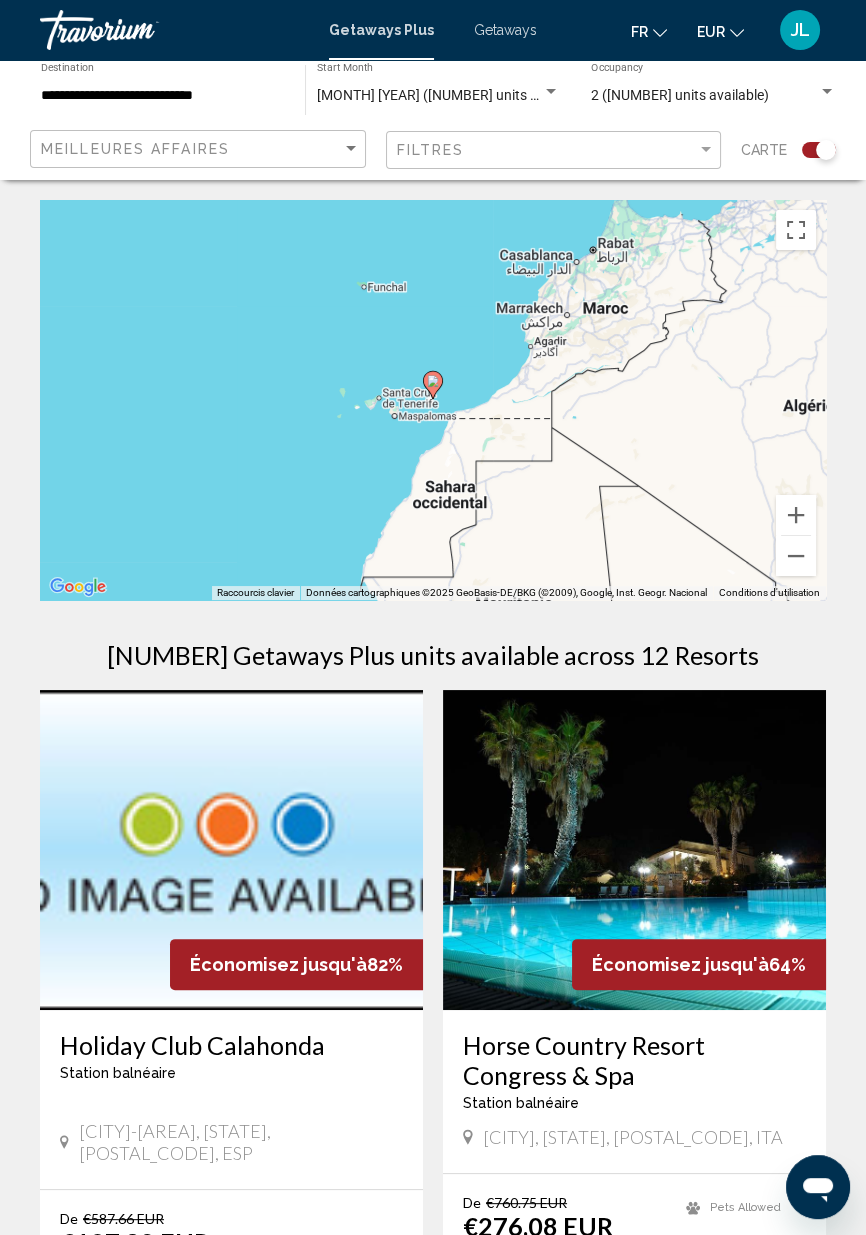 click 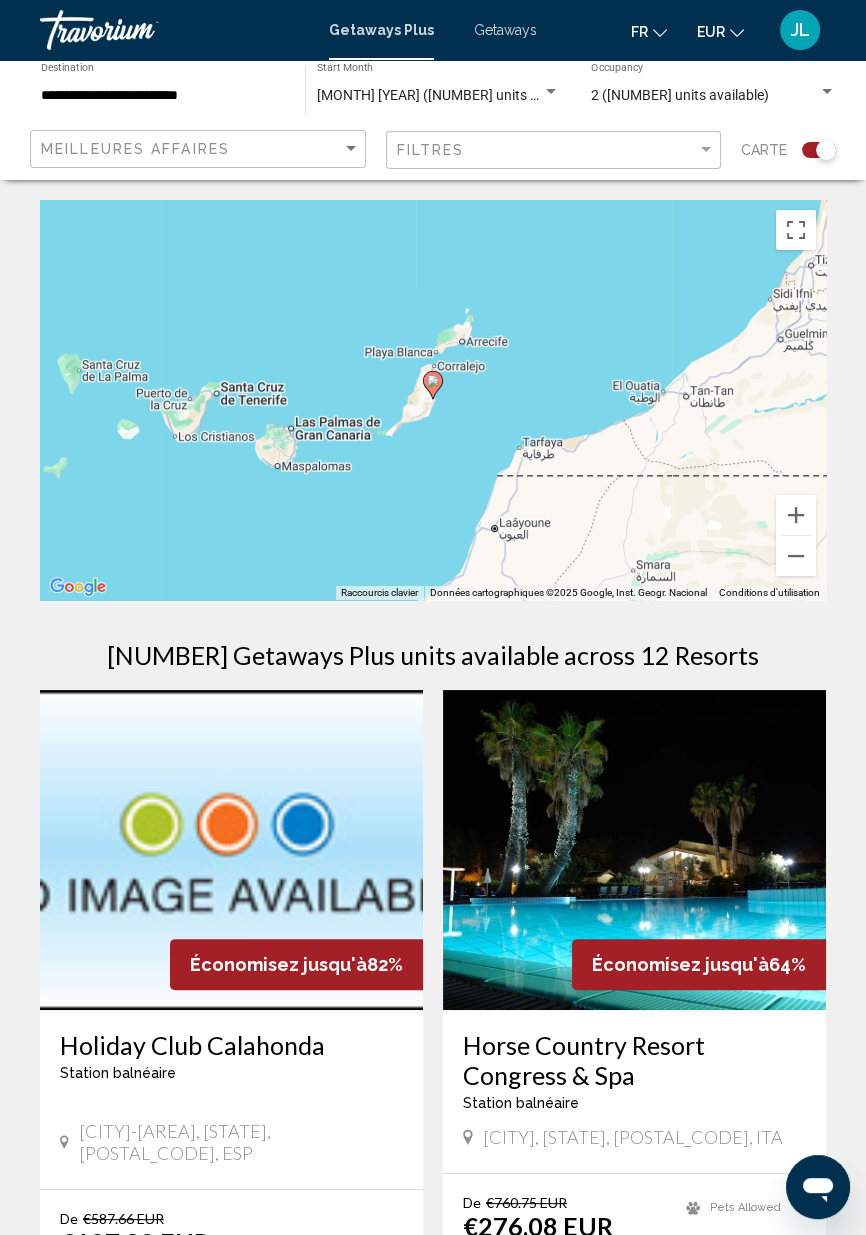 click at bounding box center (433, 385) 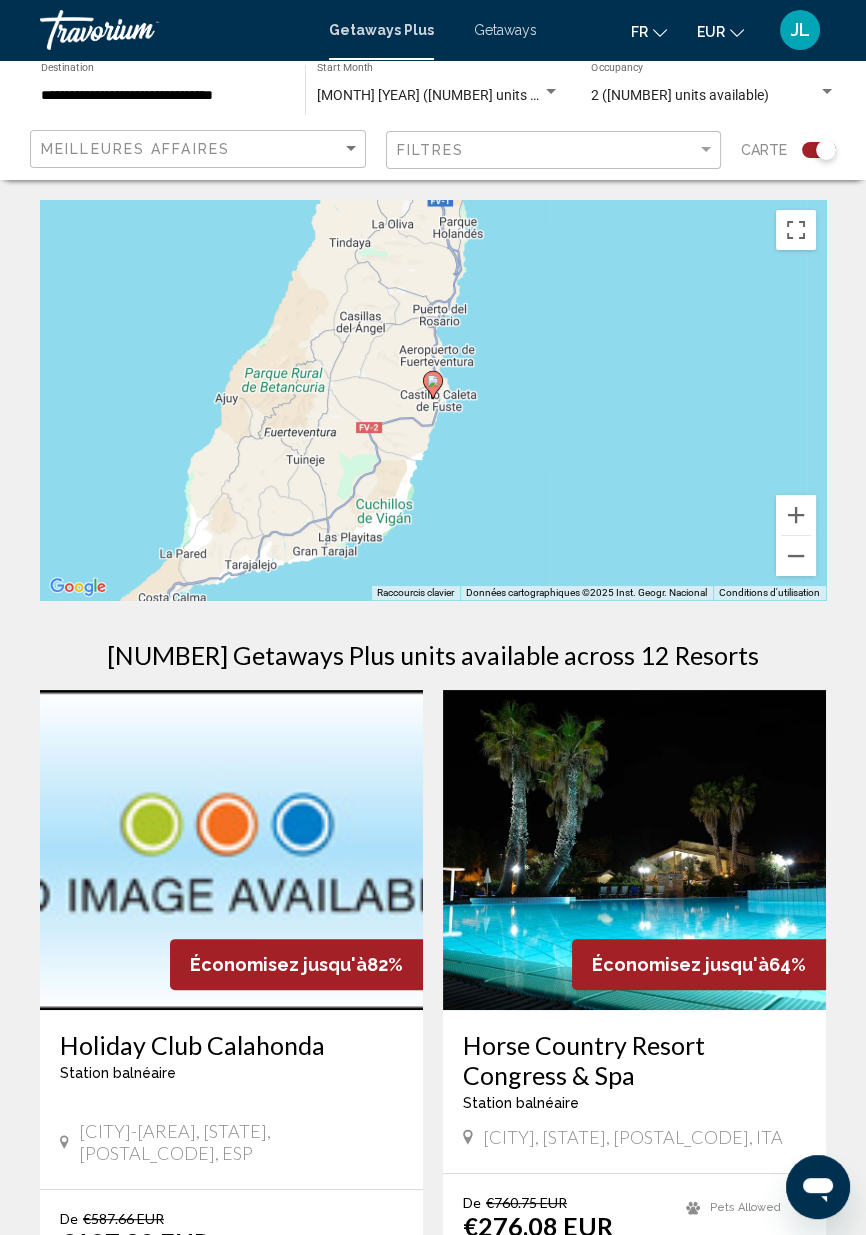 click 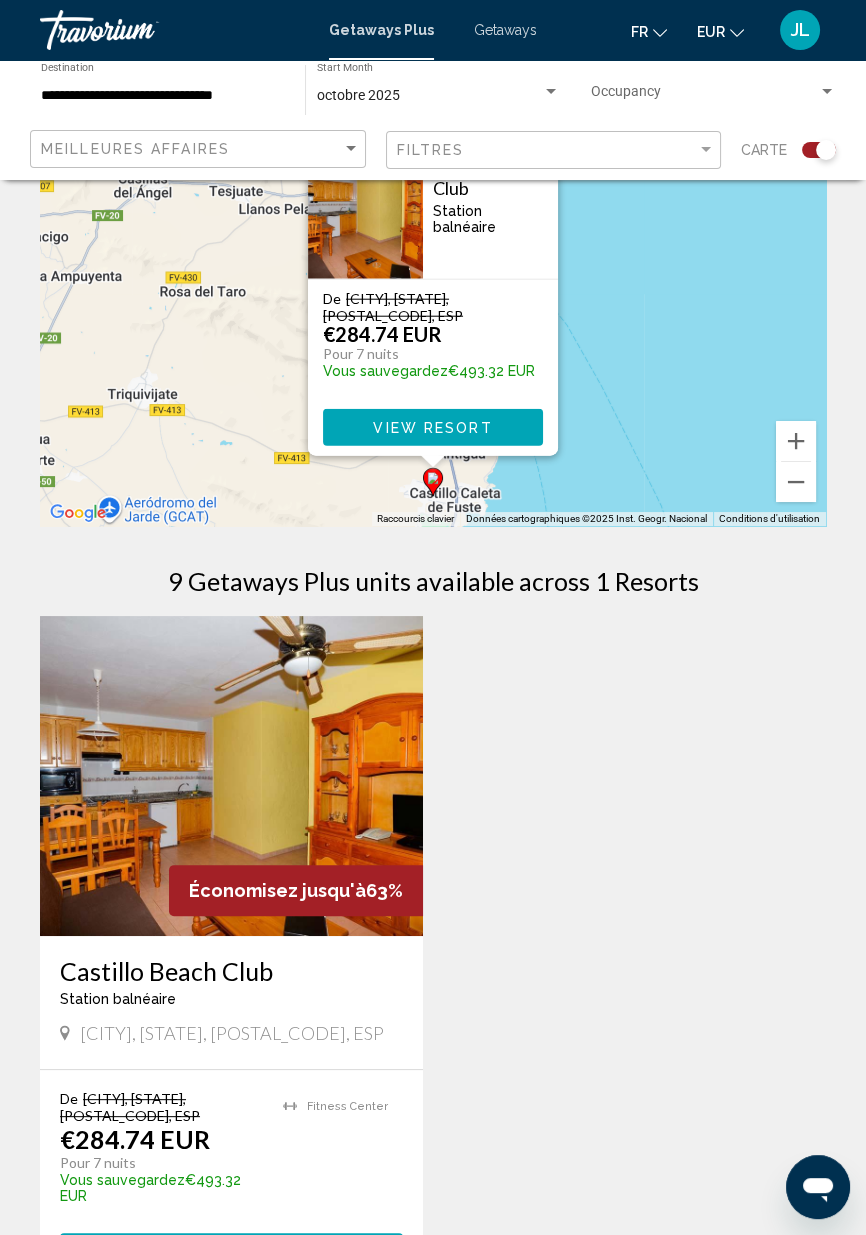 scroll, scrollTop: 76, scrollLeft: 0, axis: vertical 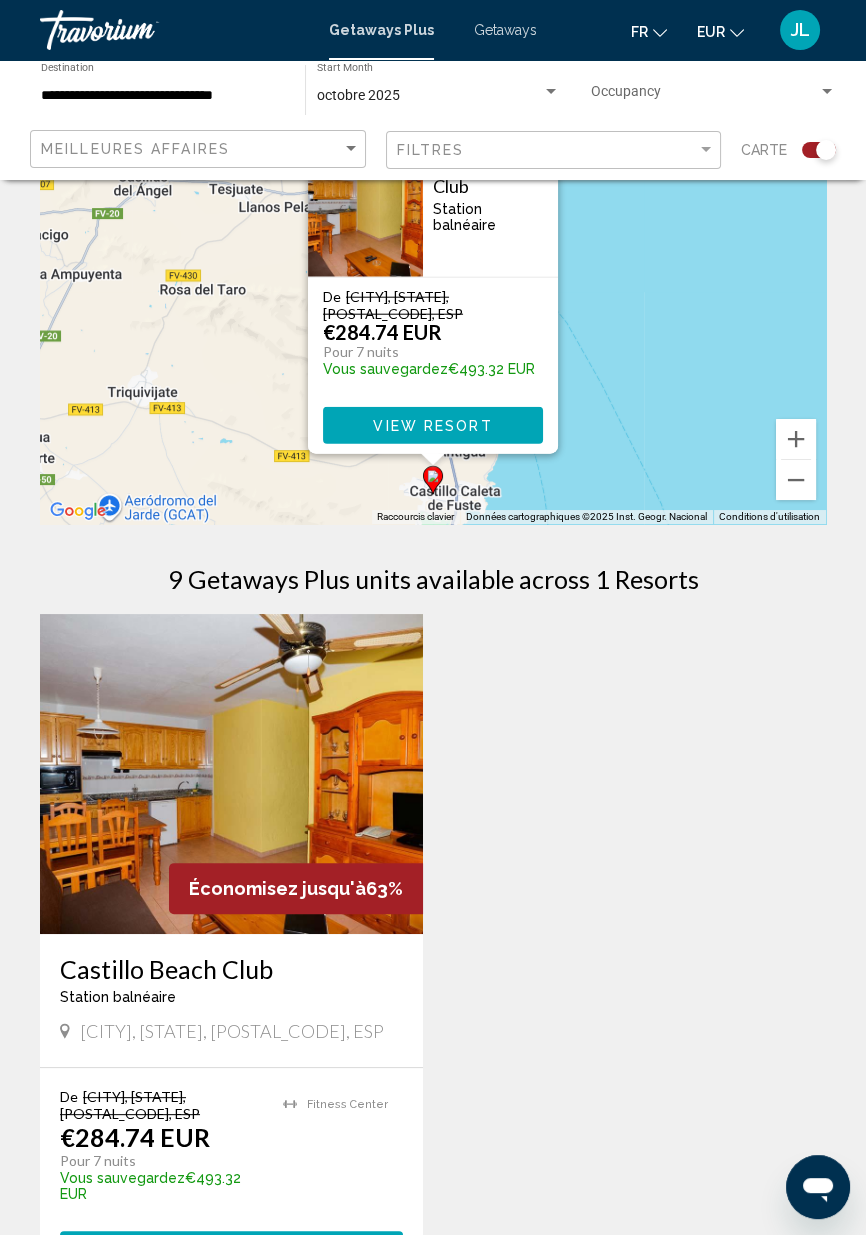 click on "Pour parcourir la carte en mode tactile, appuyez deux fois dessus et maintenez la pression, puis faites-la glisser. ← Déplacement vers la gauche → Déplacement vers la droite ↑ Déplacement vers le haut ↓ Déplacement vers le bas + Zoom avant - Zoom arrière Accueil Déplacement de 75 % vers la gauche Fin Déplacement de 75 % vers la droite Page précédente Déplacement de 75 % vers le haut Page suivante Déplacement de 75 % vers le bas Pour naviguer, appuyez sur les touches fléchées.  Pour activer le glissement avec le clavier, appuyez sur Alt+Entrée. Une fois ce mode activé, utilisez les touches fléchées pour déplacer le repère. Pour valider le déplacement, appuyez sur Entrée. Pour annuler, appuyez sur Échap.  Castillo Beach Club  Station balnéaire  -  Ceci est une station d'adultes seulement
Antigua, Fuerteventura, [POSTAL_CODE], ESP  De €778.06 EUR €284.74 EUR  Pour 7 nuits Vous sauvegardez  €493.32 EUR  View Resort Raccourcis clavier 2 km   63%   -   De 4" at bounding box center (433, 746) 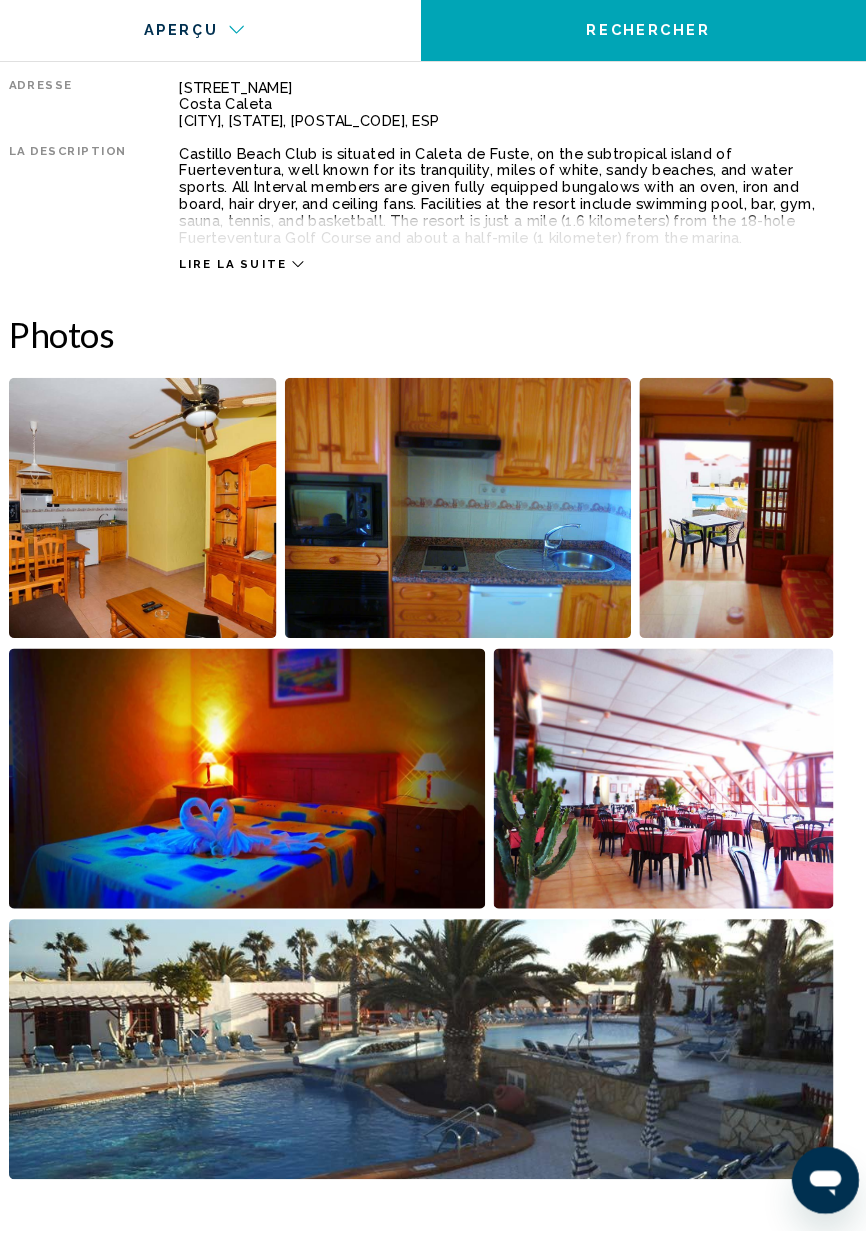 scroll, scrollTop: 1064, scrollLeft: 0, axis: vertical 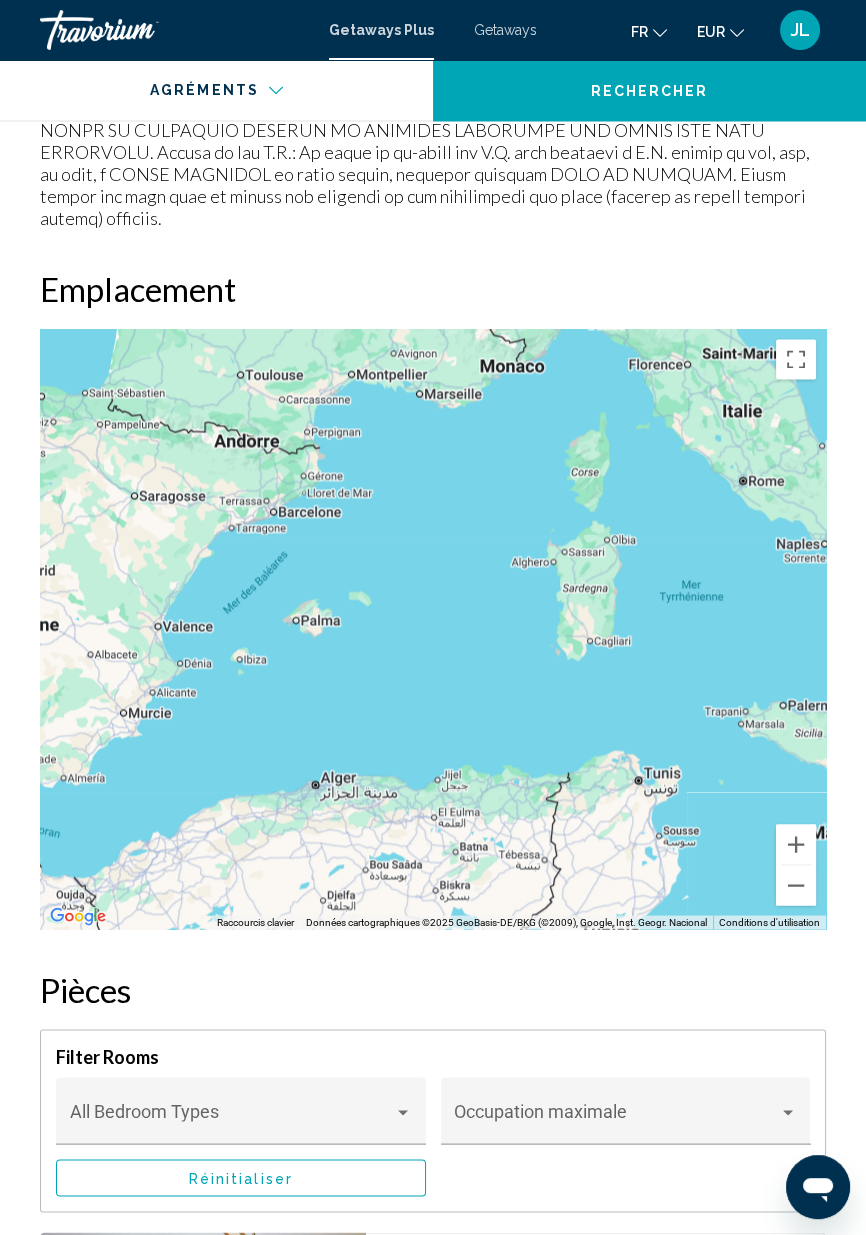 click on "Réinitialiser" at bounding box center [241, 1177] 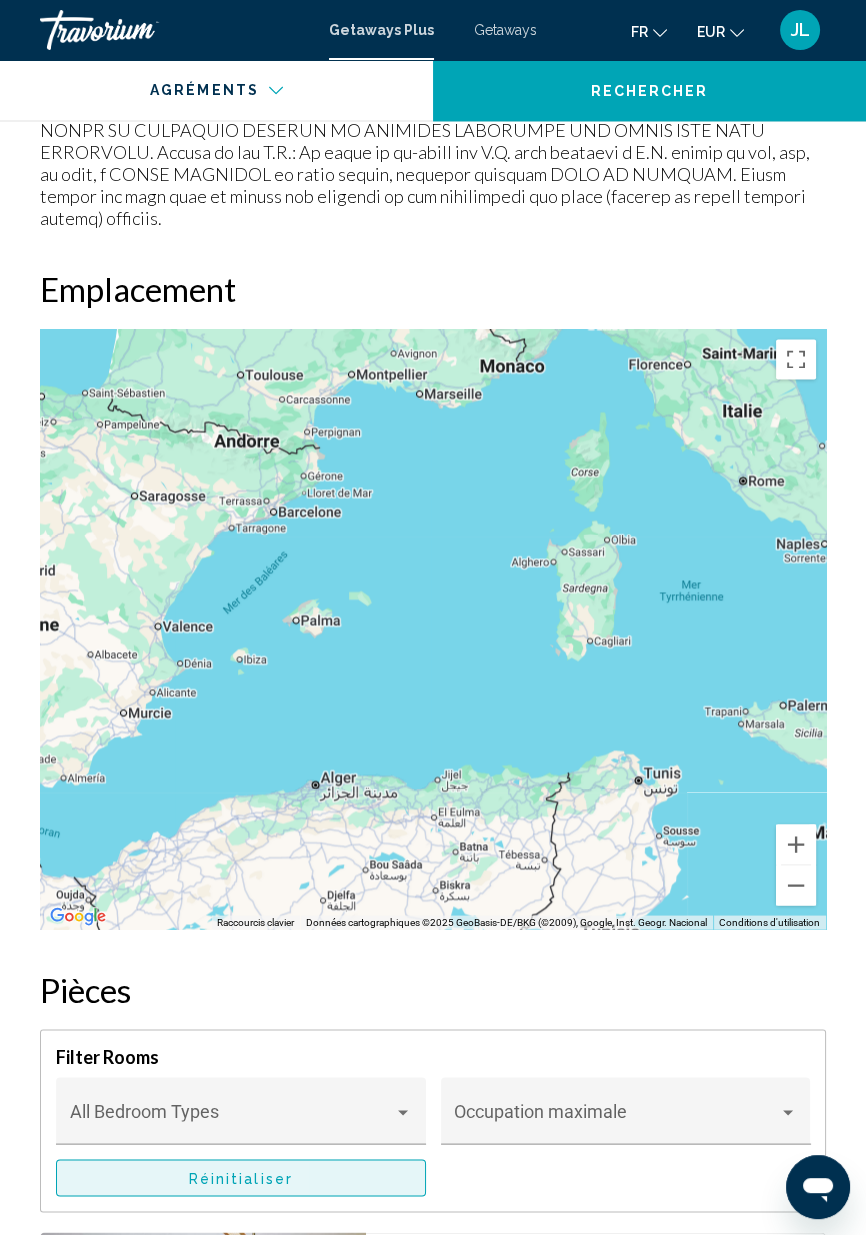 click on "Réinitialiser" at bounding box center [241, 1177] 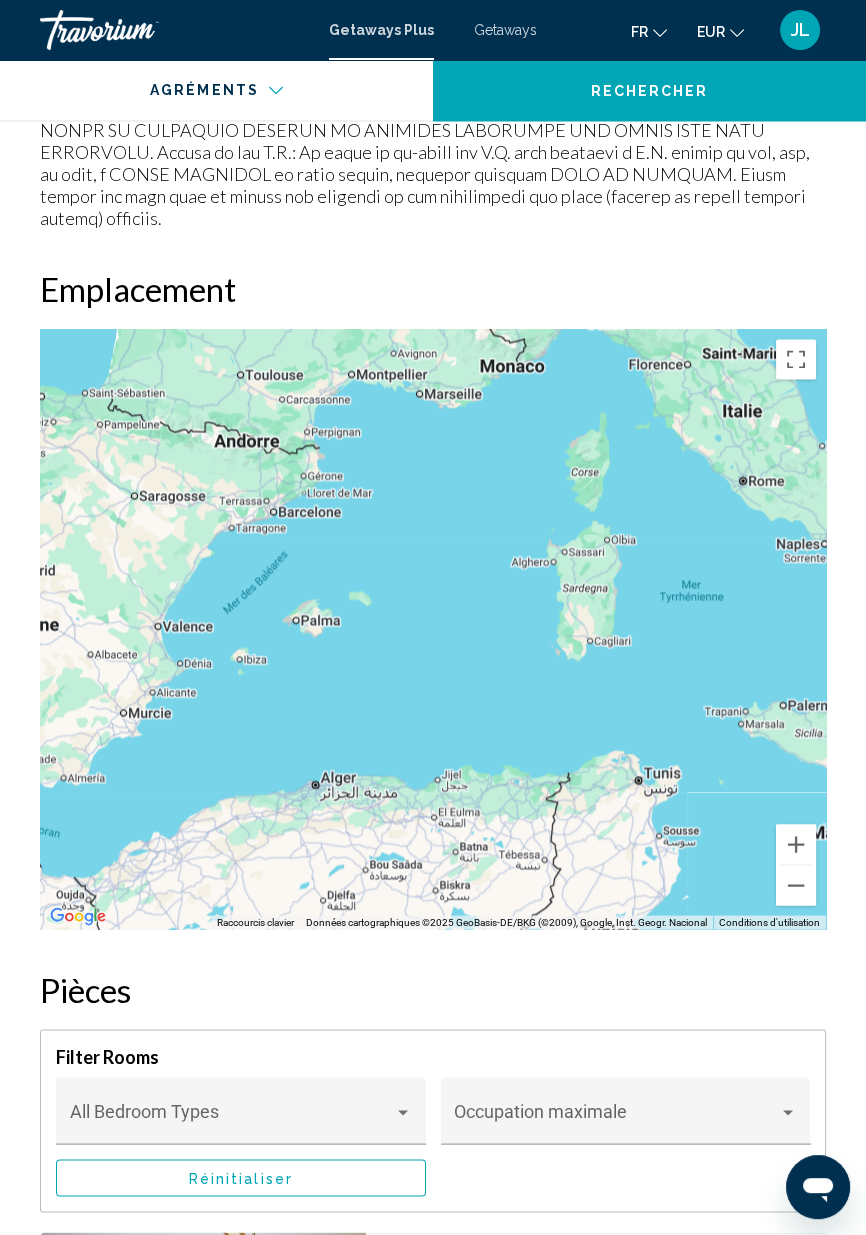 click on "Rechercher" 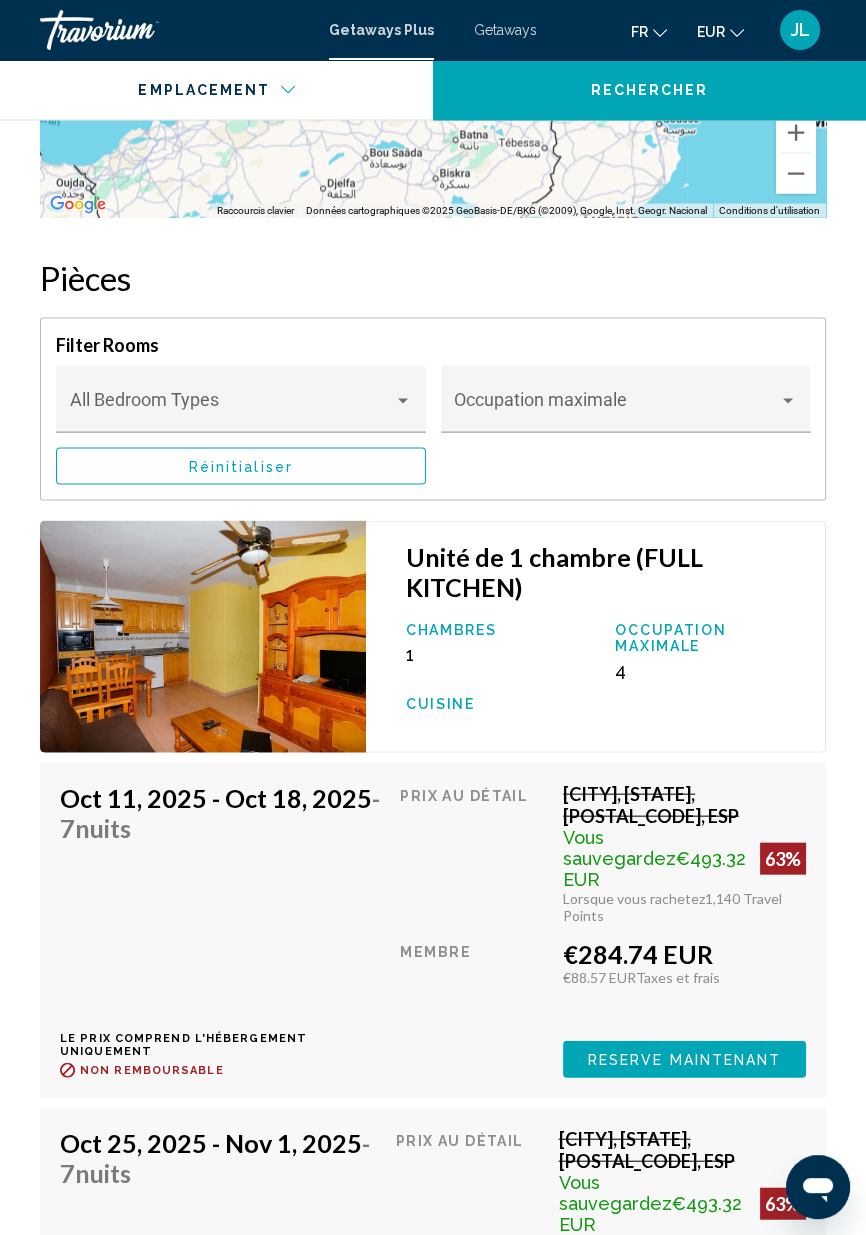 scroll, scrollTop: 4114, scrollLeft: 0, axis: vertical 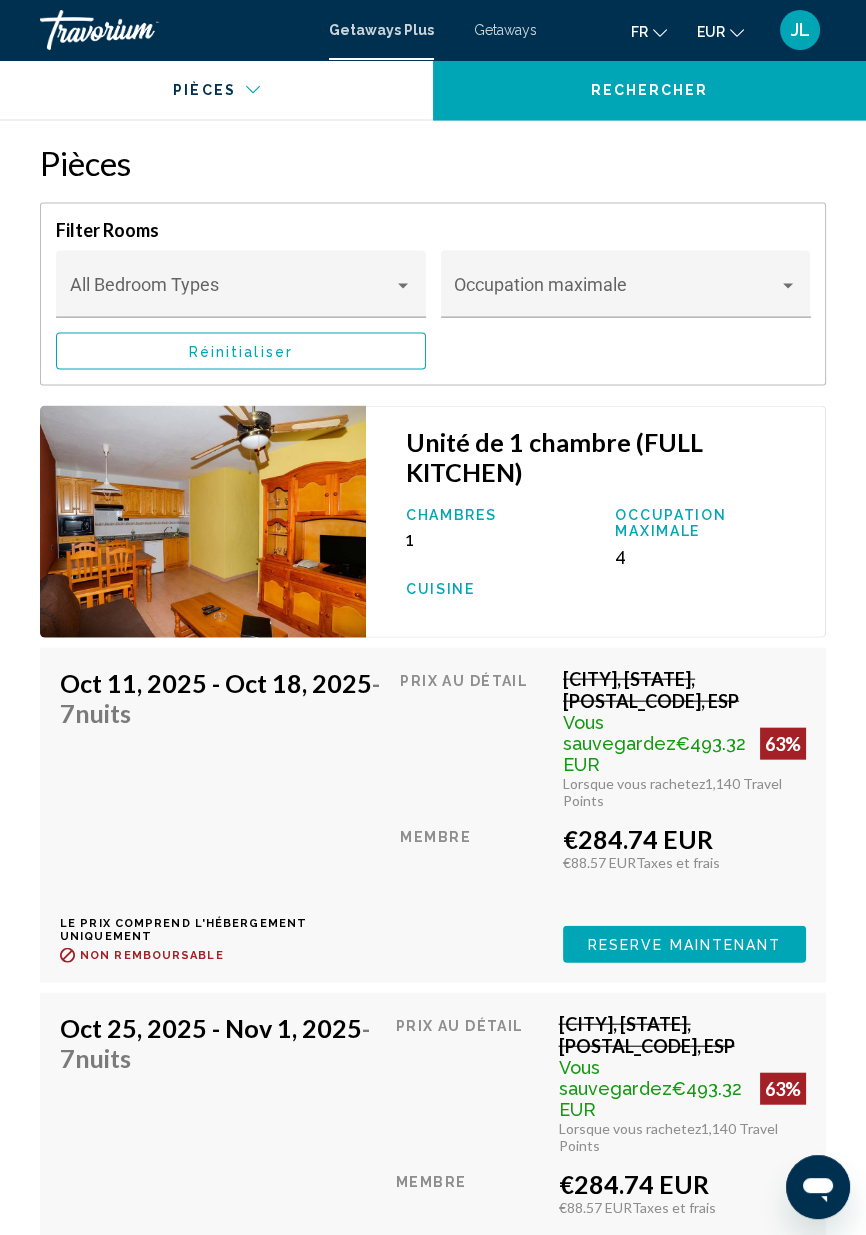 click on "Getaways Plus" at bounding box center [381, 30] 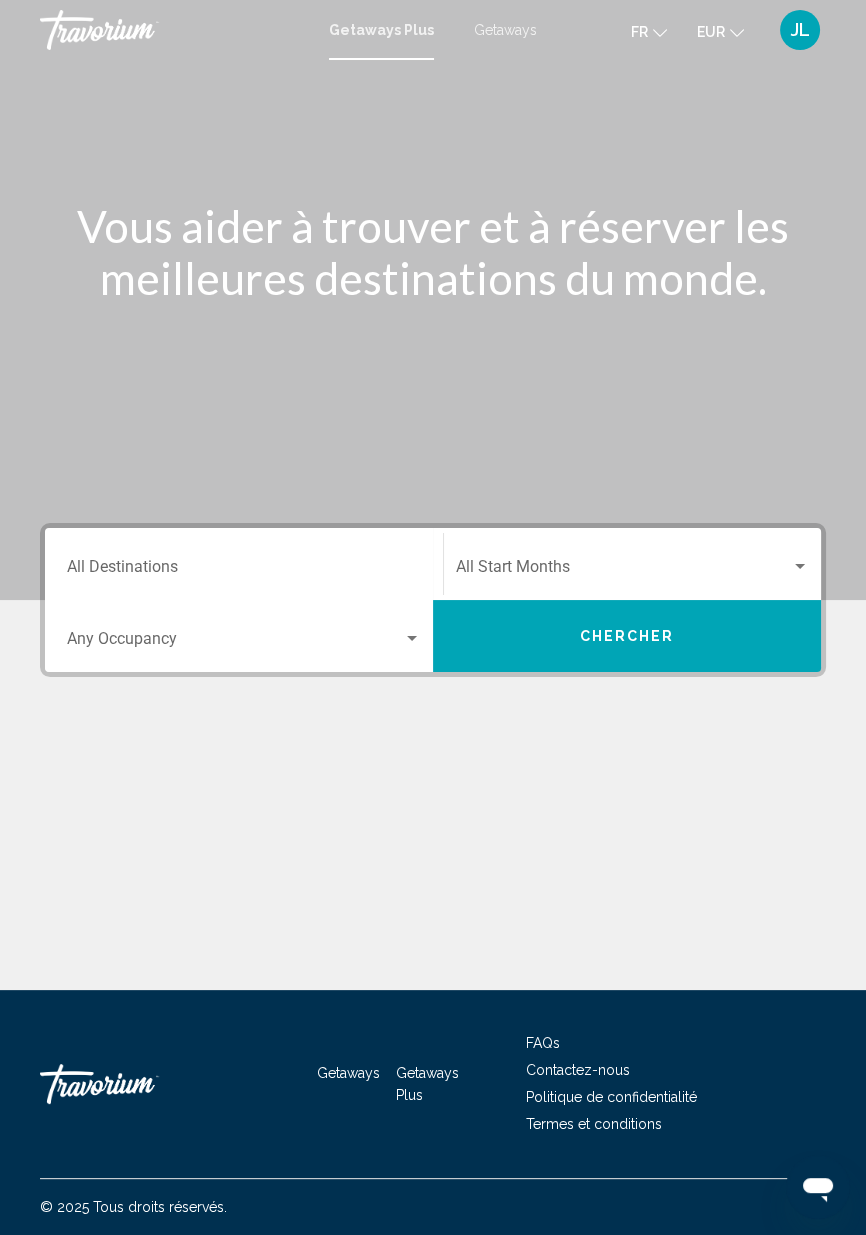 click at bounding box center (244, 643) 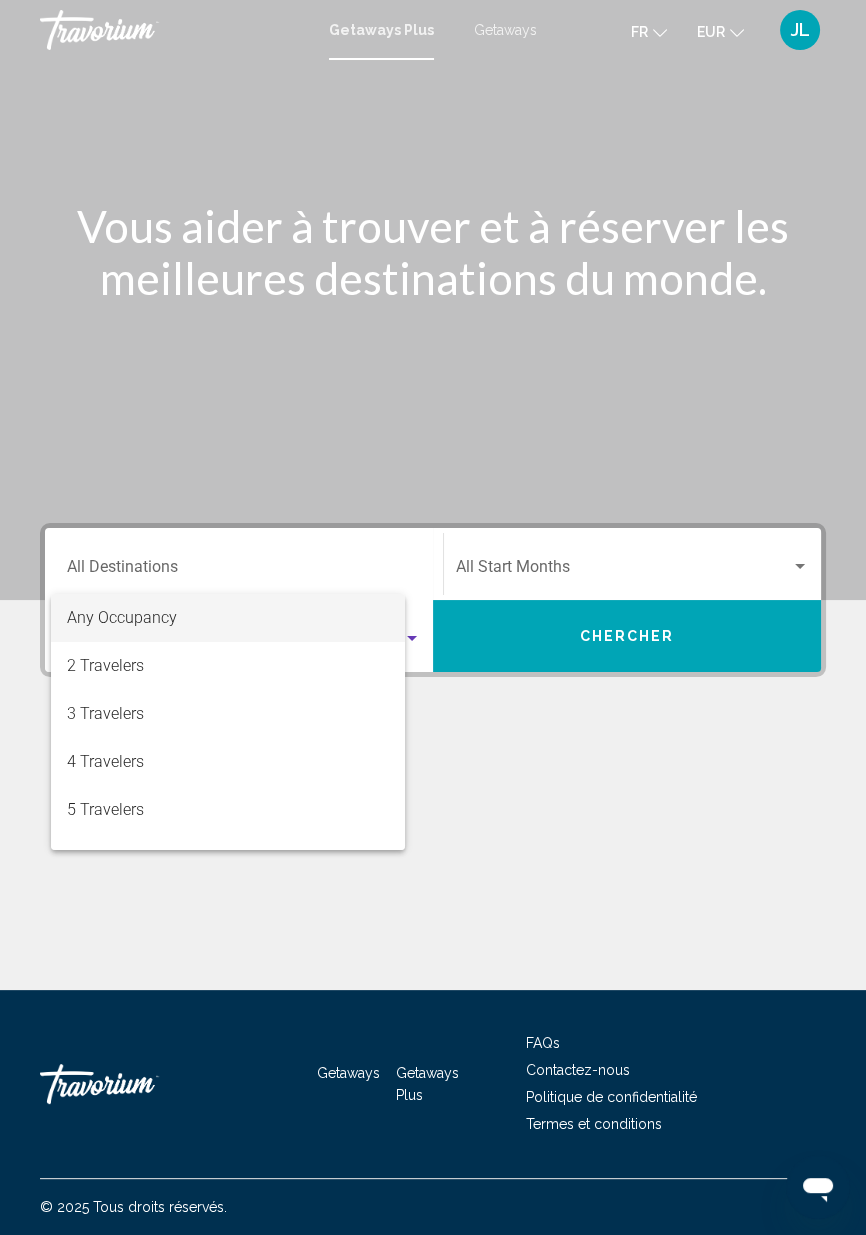 scroll, scrollTop: 96, scrollLeft: 0, axis: vertical 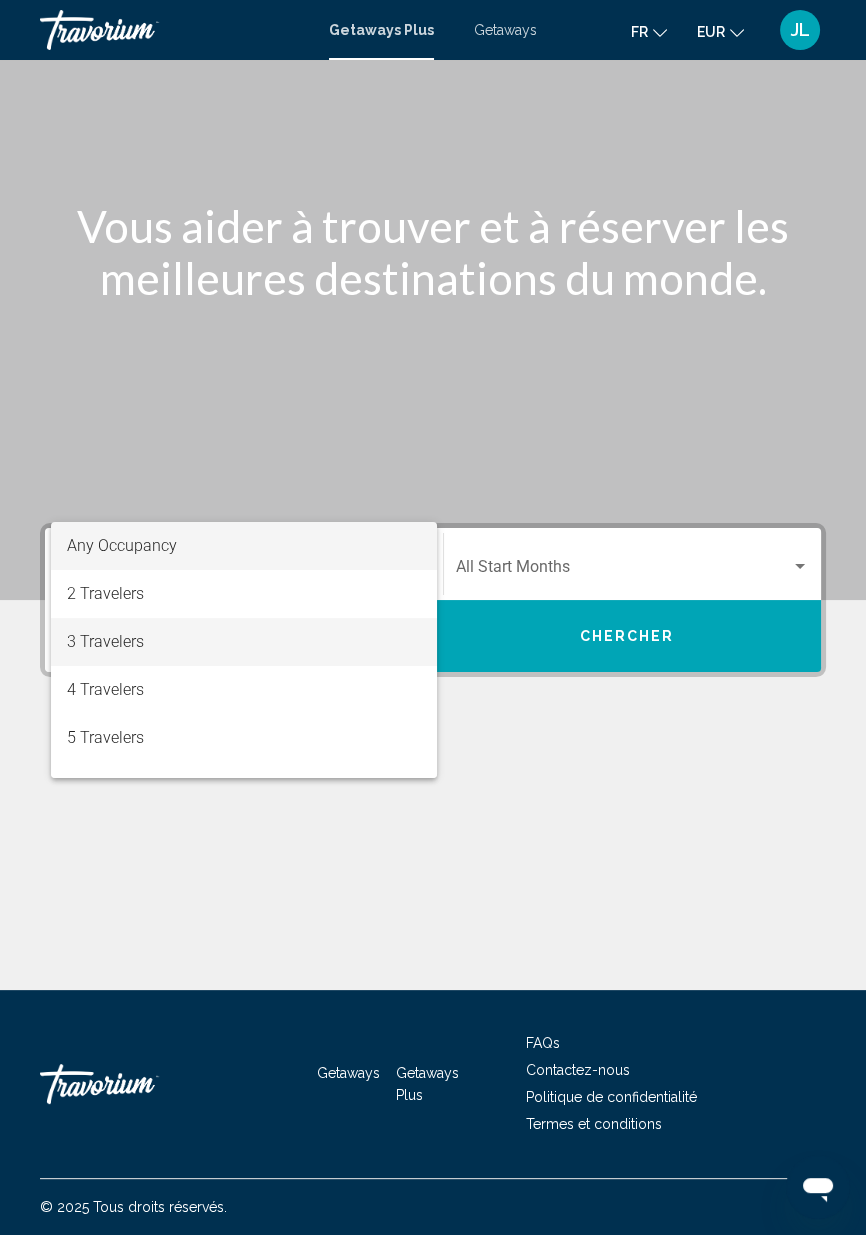 click on "3 Travelers" at bounding box center (244, 642) 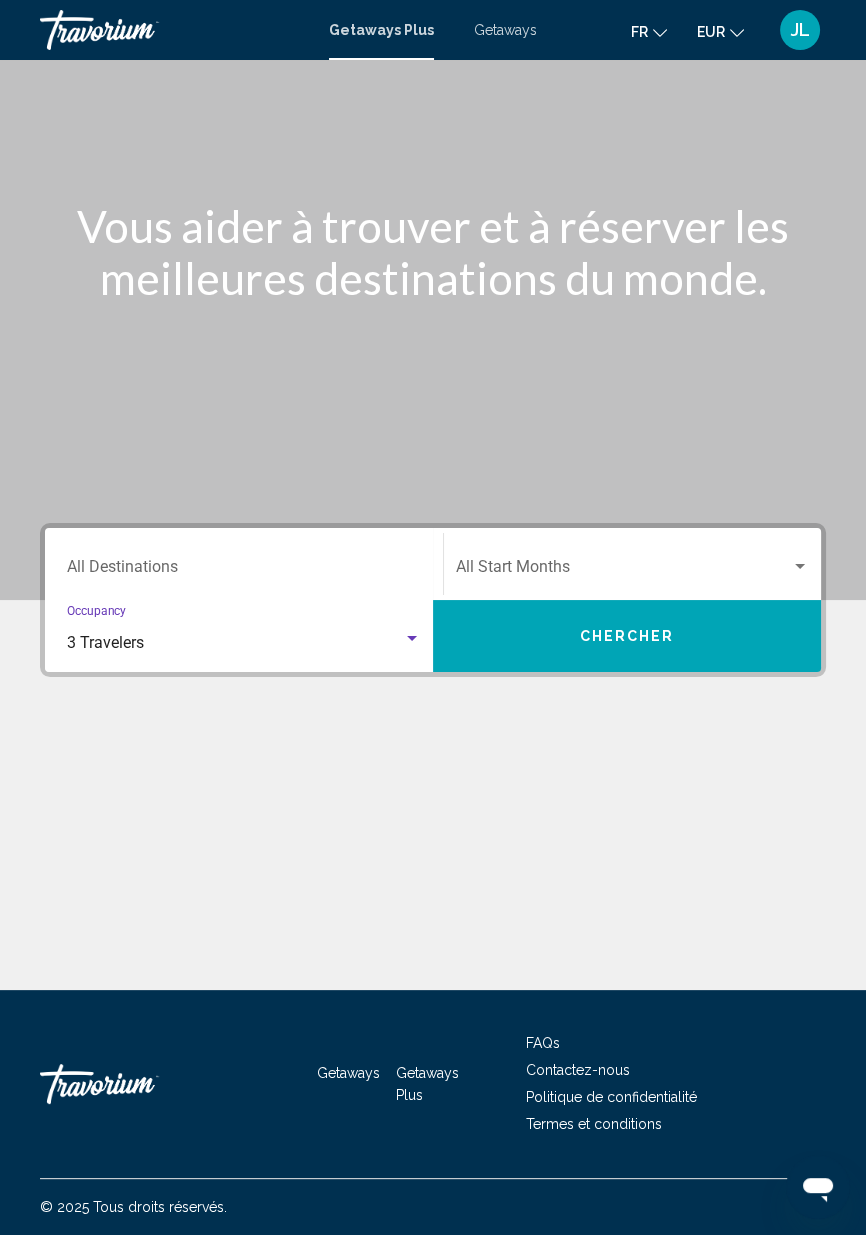 click on "3 Travelers" at bounding box center [244, 643] 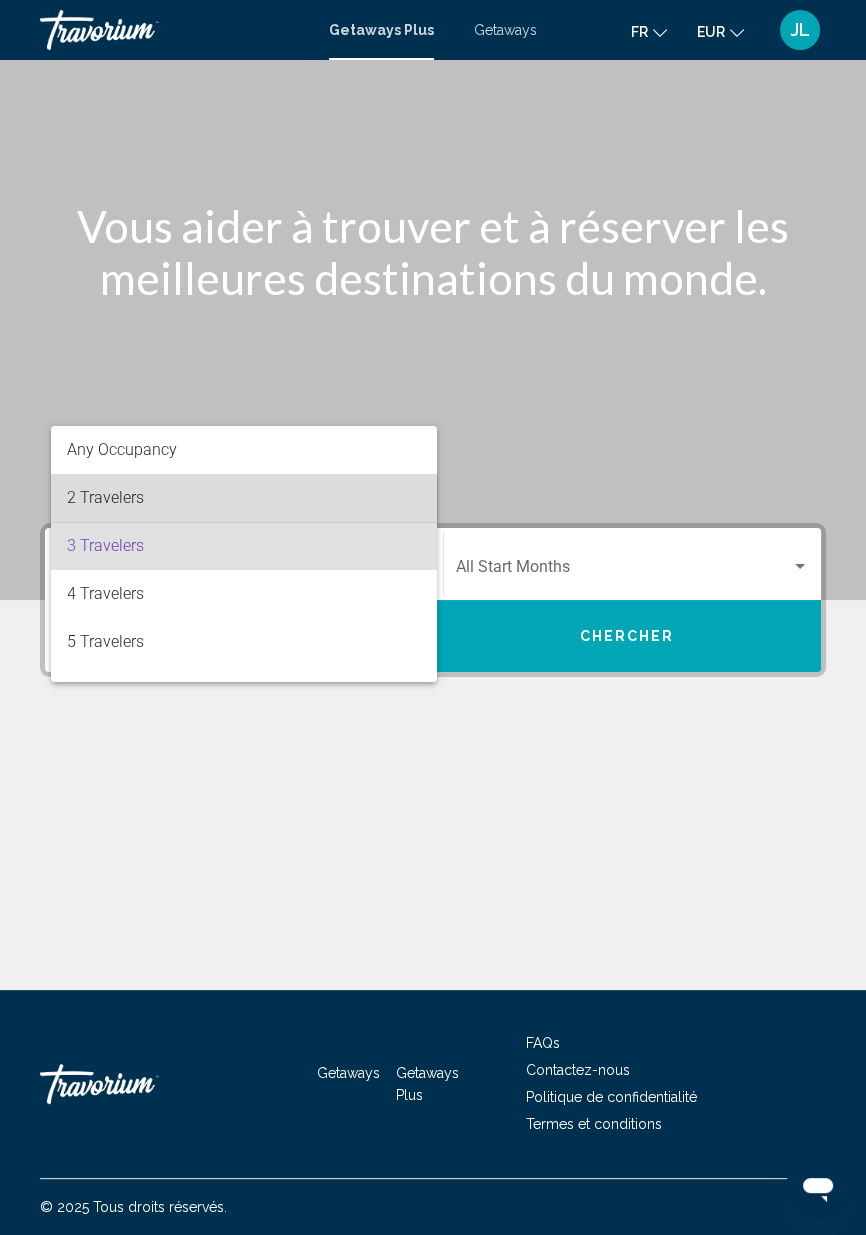 click on "2 Travelers" at bounding box center (244, 498) 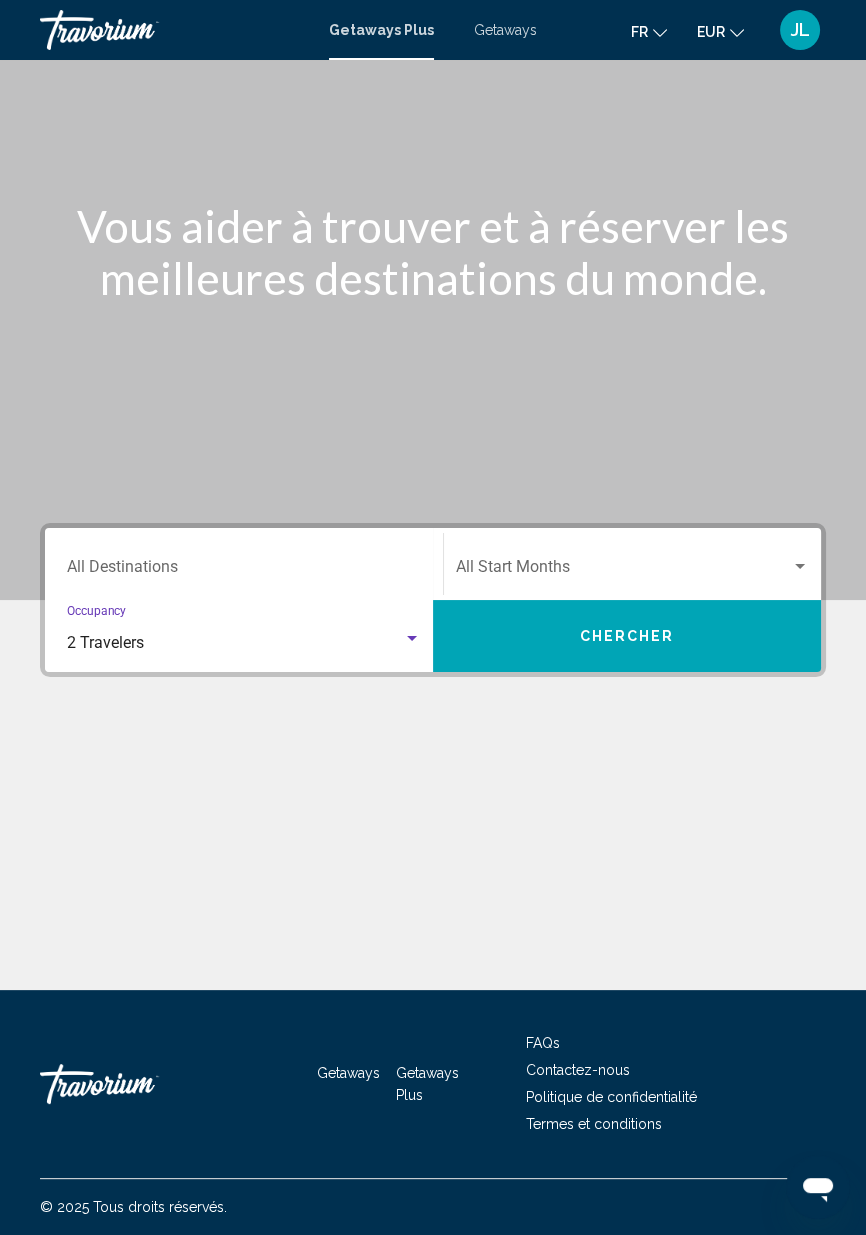 click at bounding box center (623, 571) 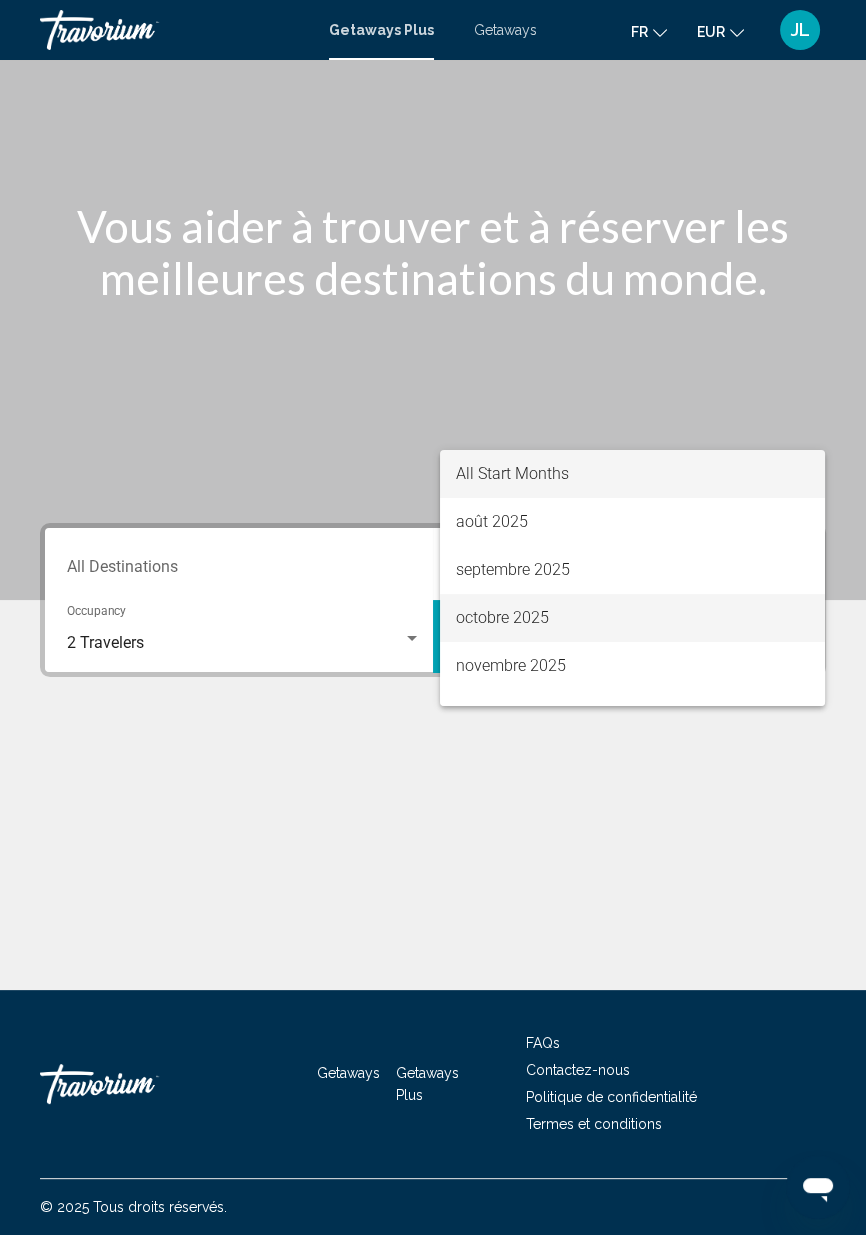 click on "octobre 2025" at bounding box center [632, 618] 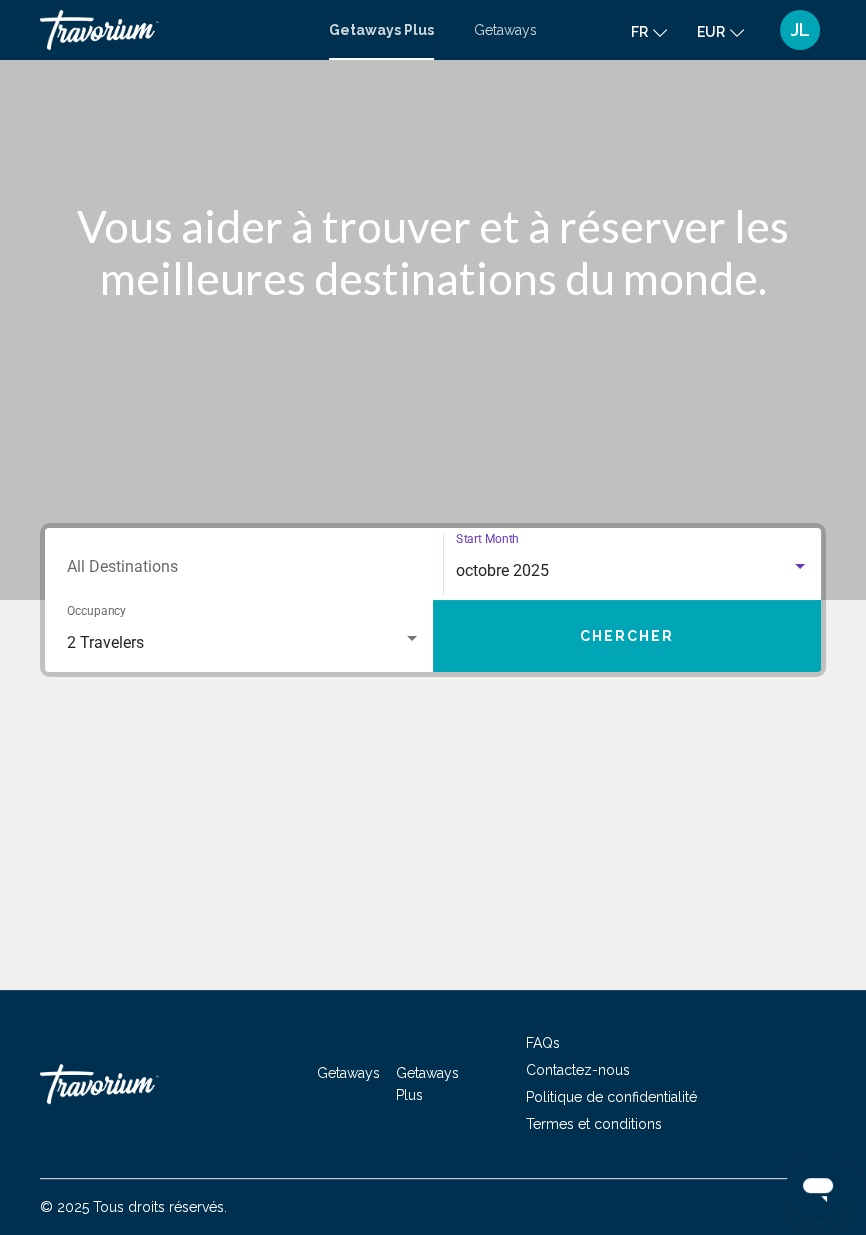 click on "Destination All Destinations" at bounding box center [244, 564] 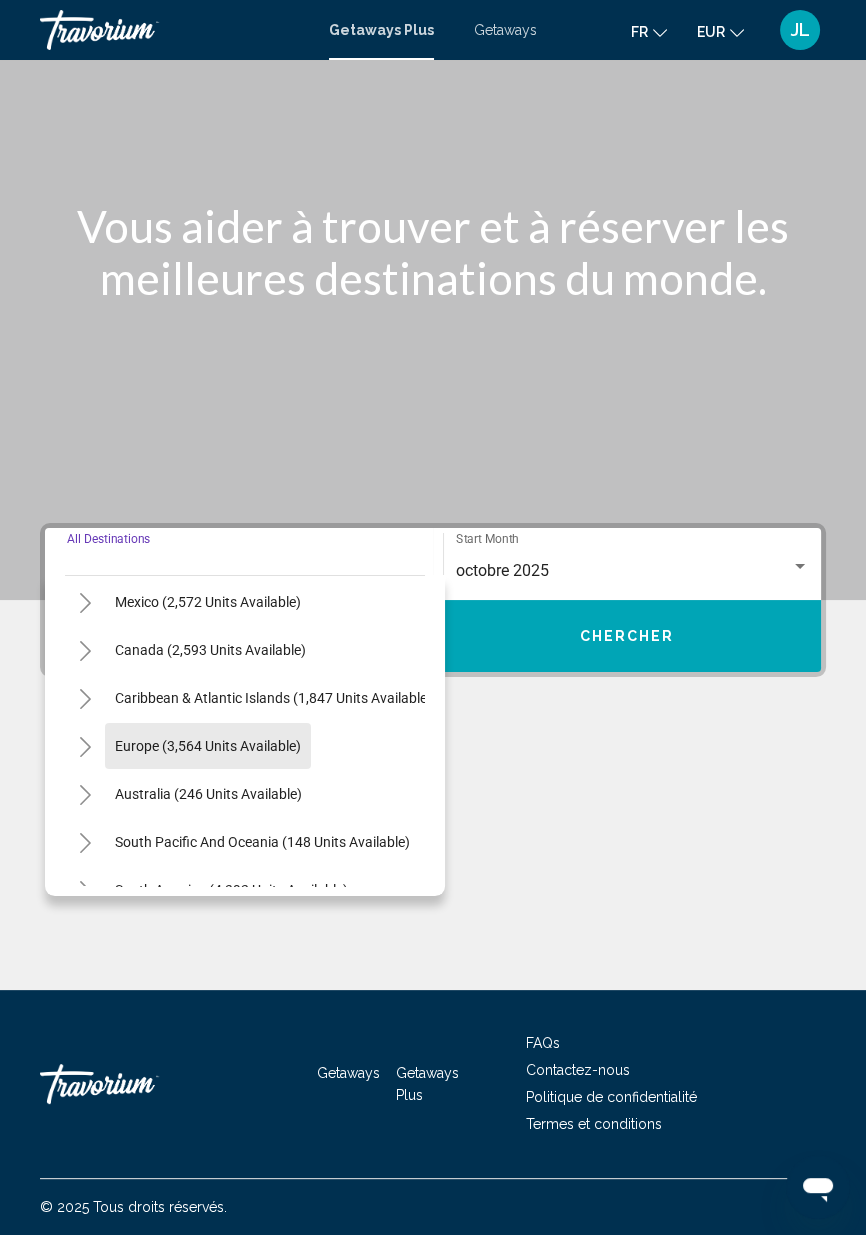 scroll, scrollTop: 116, scrollLeft: 0, axis: vertical 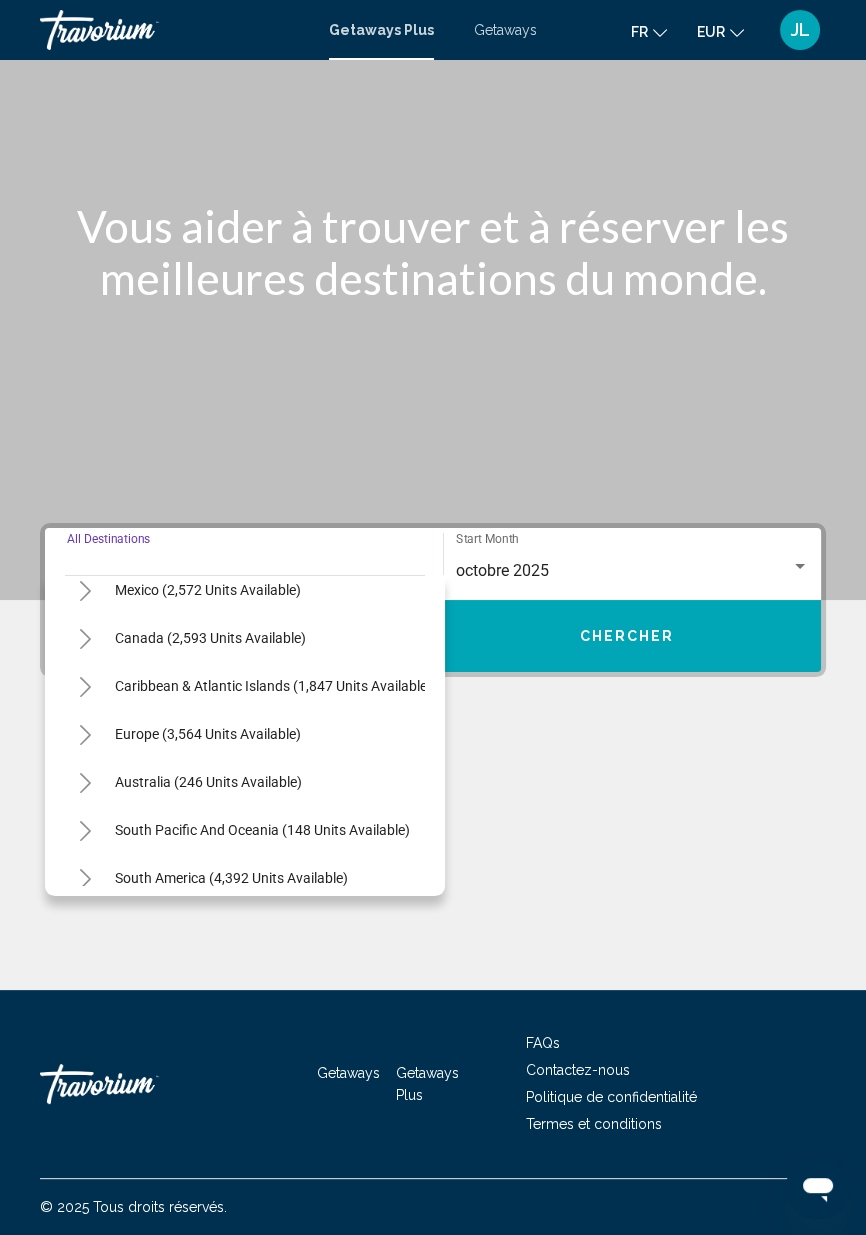 click on "Europe (3,564 units available)" at bounding box center [208, 782] 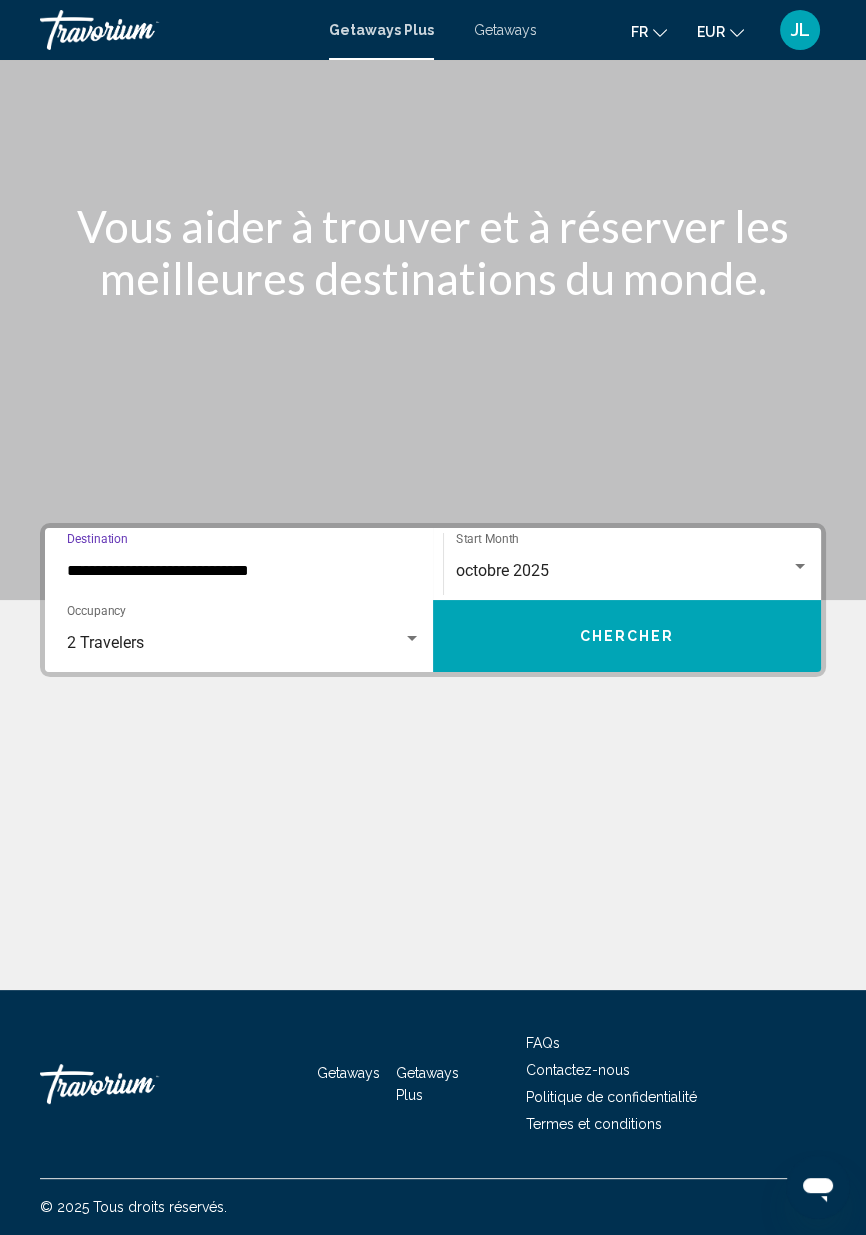 click on "Chercher" at bounding box center [627, 636] 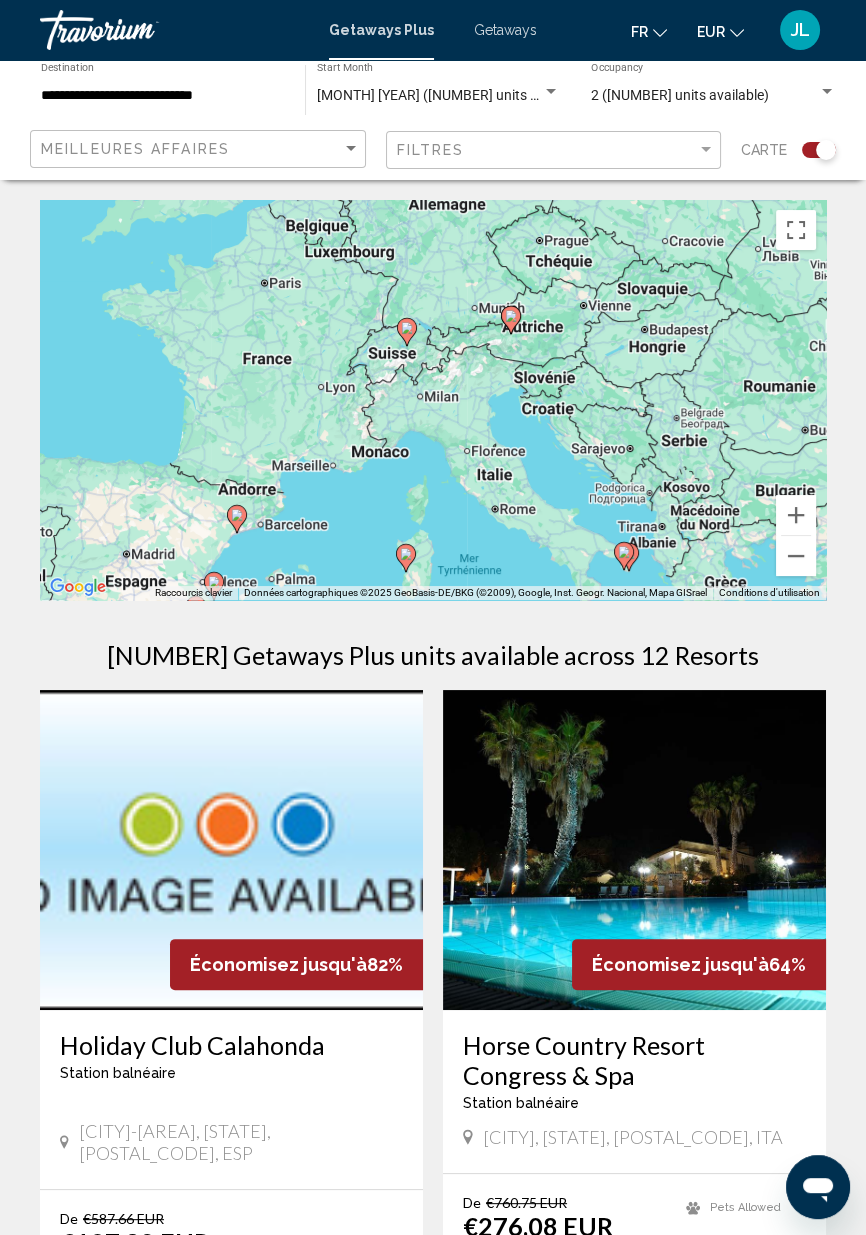 click 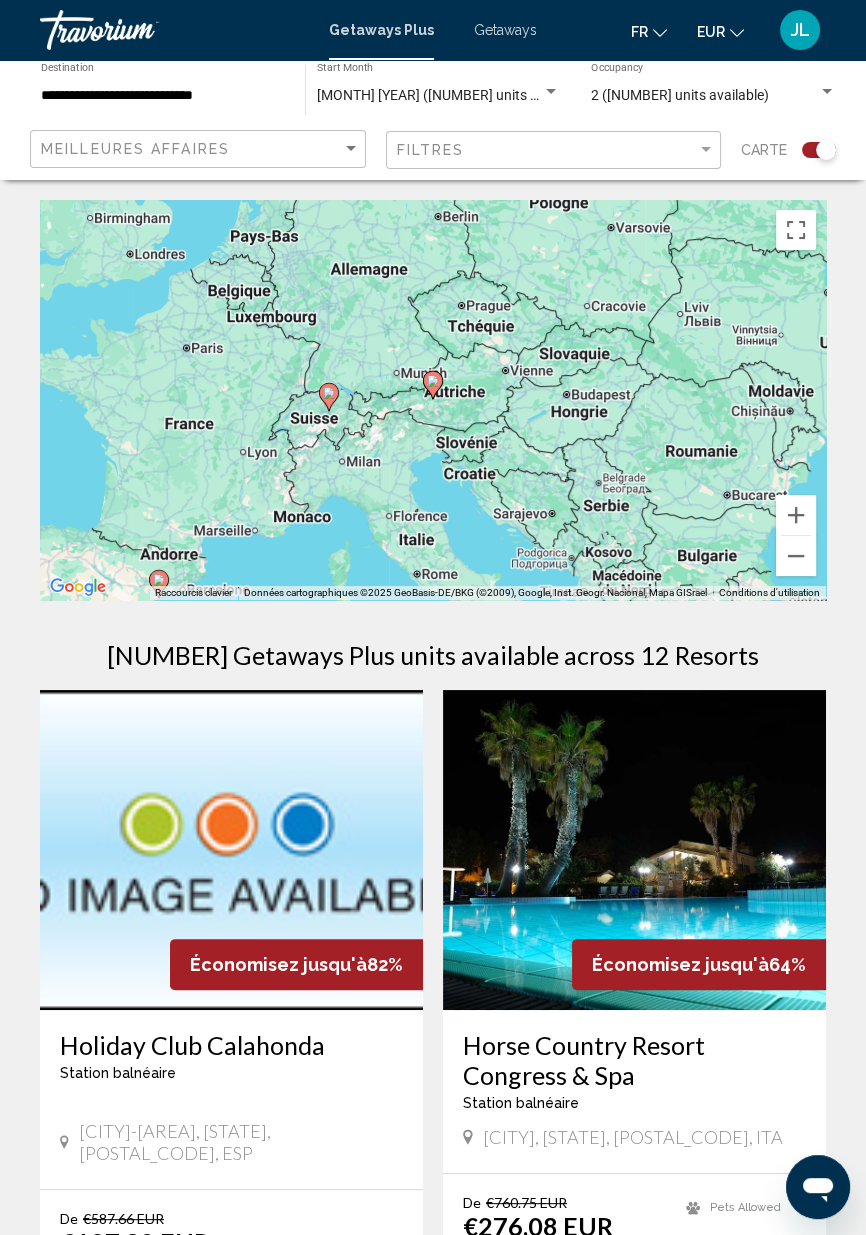 click at bounding box center [433, 385] 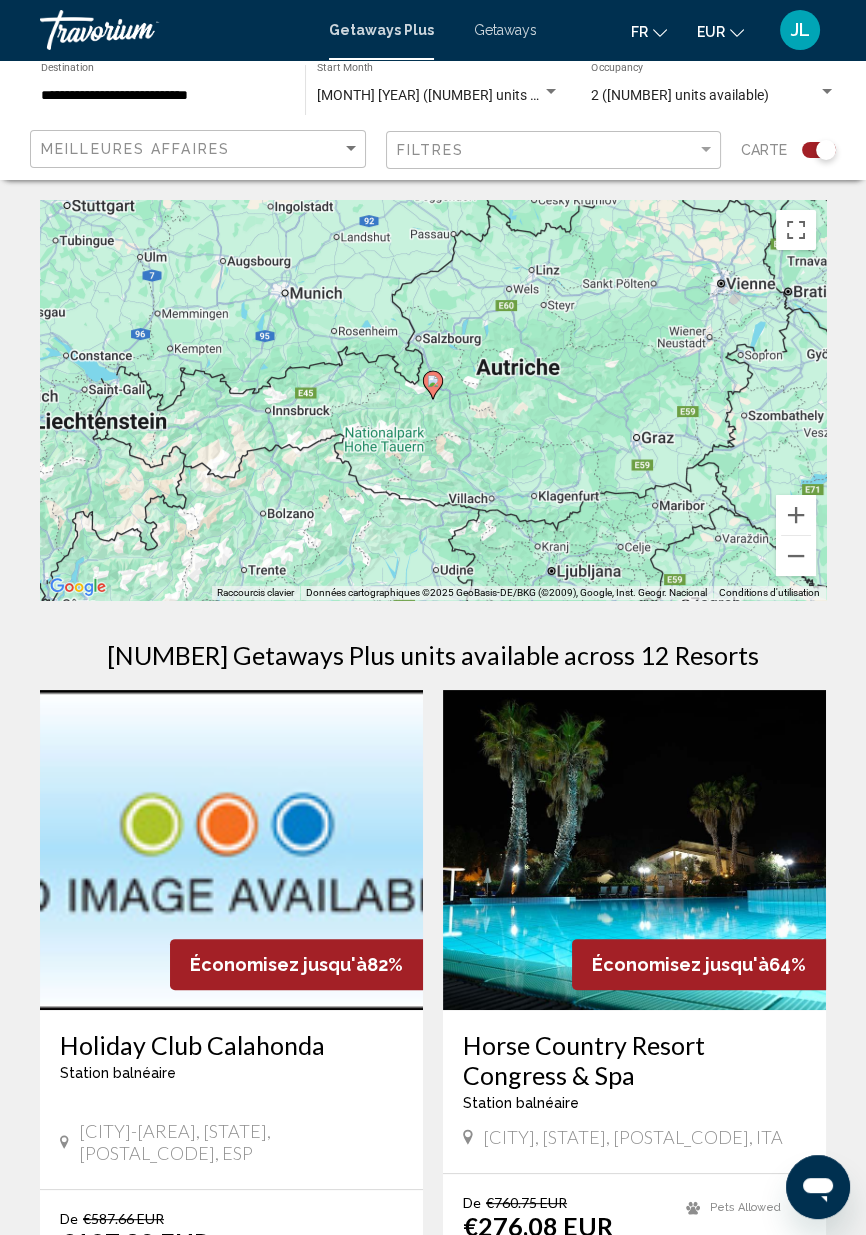 click at bounding box center [433, 385] 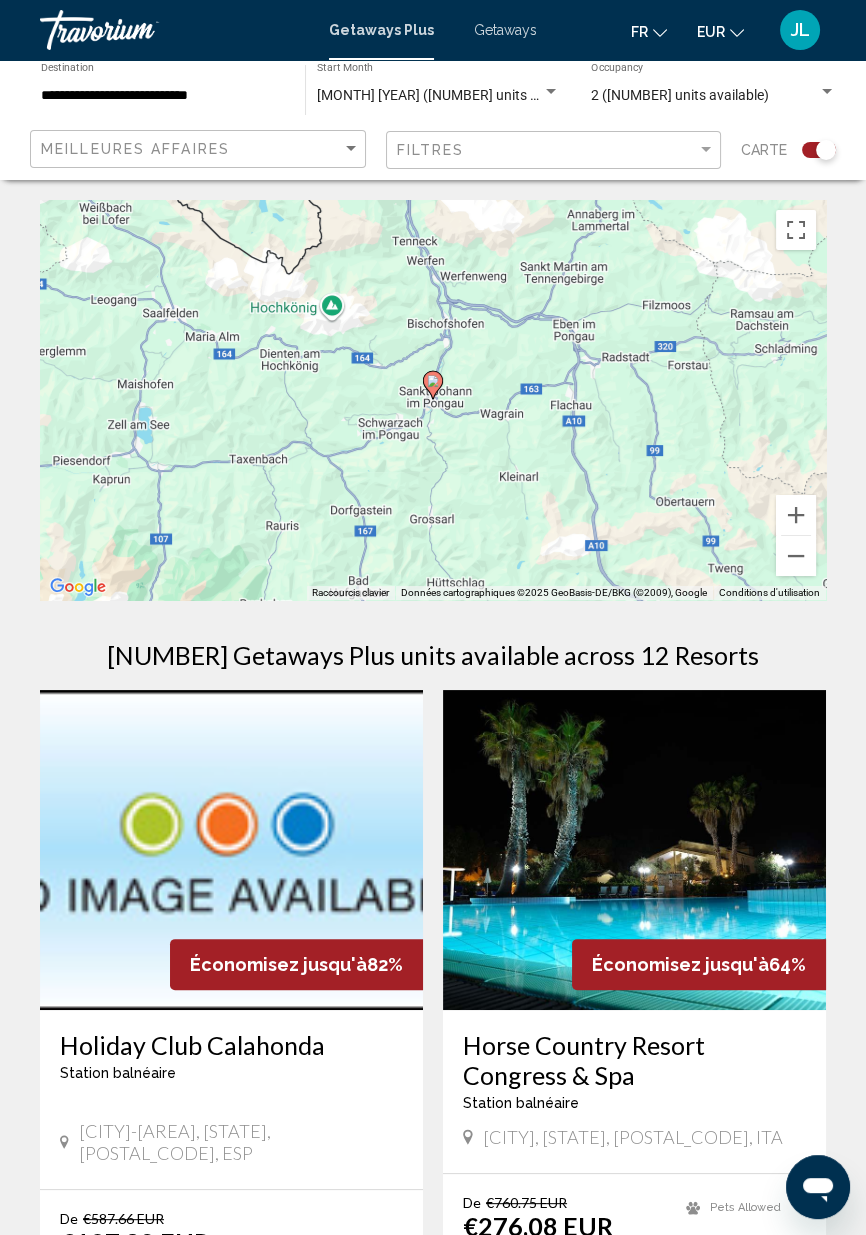 click 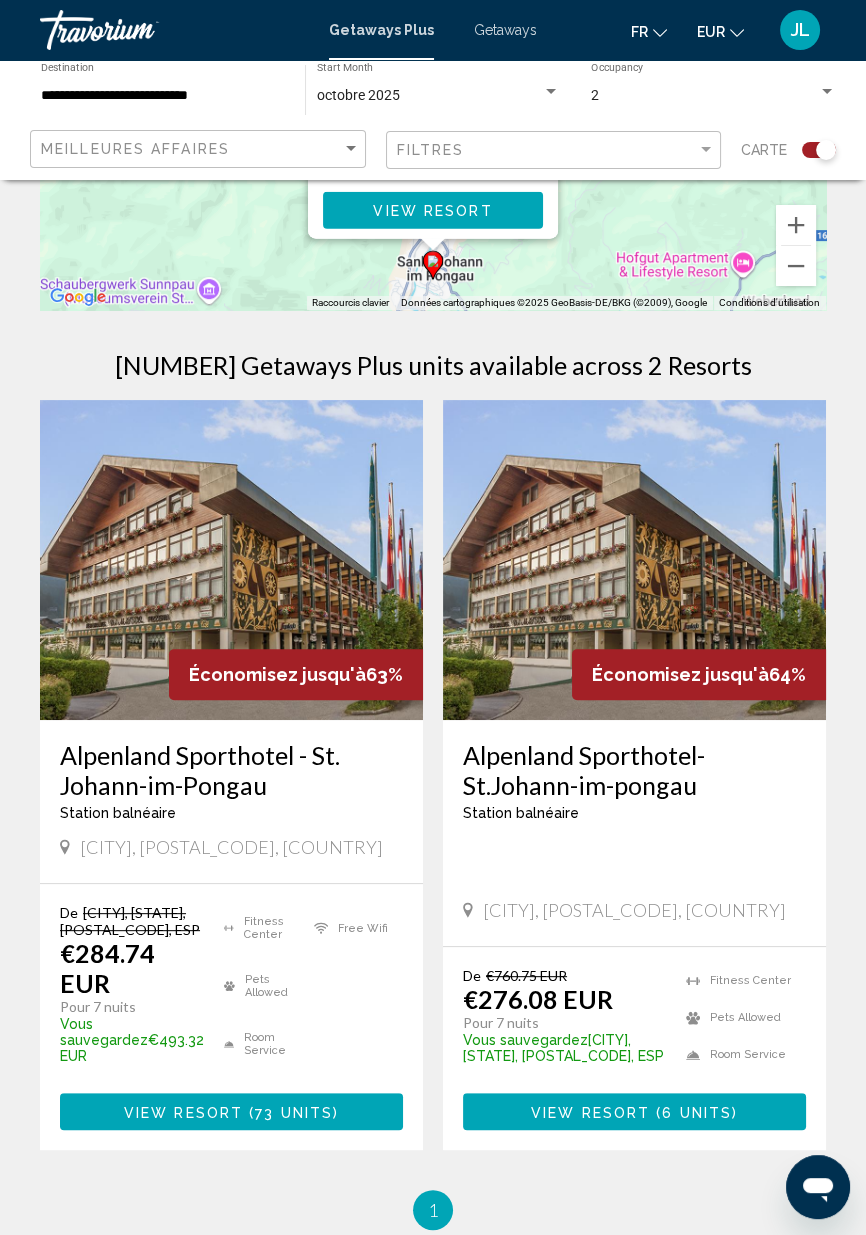 scroll, scrollTop: 286, scrollLeft: 0, axis: vertical 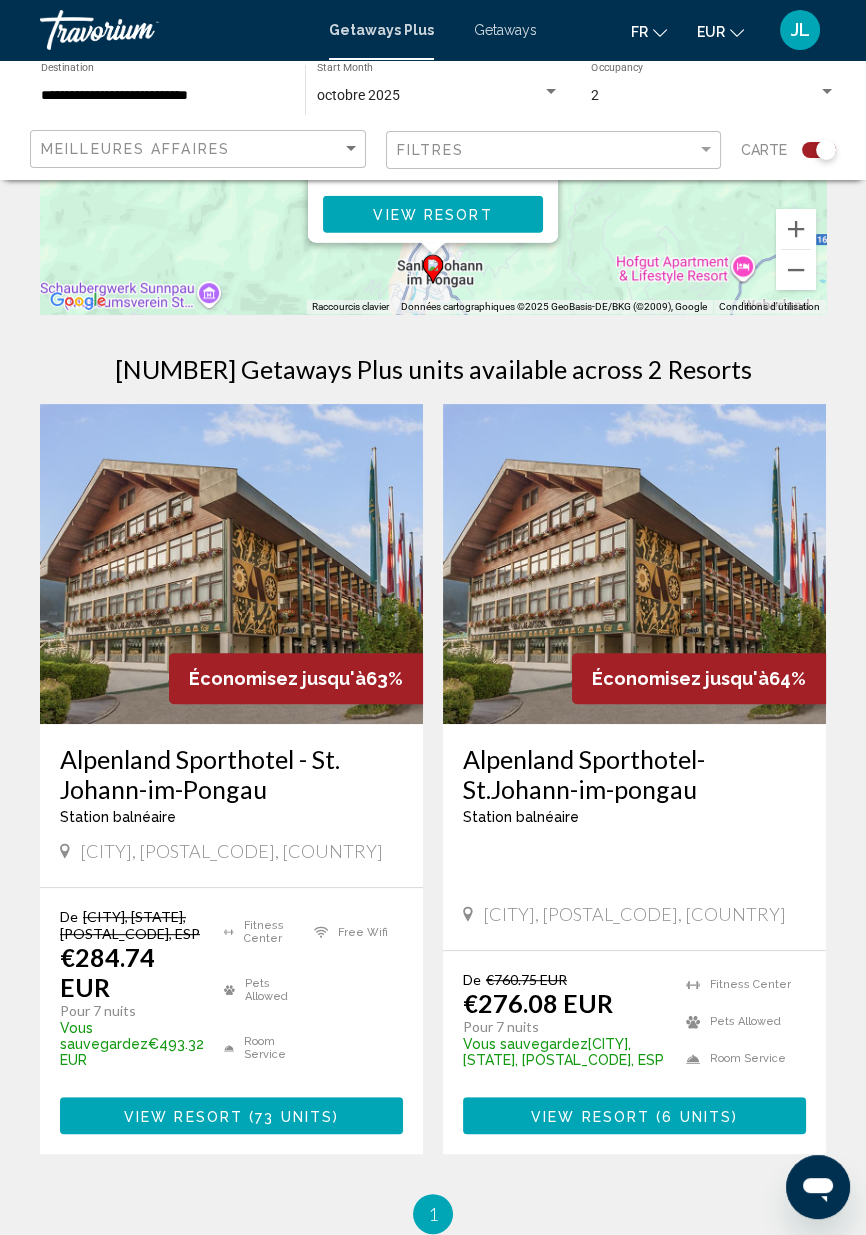 click at bounding box center (634, 564) 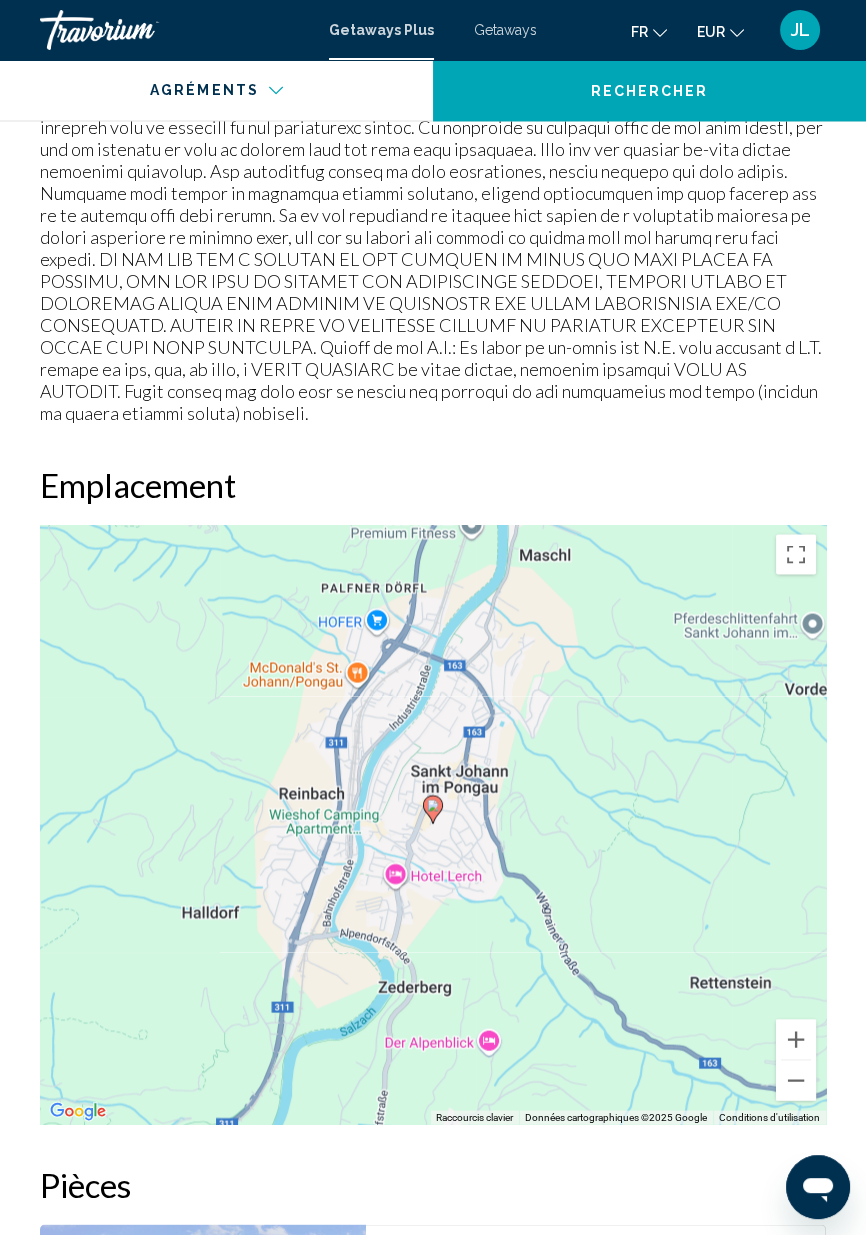 scroll, scrollTop: 3242, scrollLeft: 0, axis: vertical 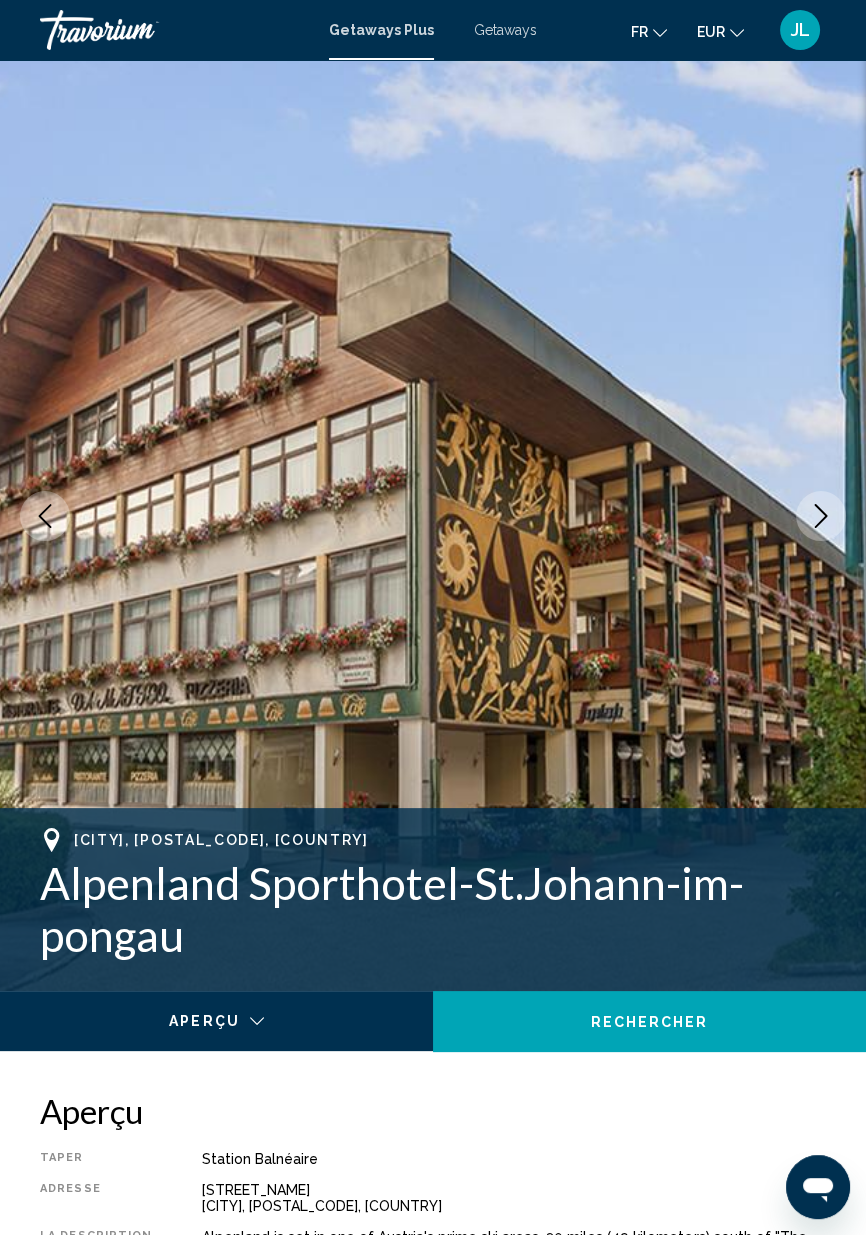 click on "Getaways Plus" at bounding box center (381, 30) 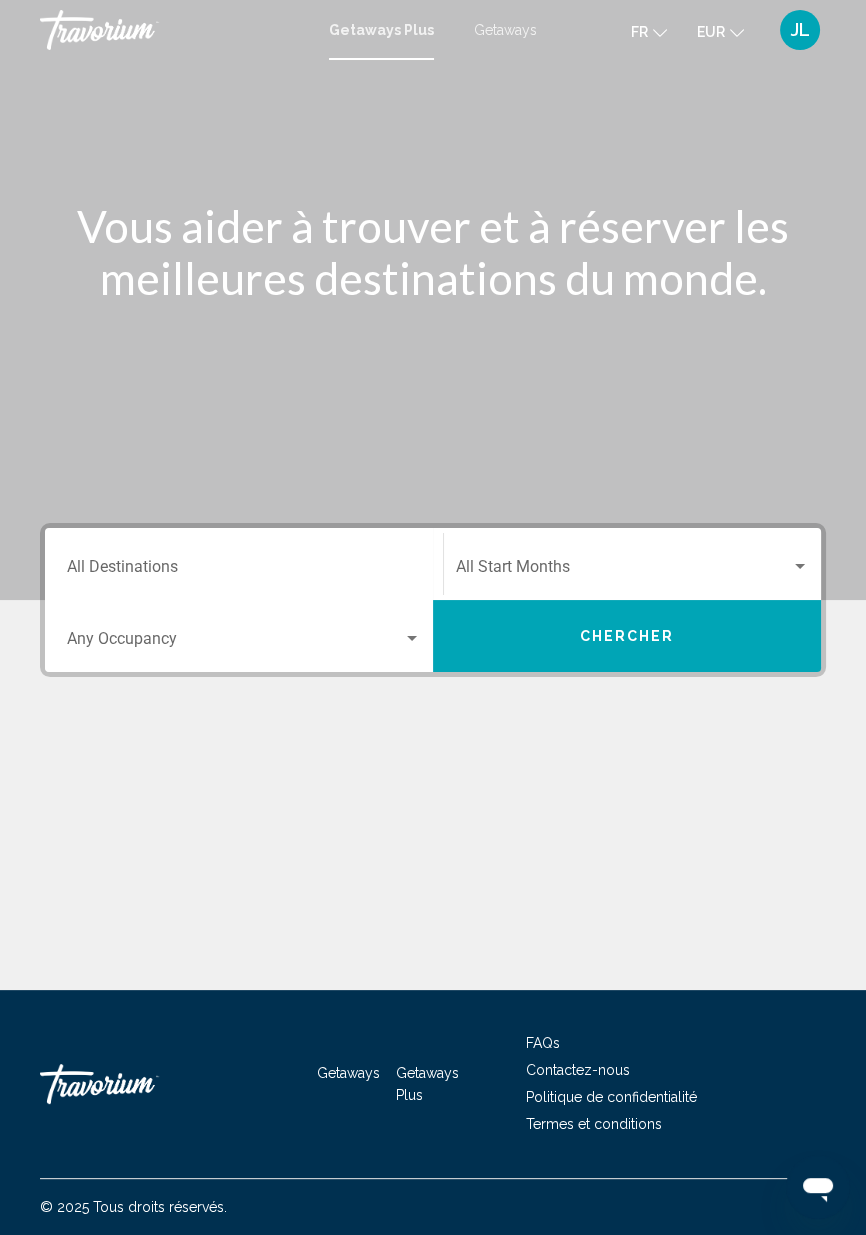 click at bounding box center (623, 571) 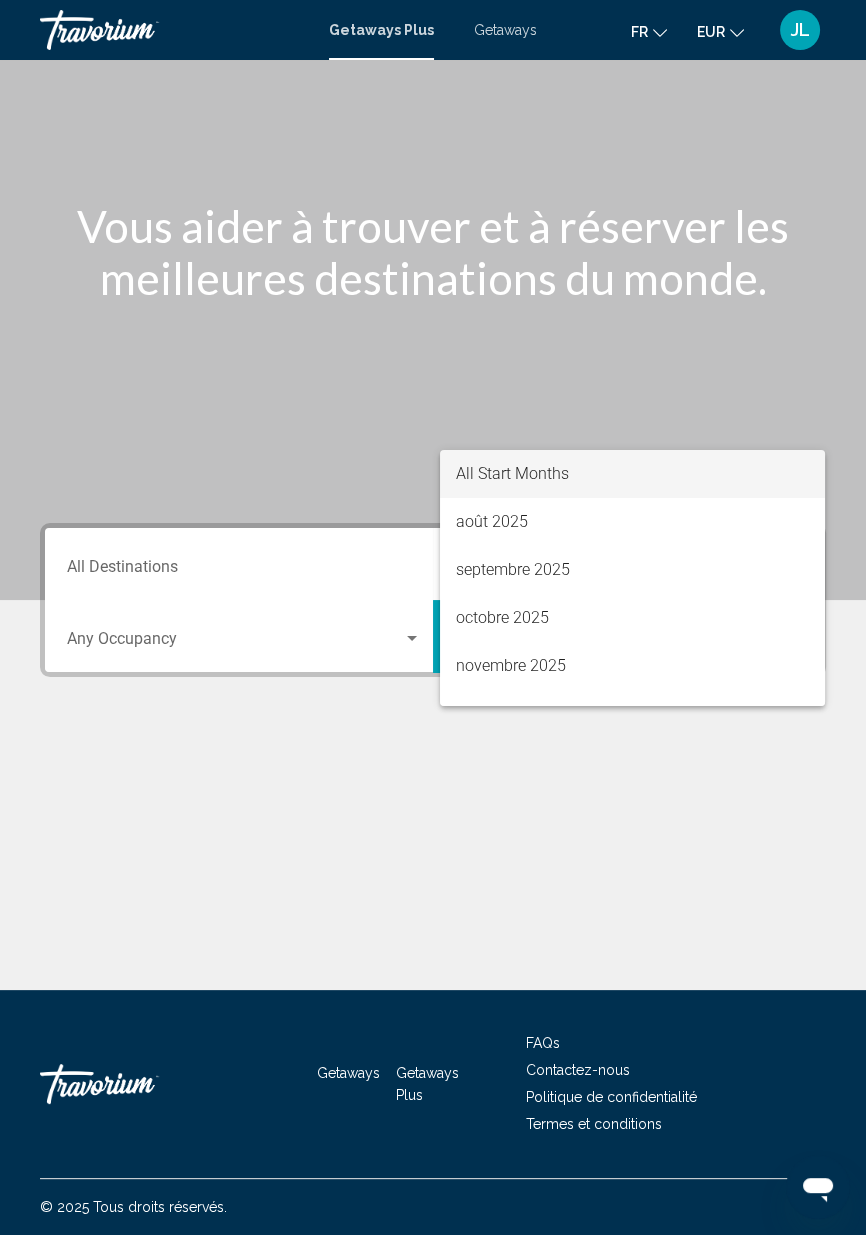 scroll, scrollTop: 96, scrollLeft: 0, axis: vertical 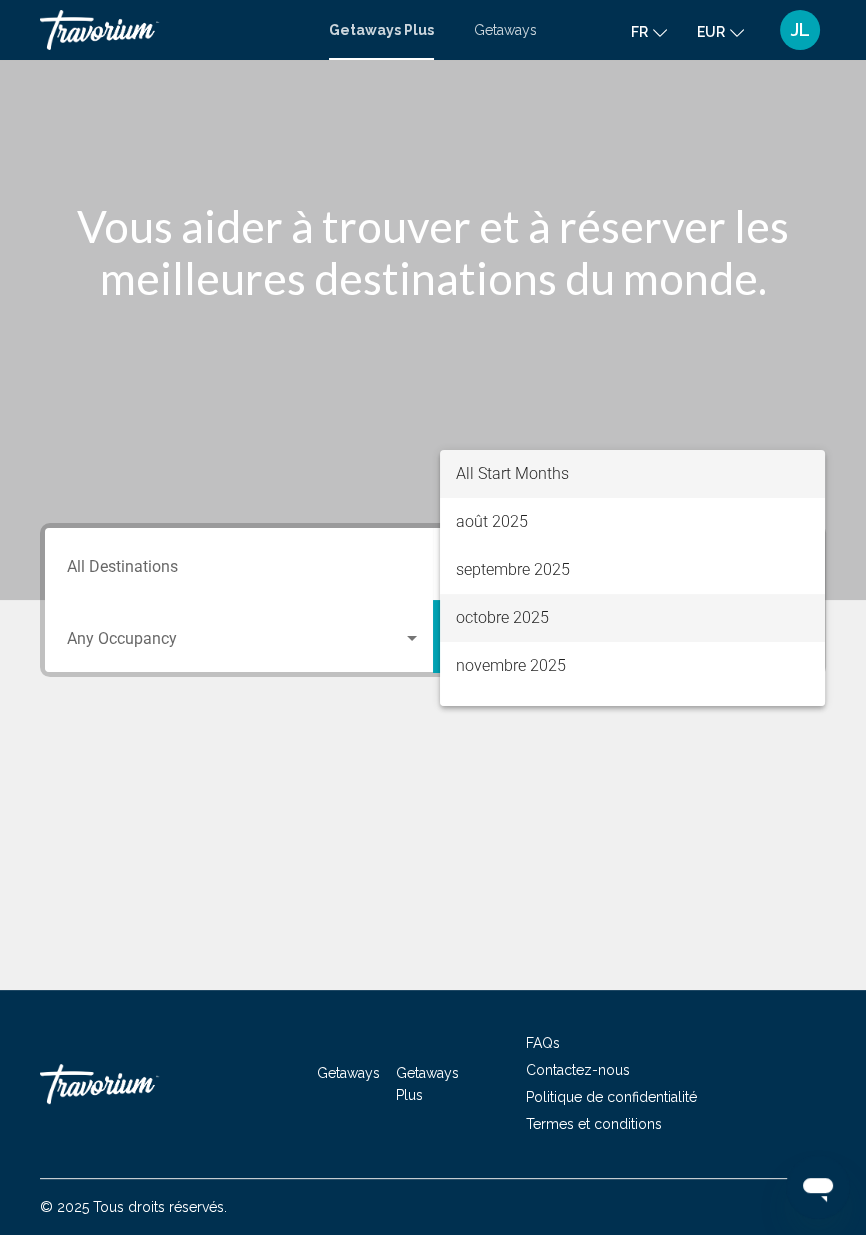 click on "octobre 2025" at bounding box center (632, 618) 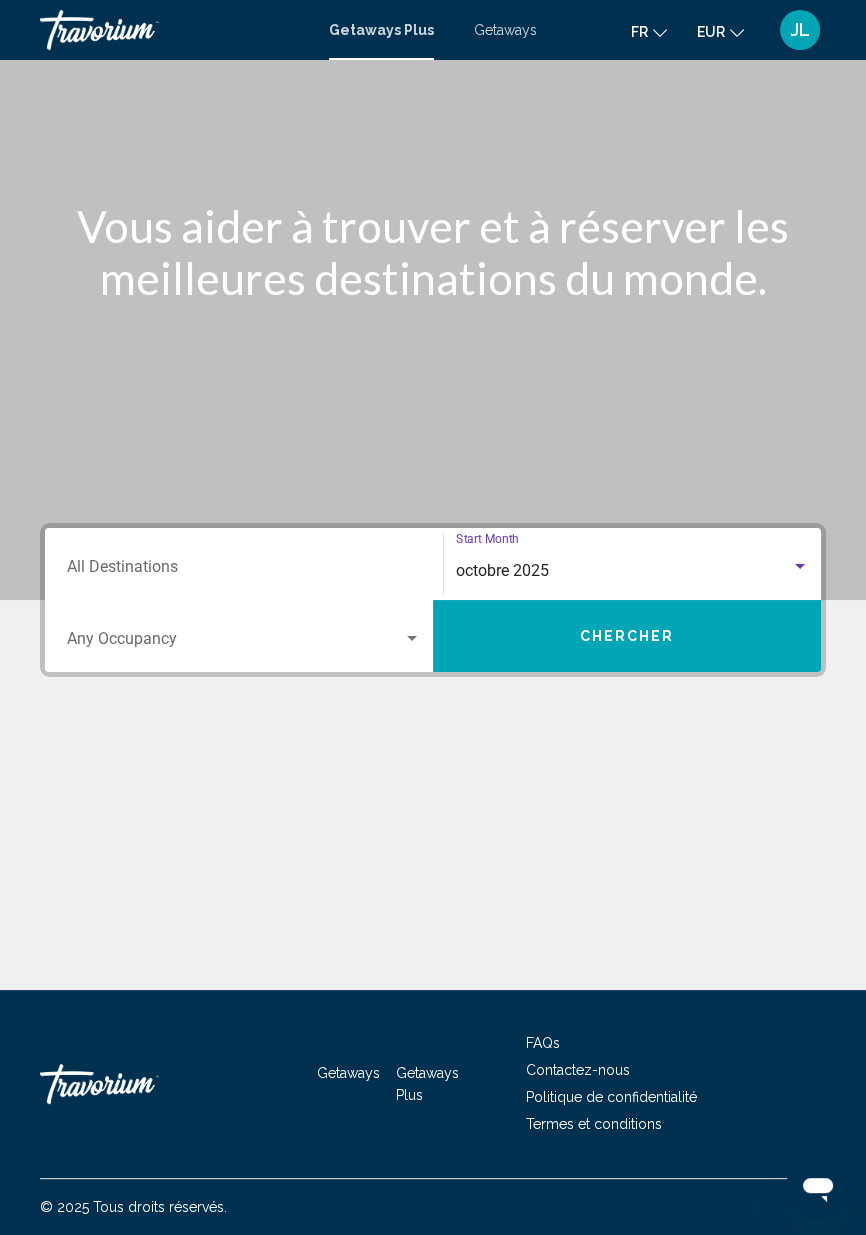 click at bounding box center (235, 643) 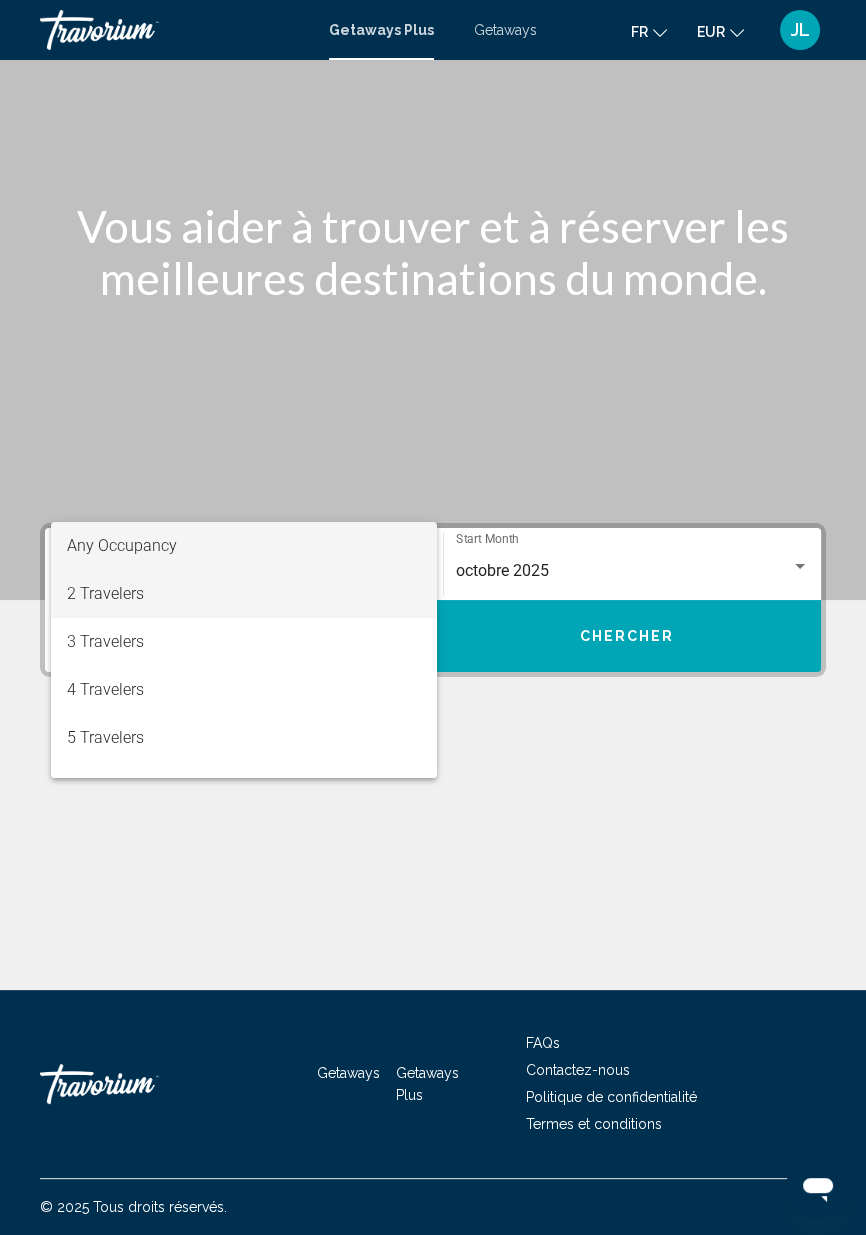 click on "2 Travelers" at bounding box center (244, 594) 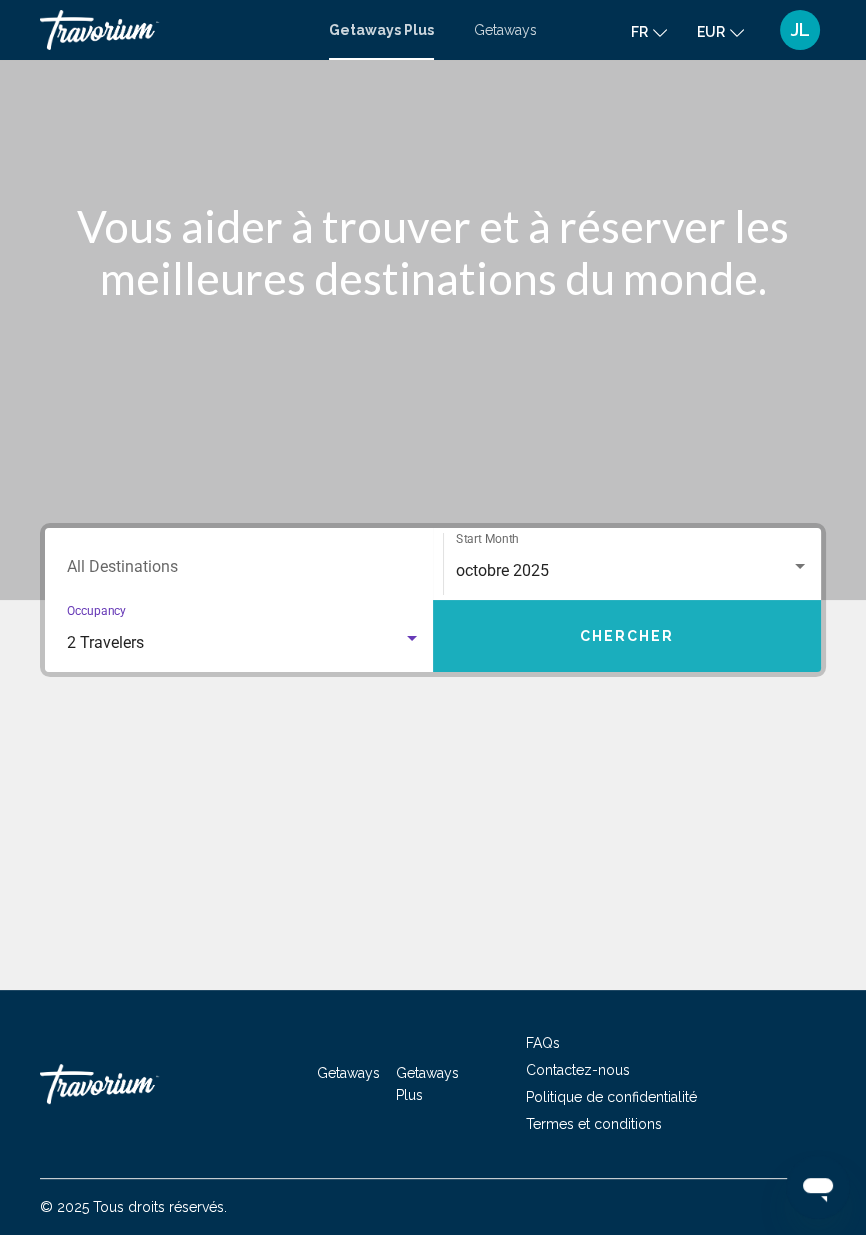 click on "Chercher" at bounding box center [627, 637] 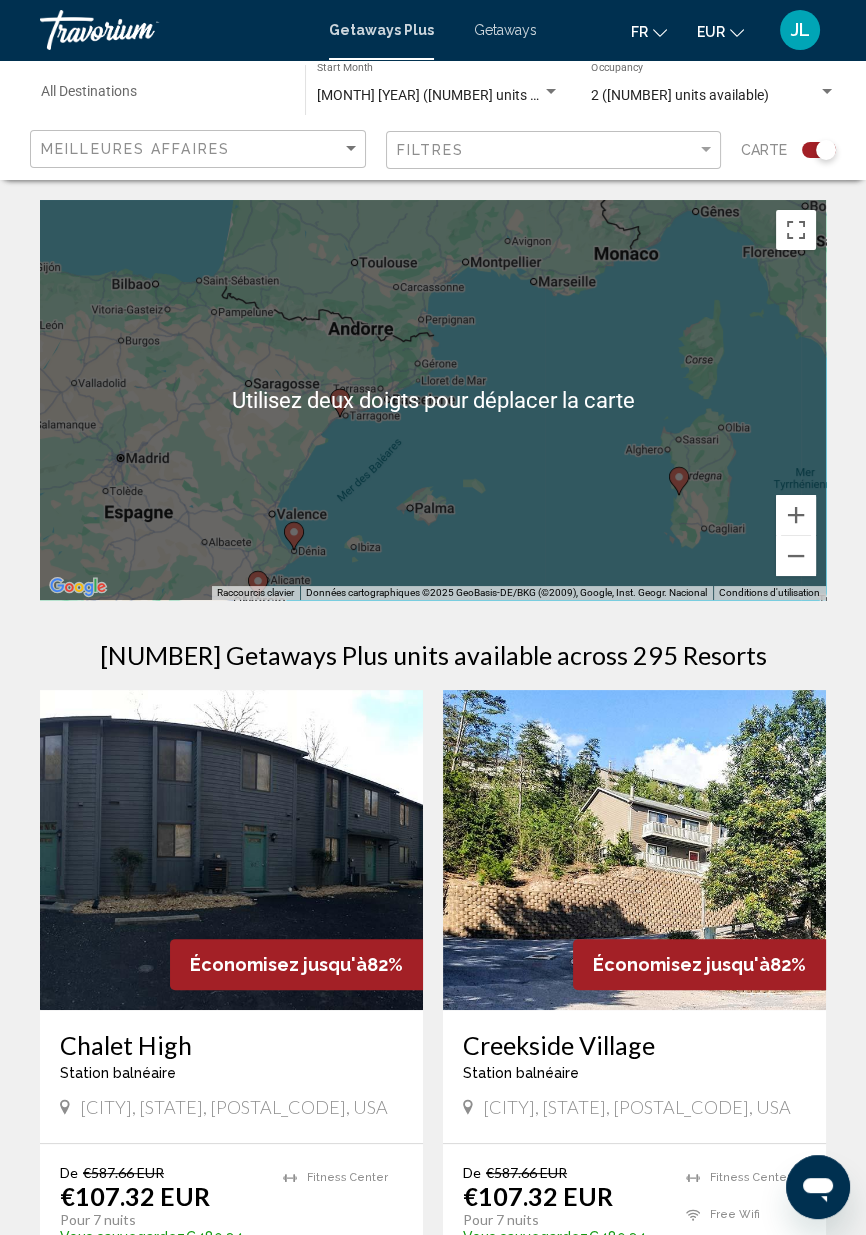 scroll, scrollTop: 1, scrollLeft: 0, axis: vertical 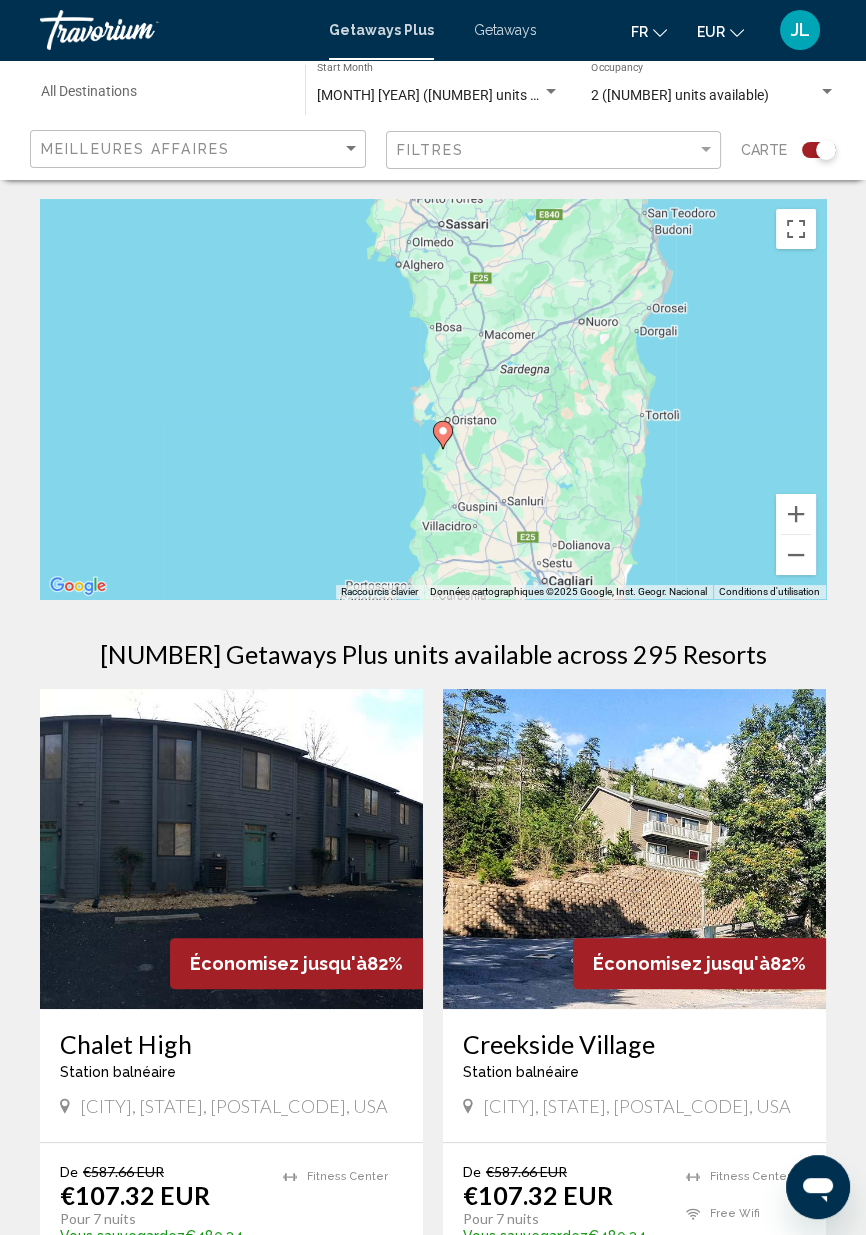 click 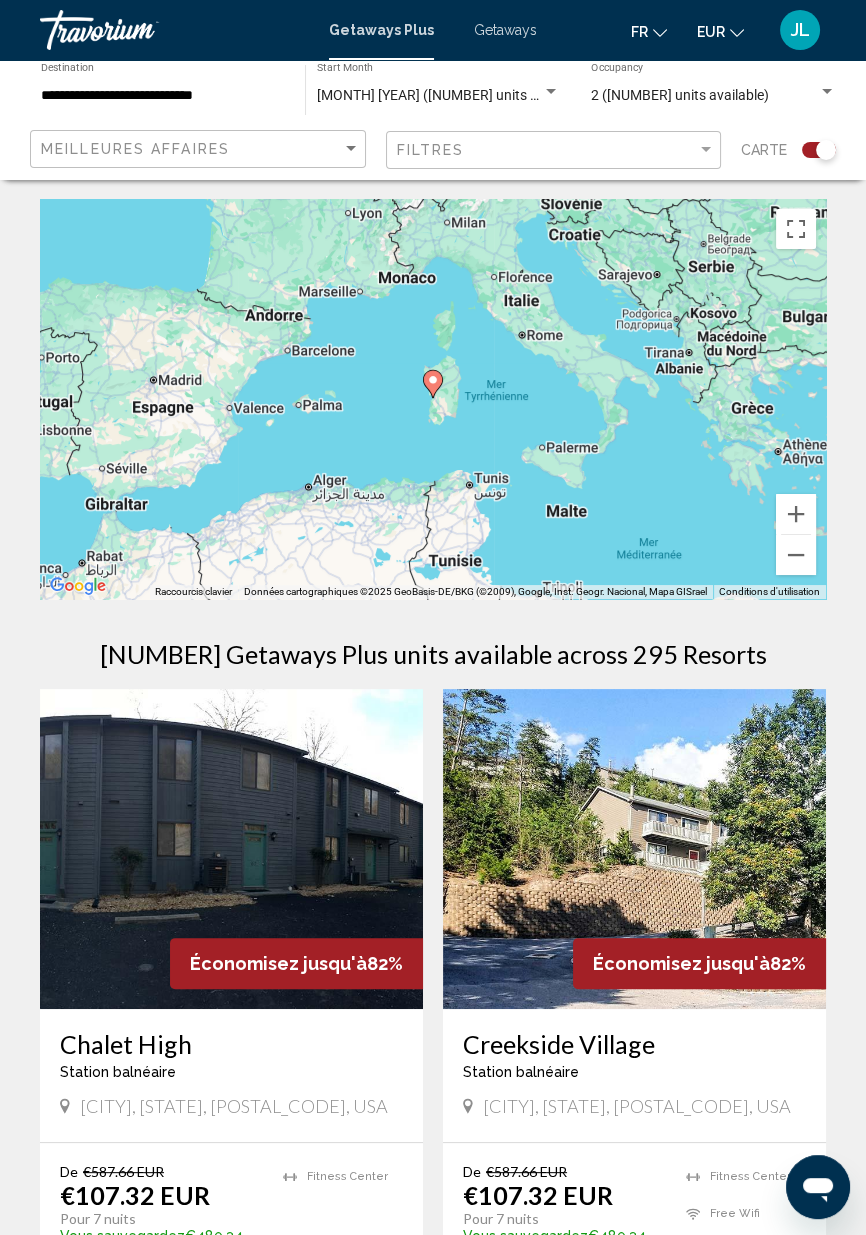 click 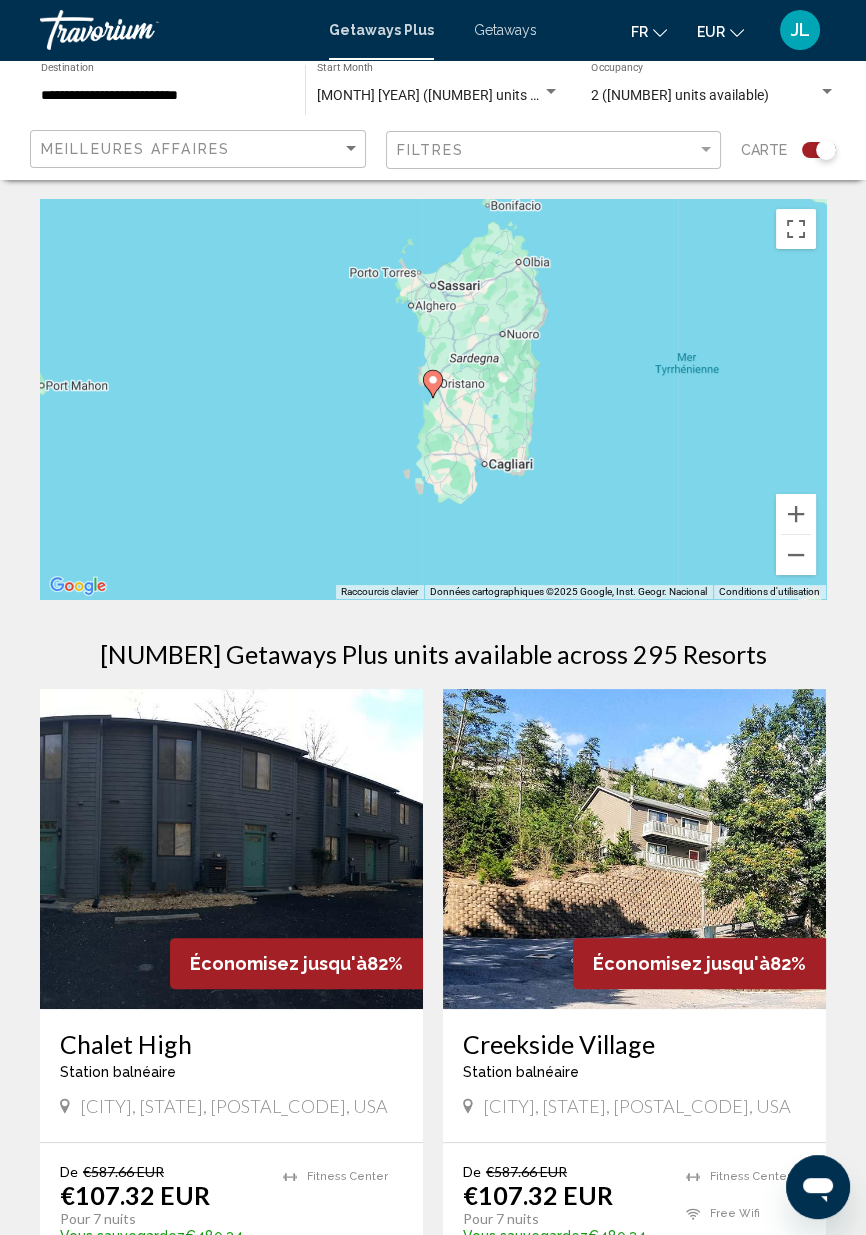 click 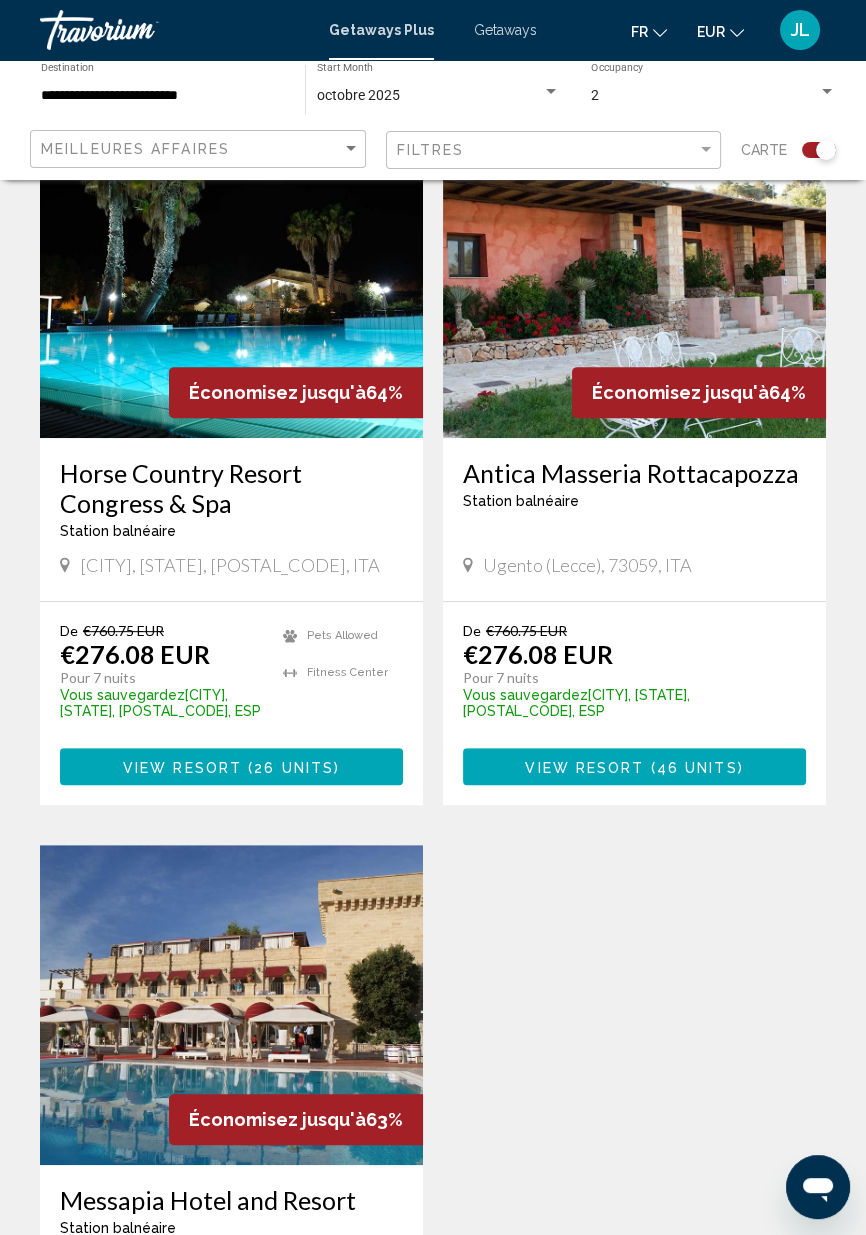 scroll, scrollTop: 572, scrollLeft: 0, axis: vertical 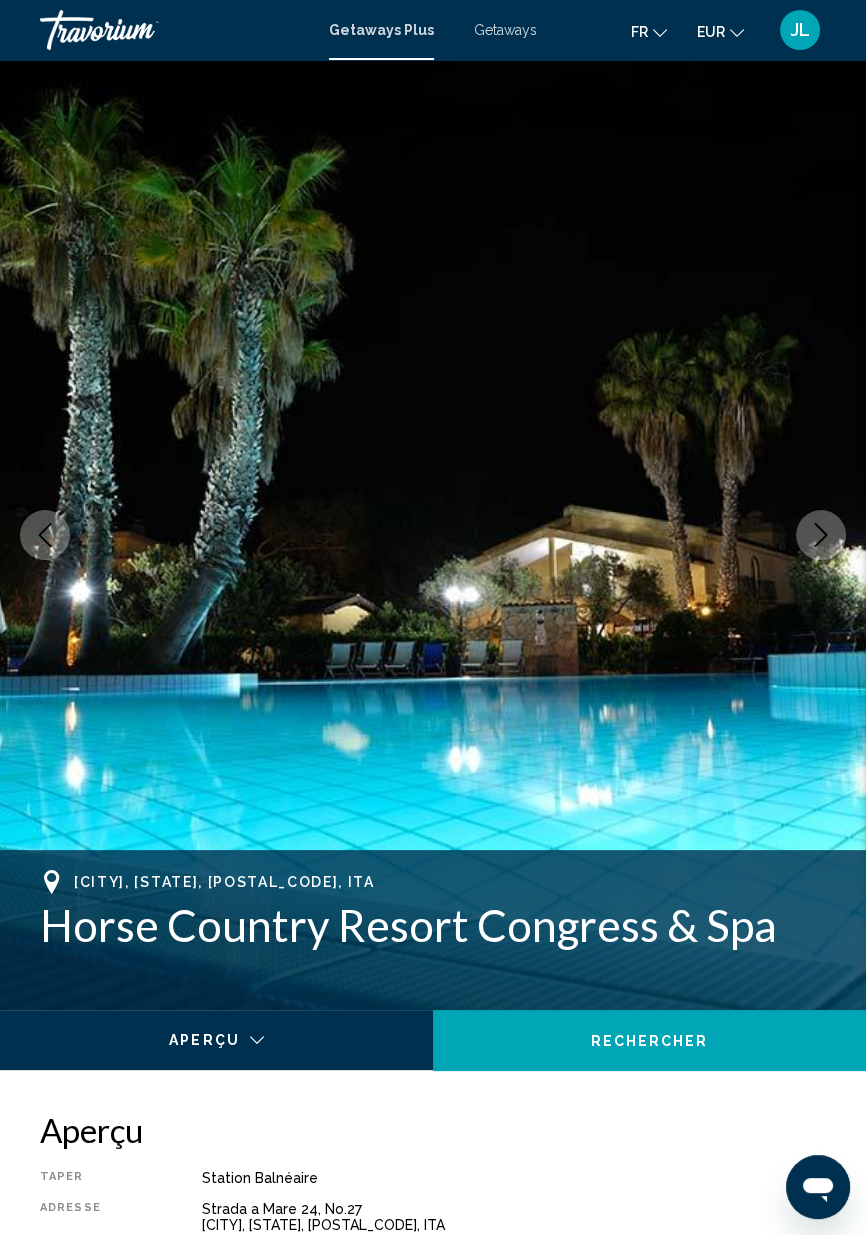 click 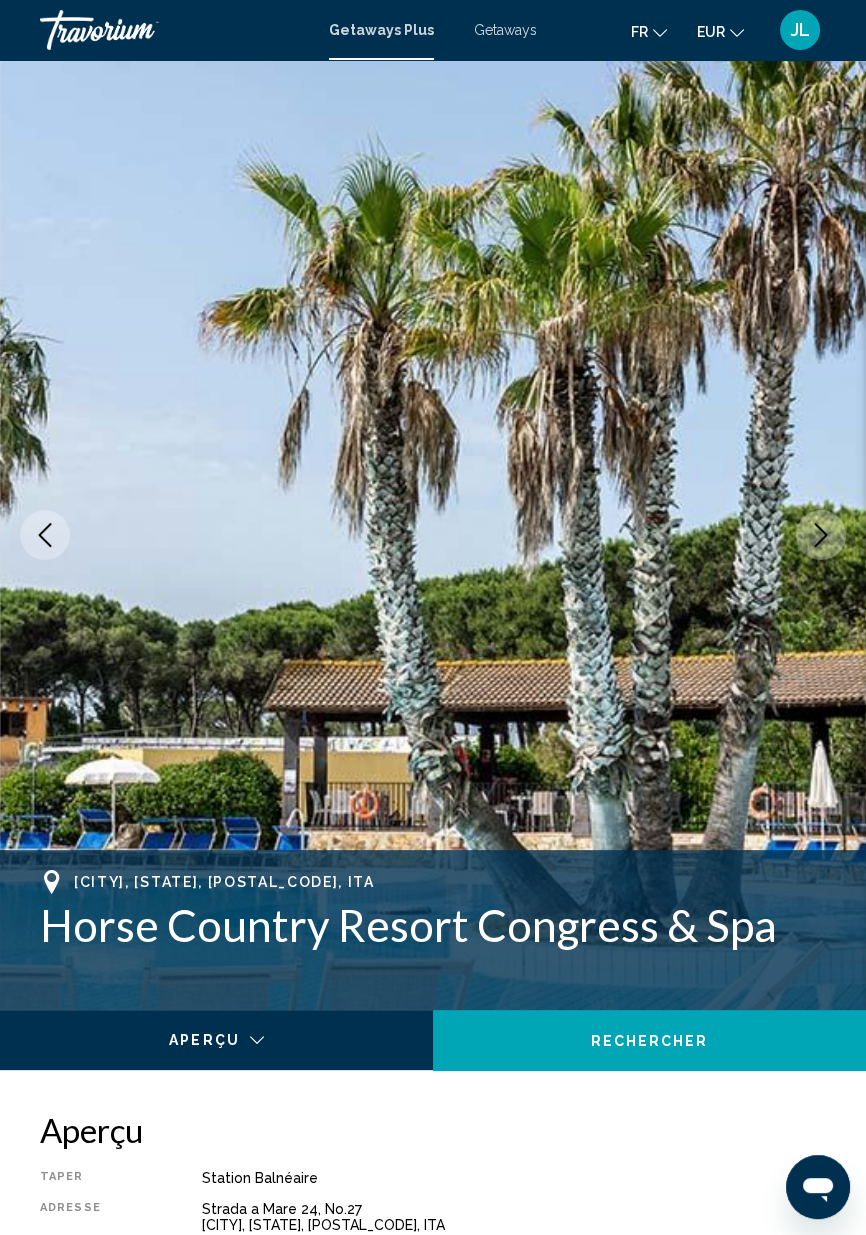 click at bounding box center (821, 535) 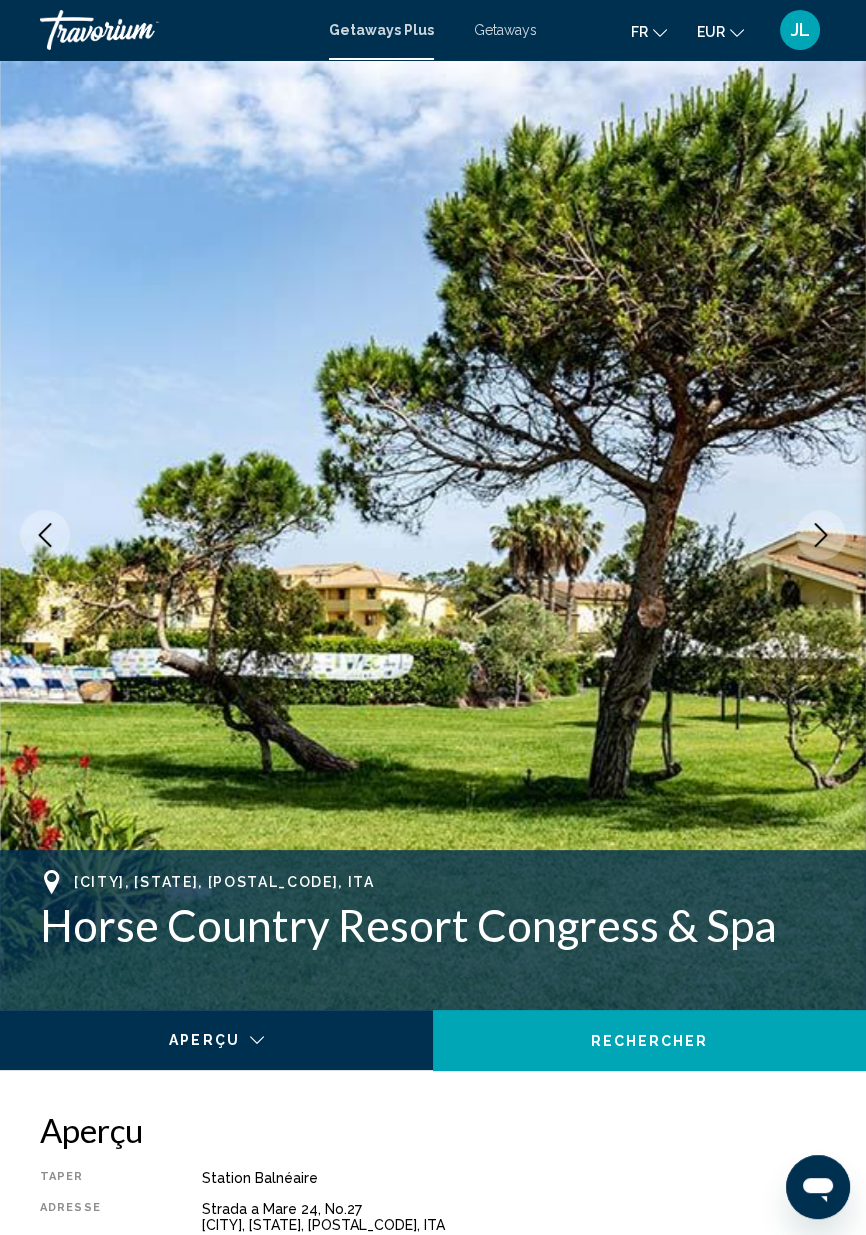 click 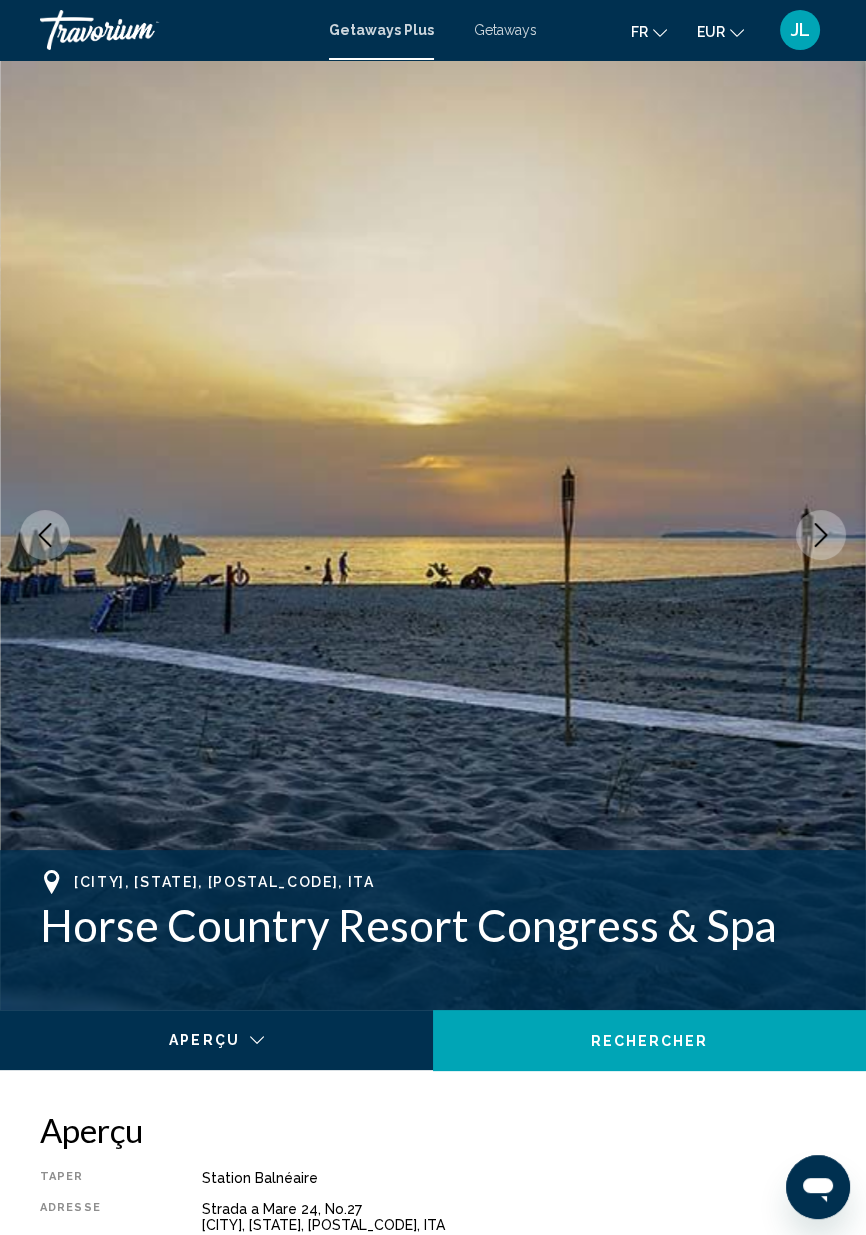 click 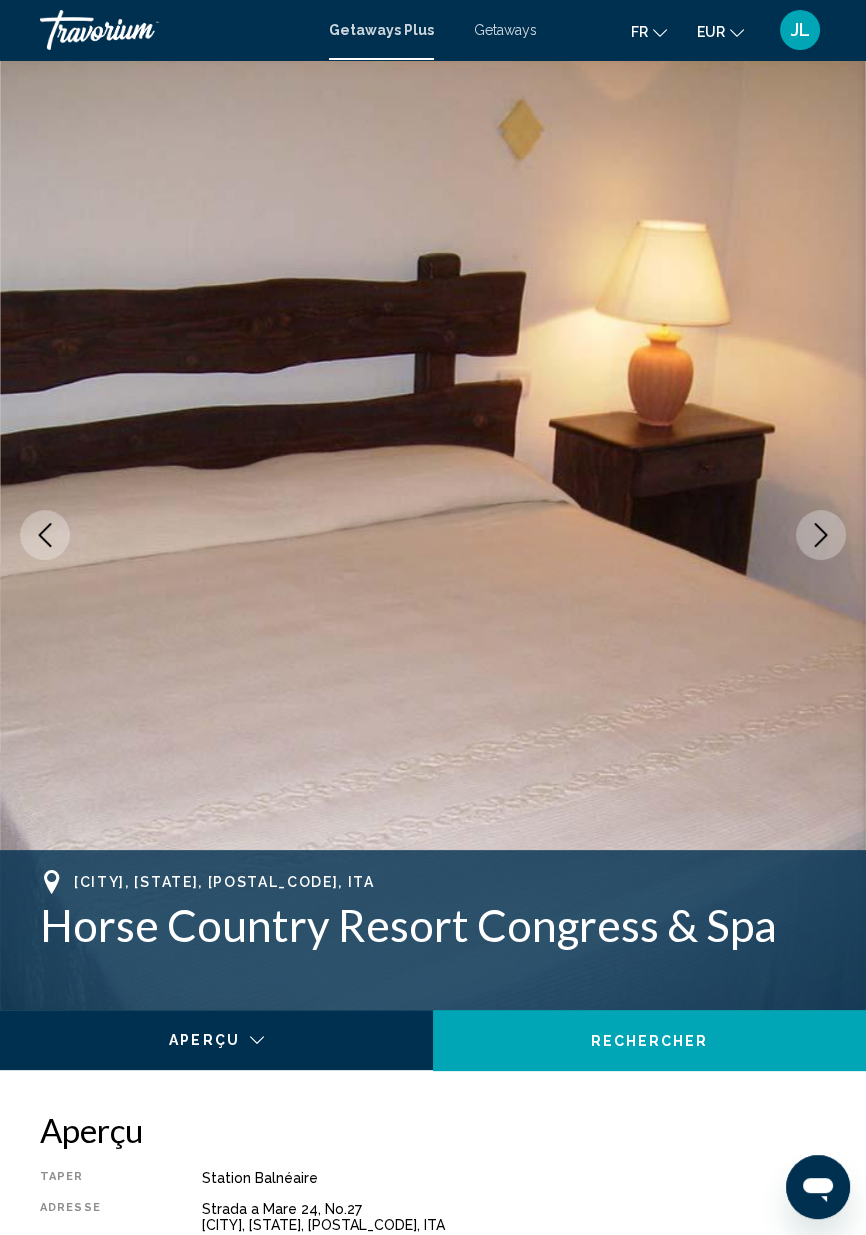 click 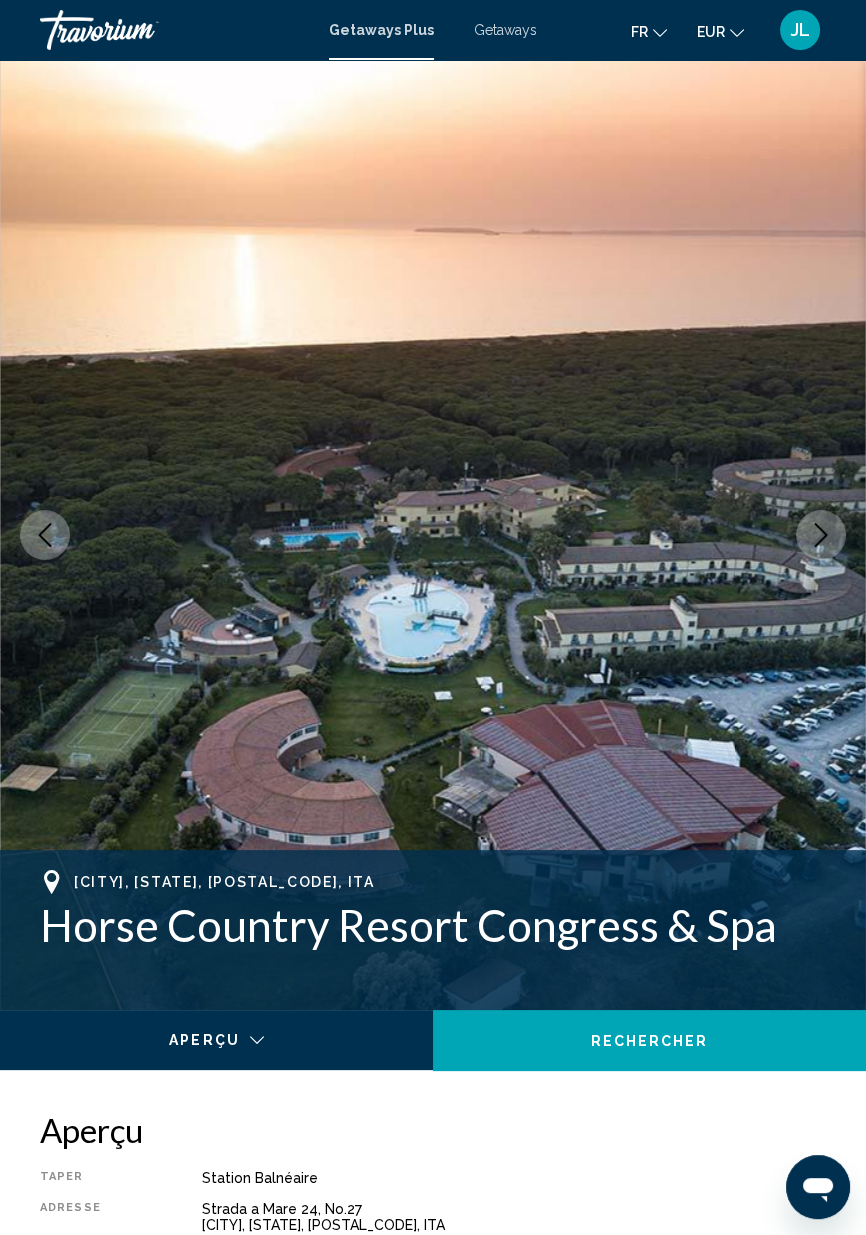 click at bounding box center (821, 535) 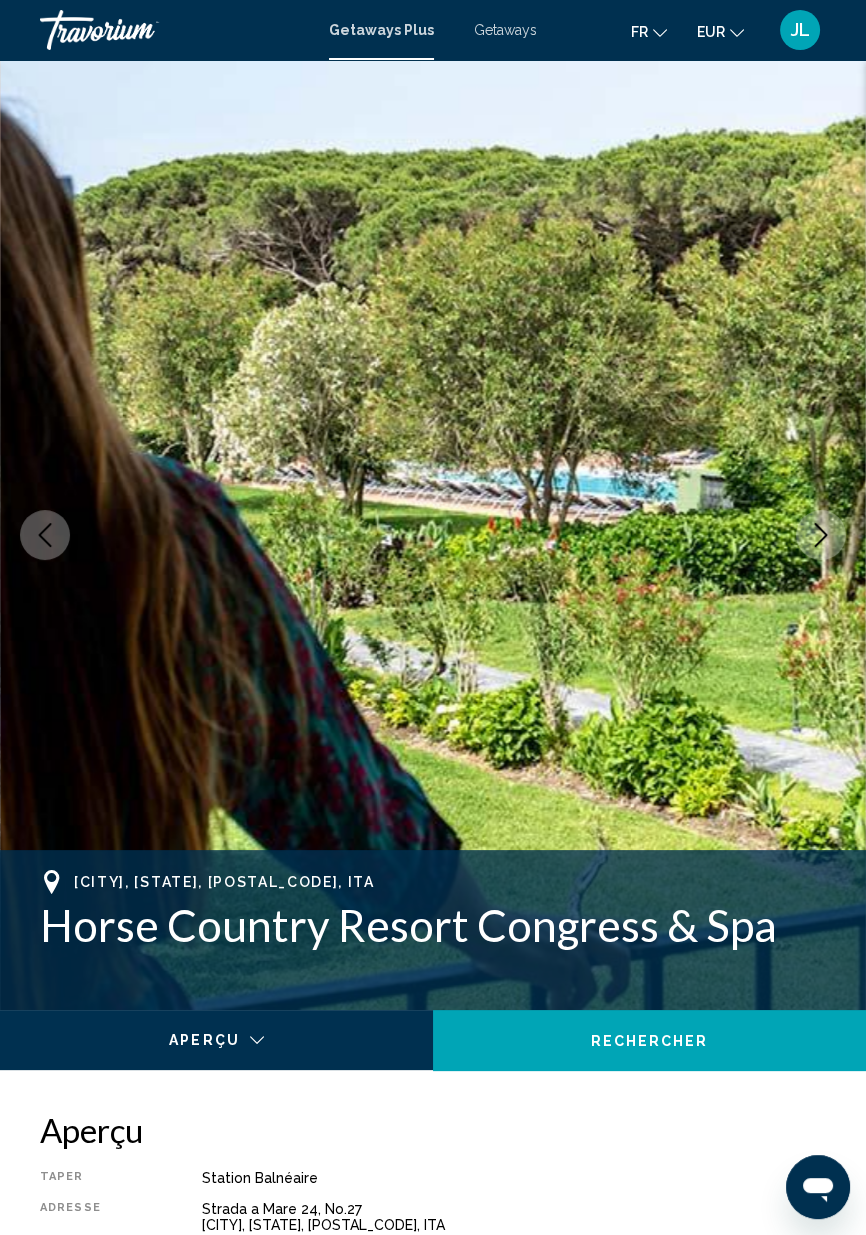 click 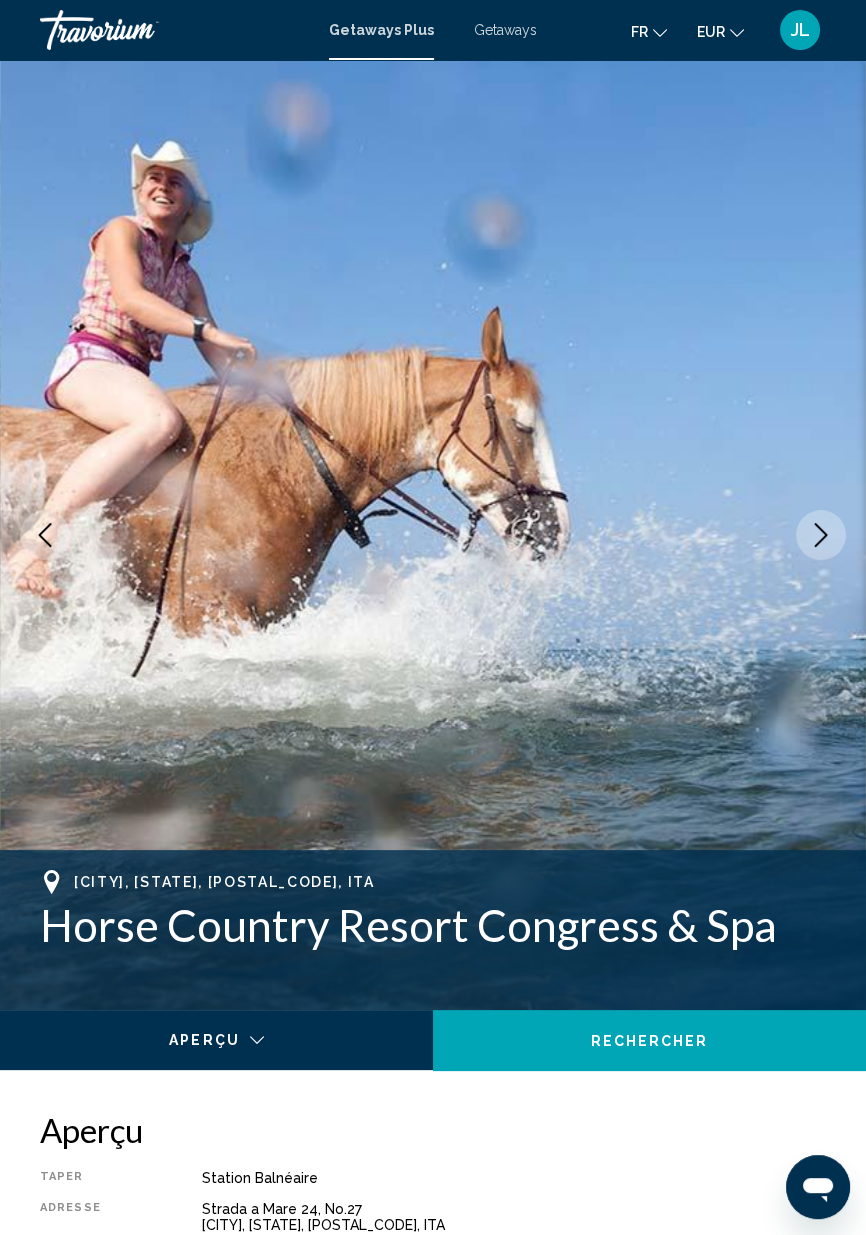 click 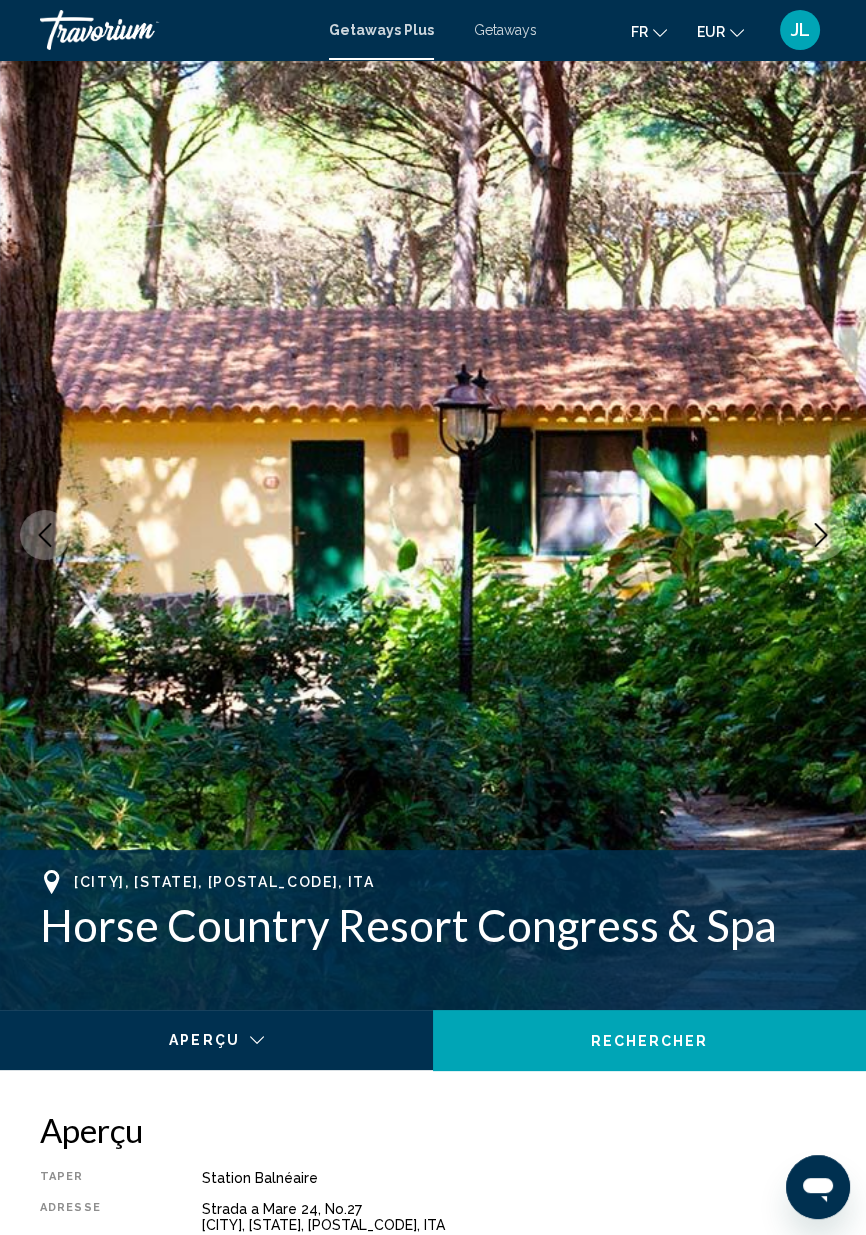 click 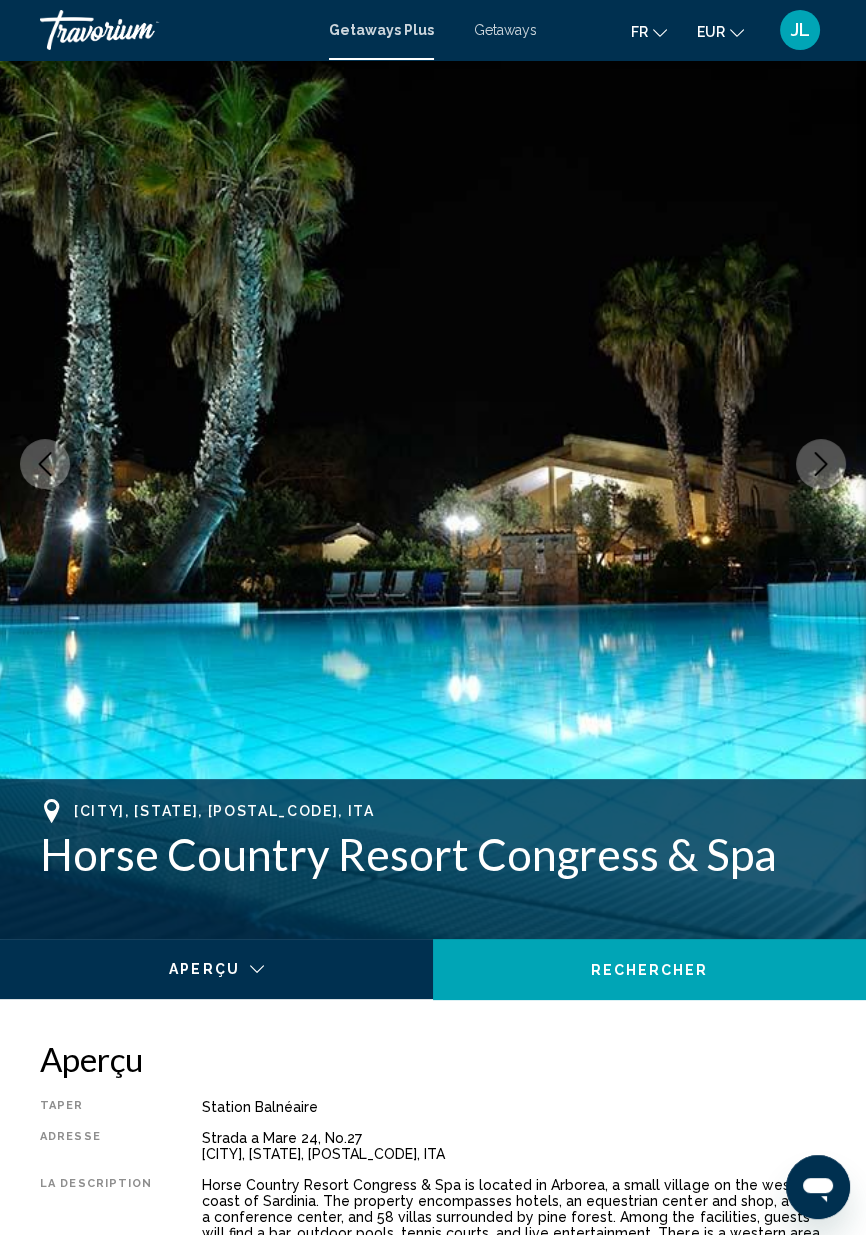 scroll, scrollTop: 0, scrollLeft: 0, axis: both 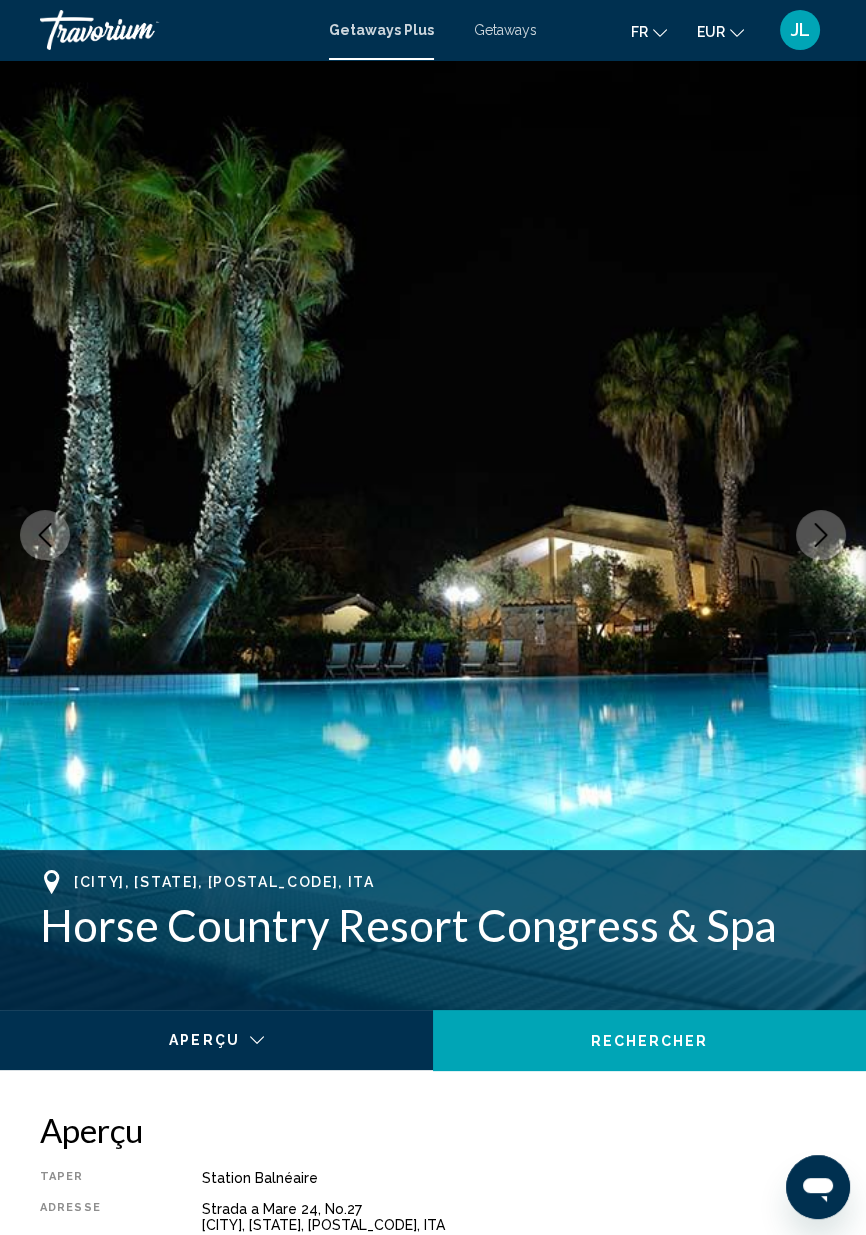 click on "Getaways Plus" at bounding box center (381, 30) 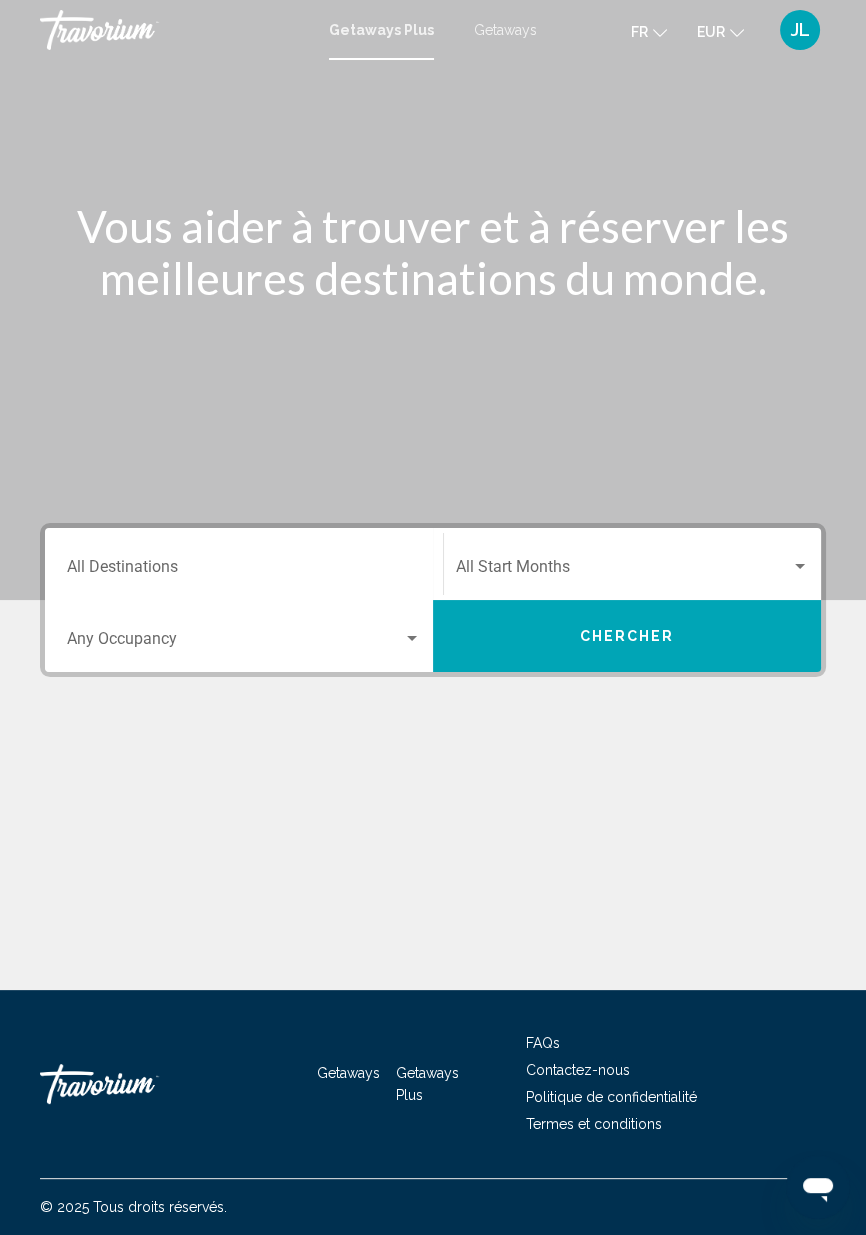 click at bounding box center (800, 566) 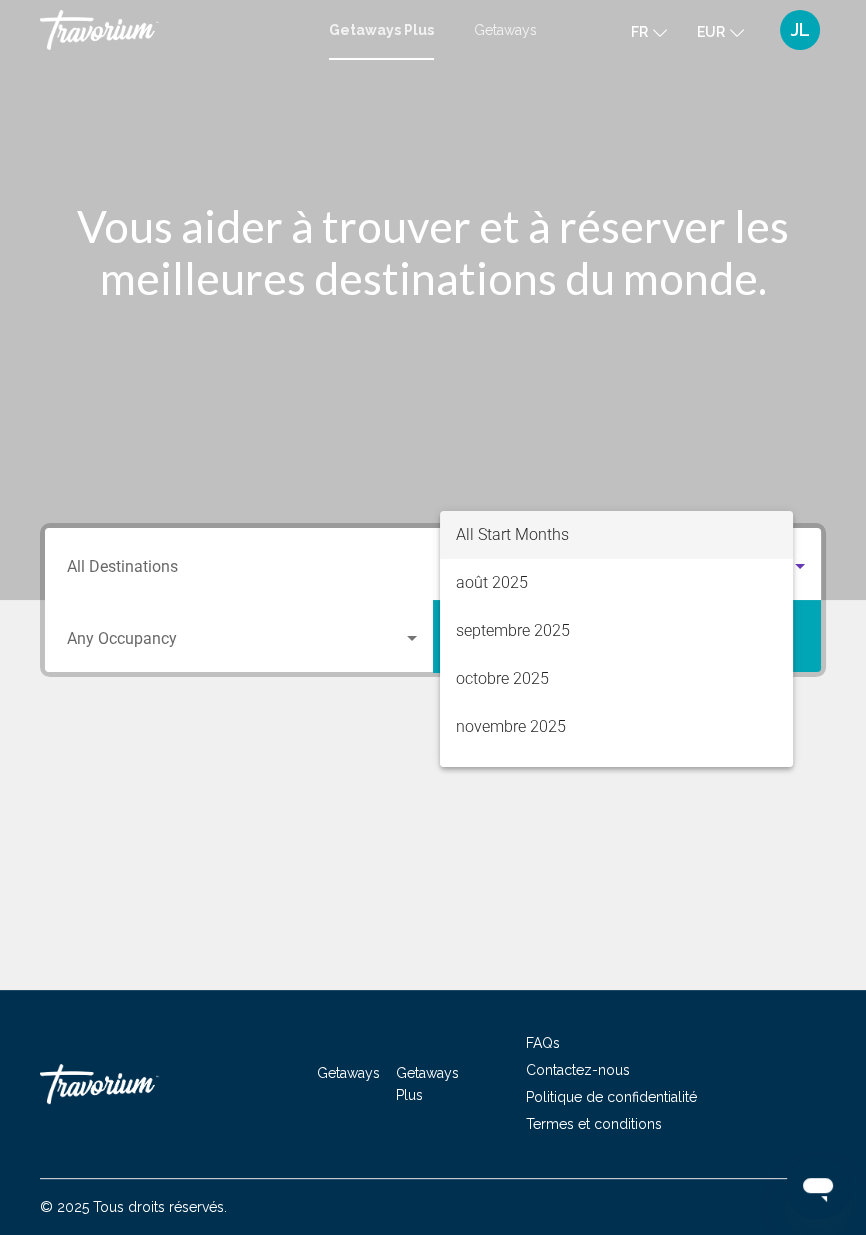 scroll, scrollTop: 96, scrollLeft: 0, axis: vertical 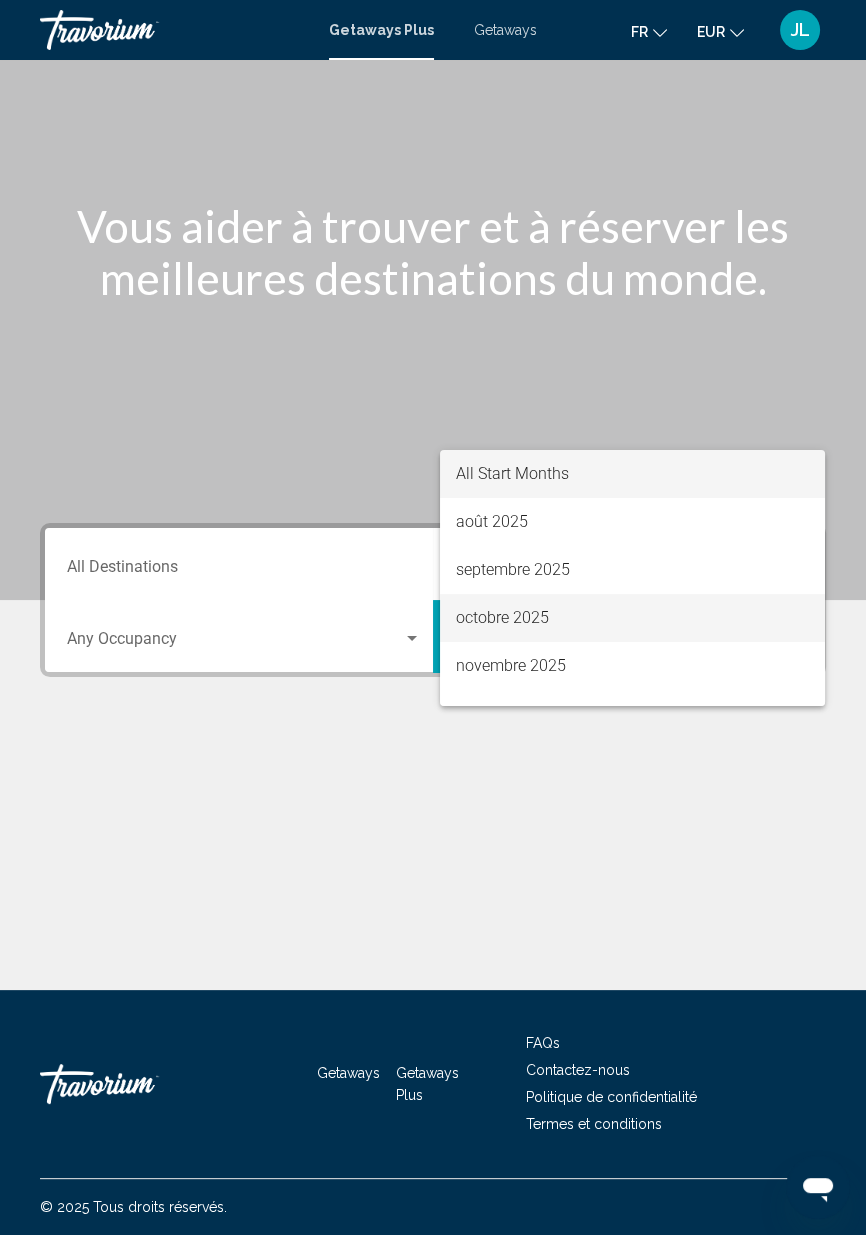 click on "octobre 2025" at bounding box center (632, 618) 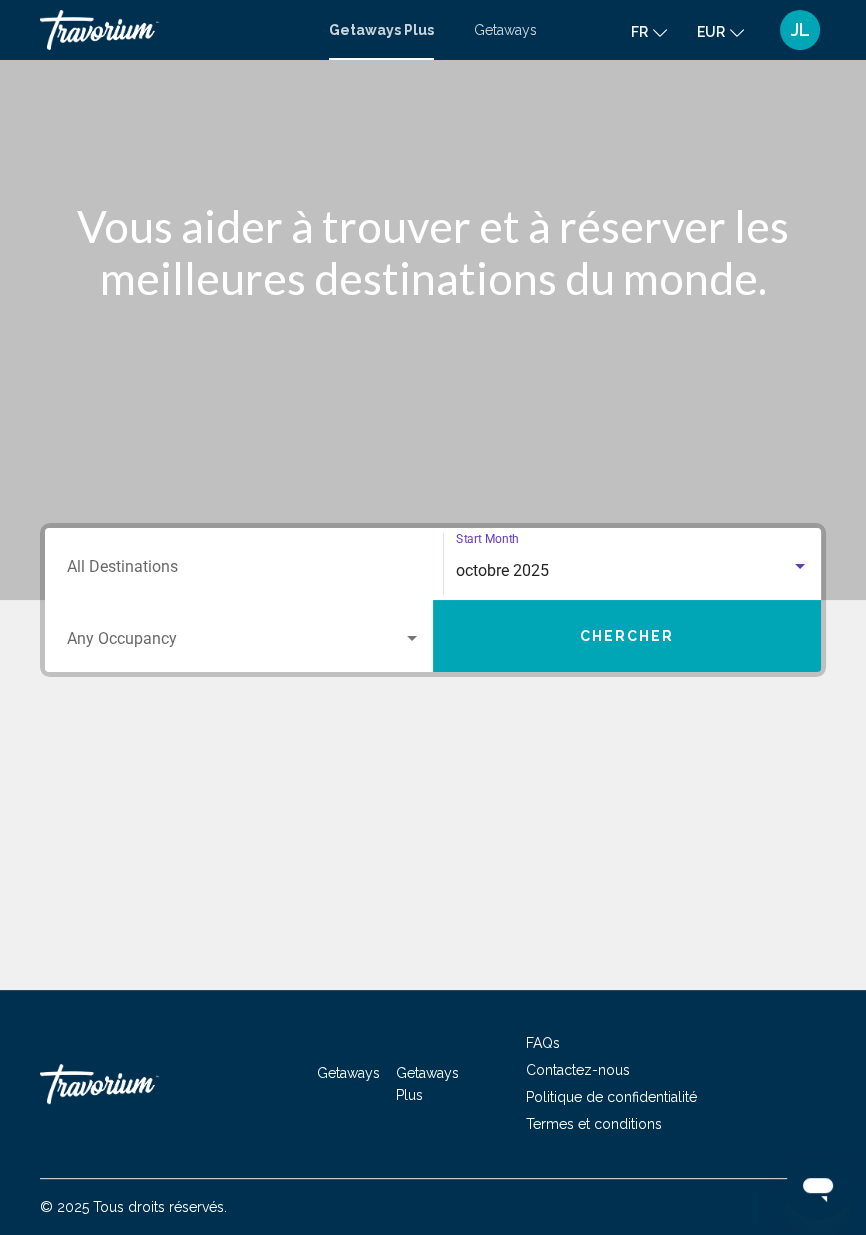 click at bounding box center [244, 643] 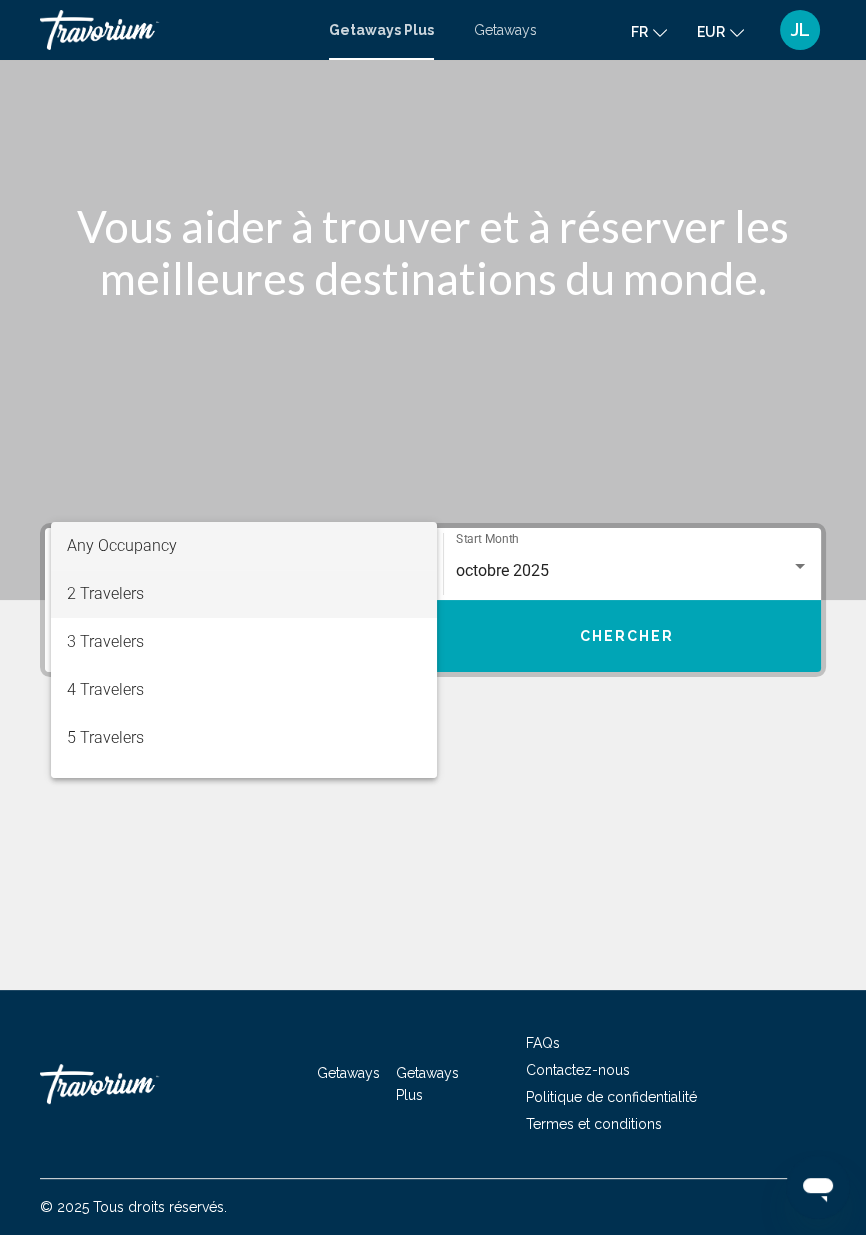 click on "2 Travelers" at bounding box center [244, 594] 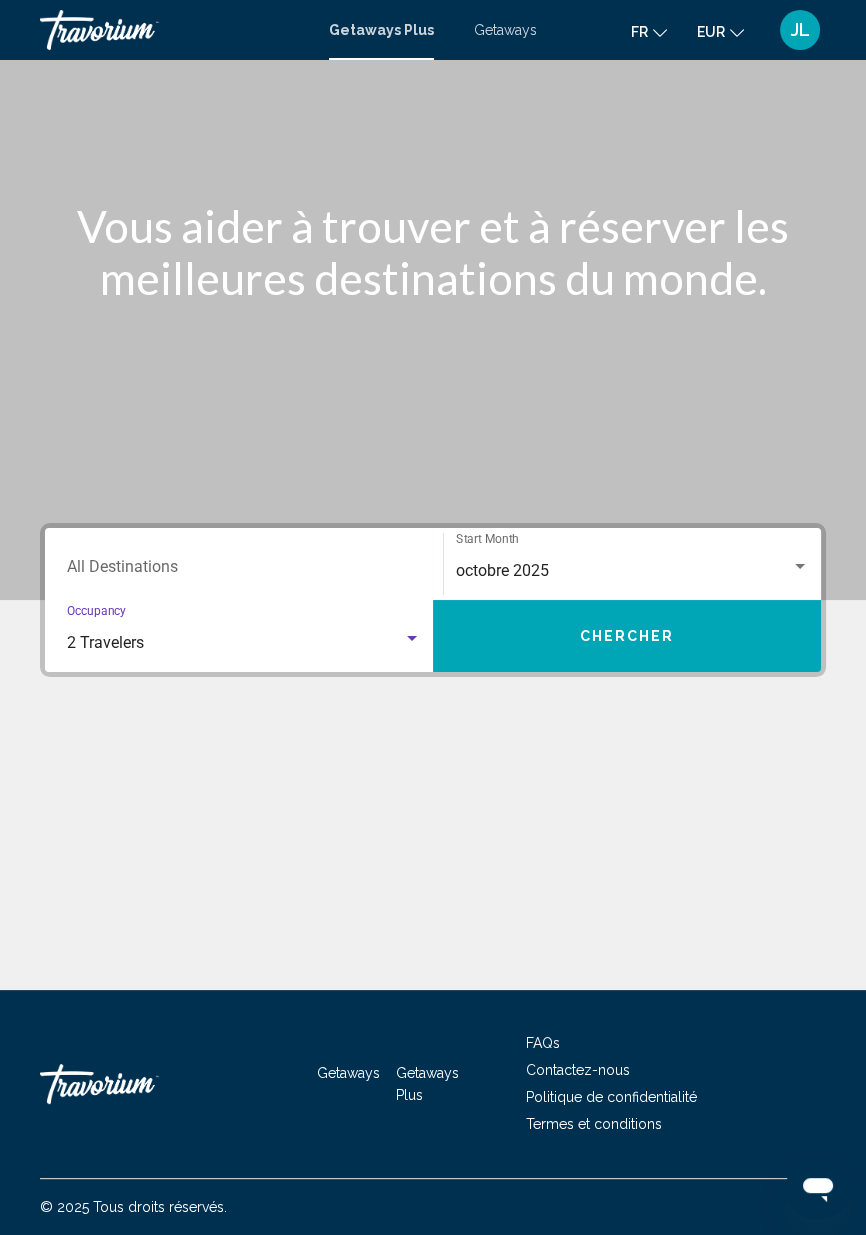 click on "Chercher" at bounding box center [627, 636] 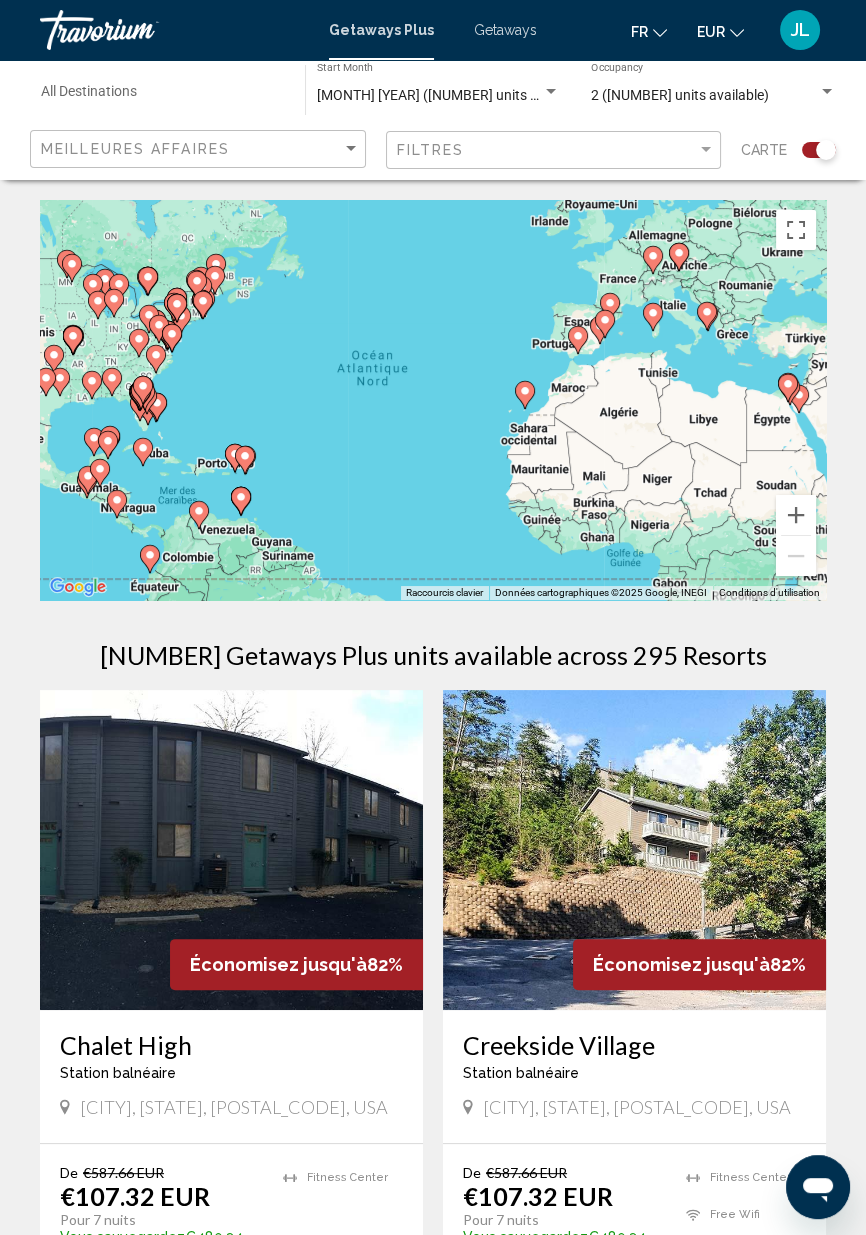 click at bounding box center [827, 91] 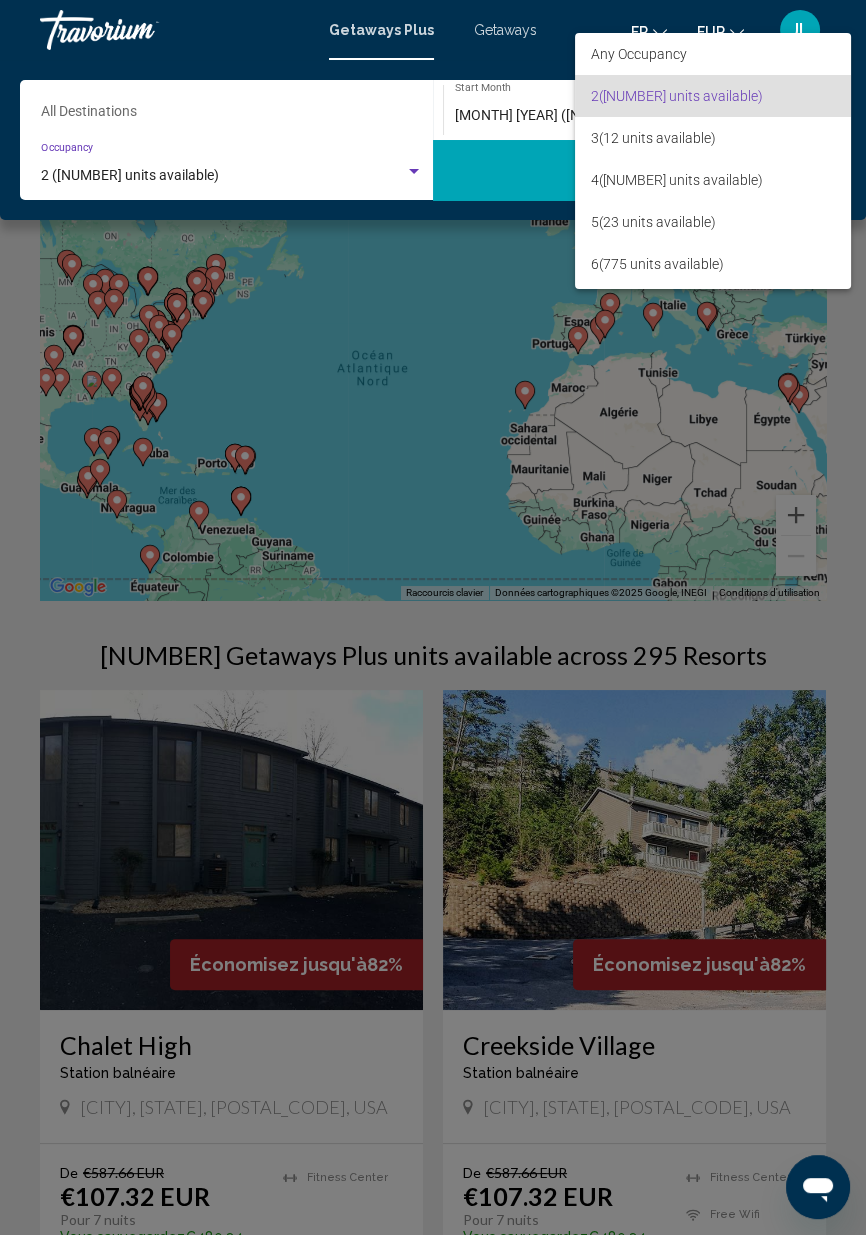 click at bounding box center [433, 617] 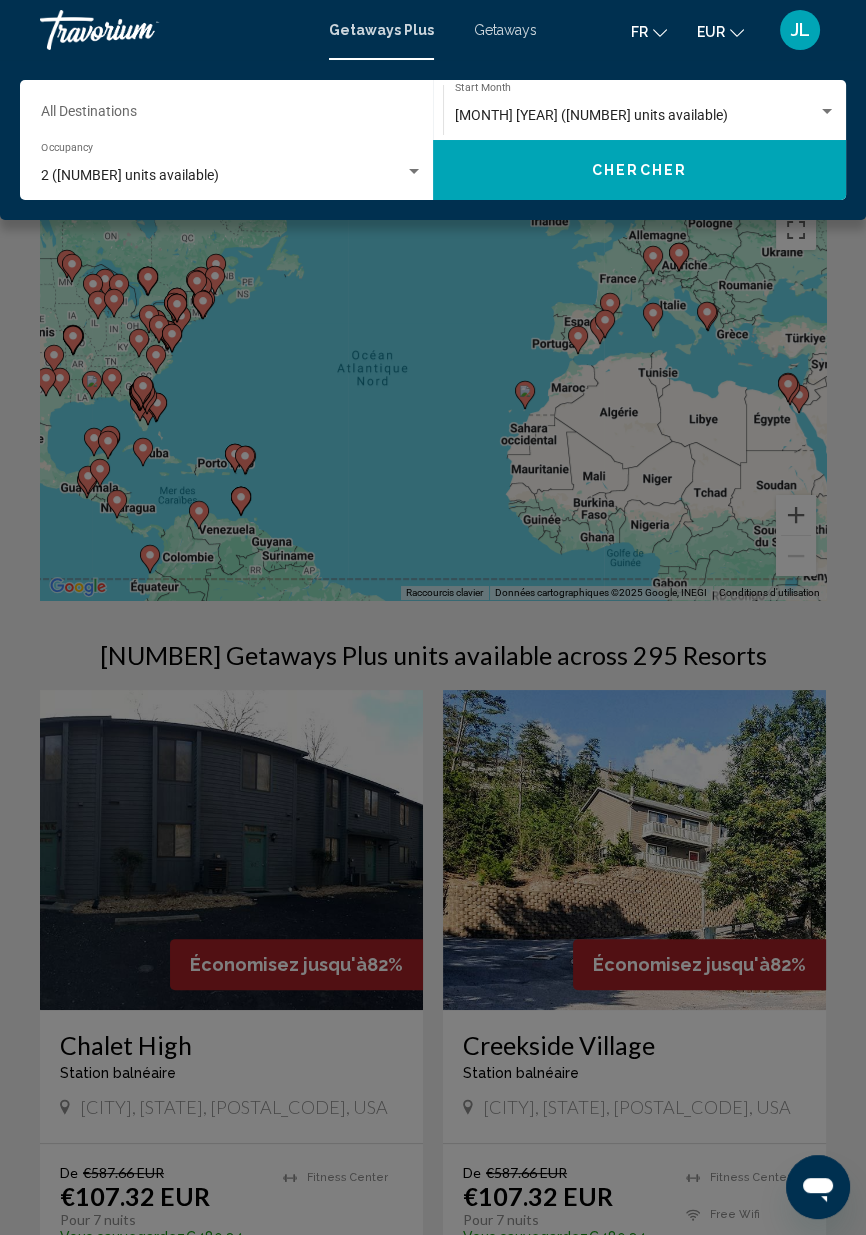 click 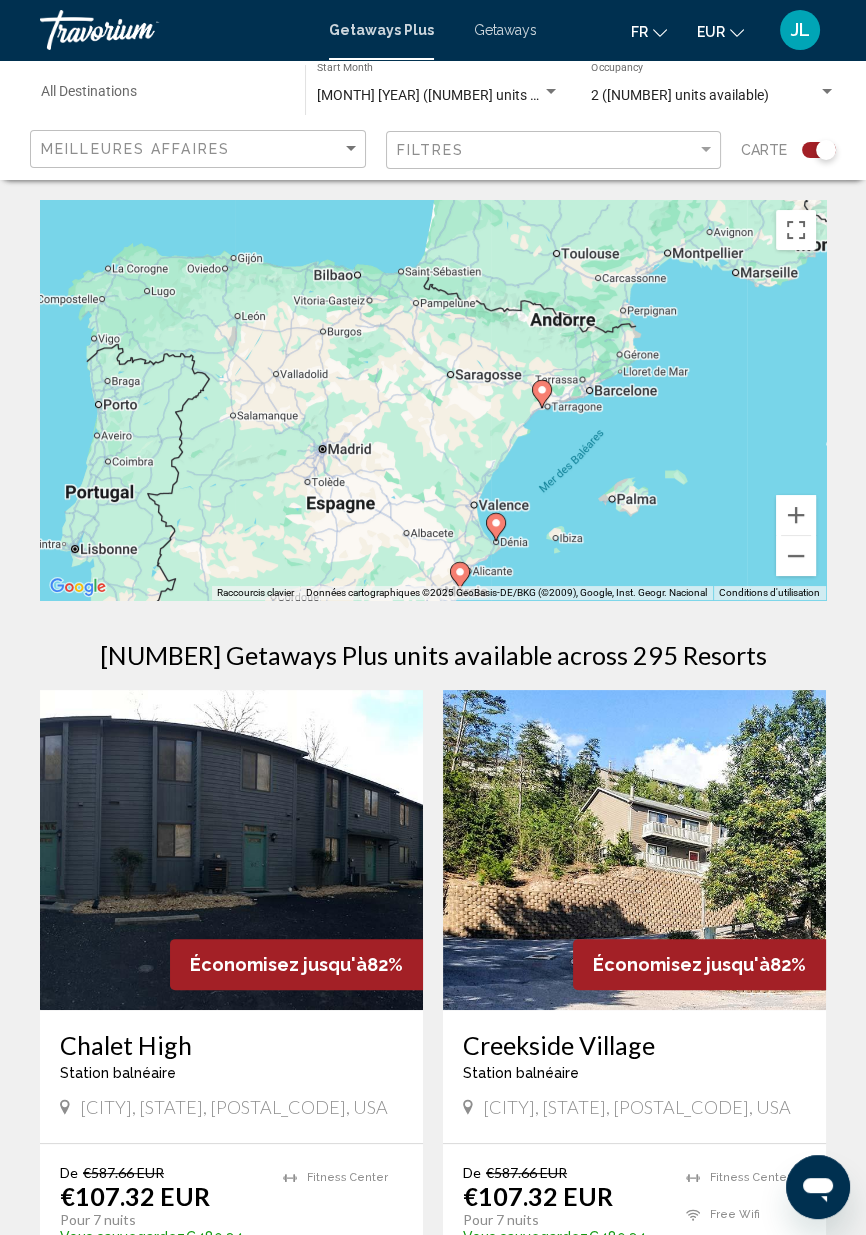 click 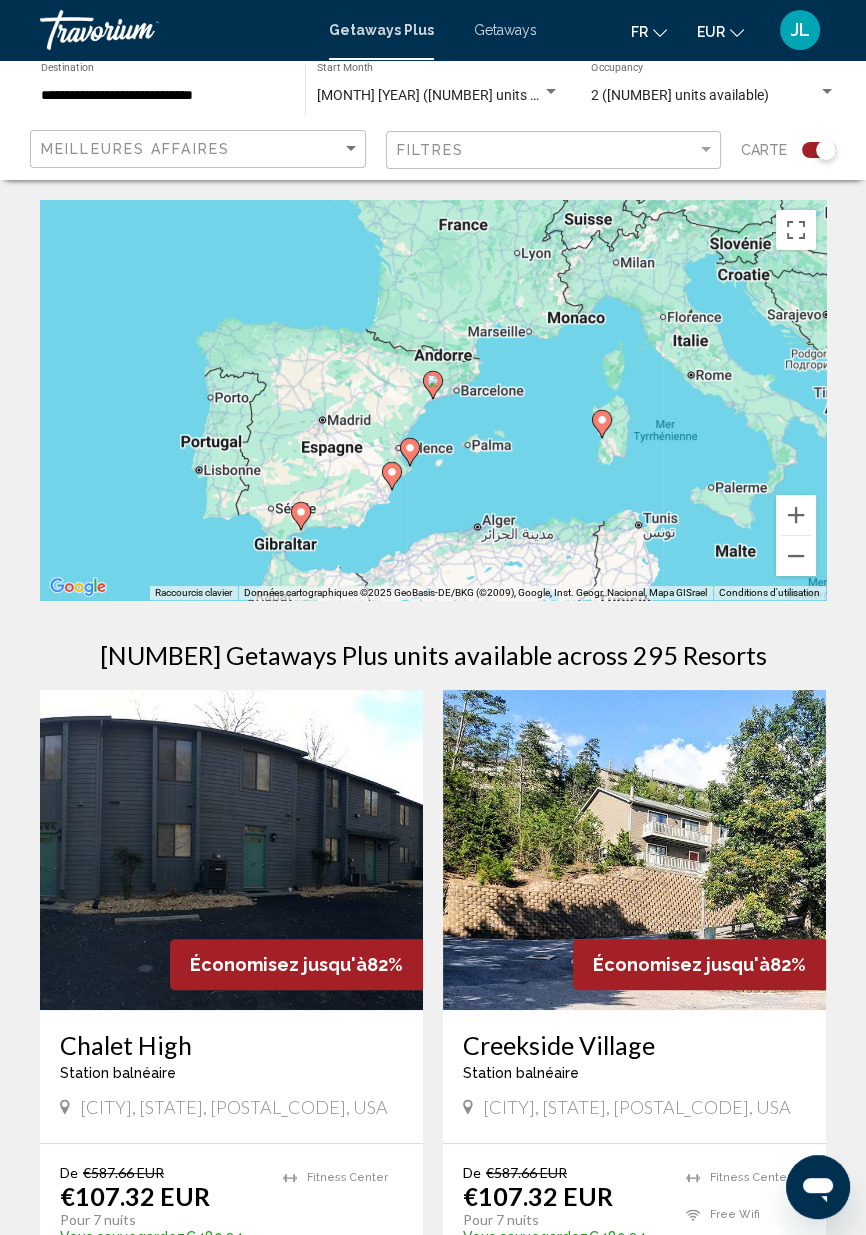 click 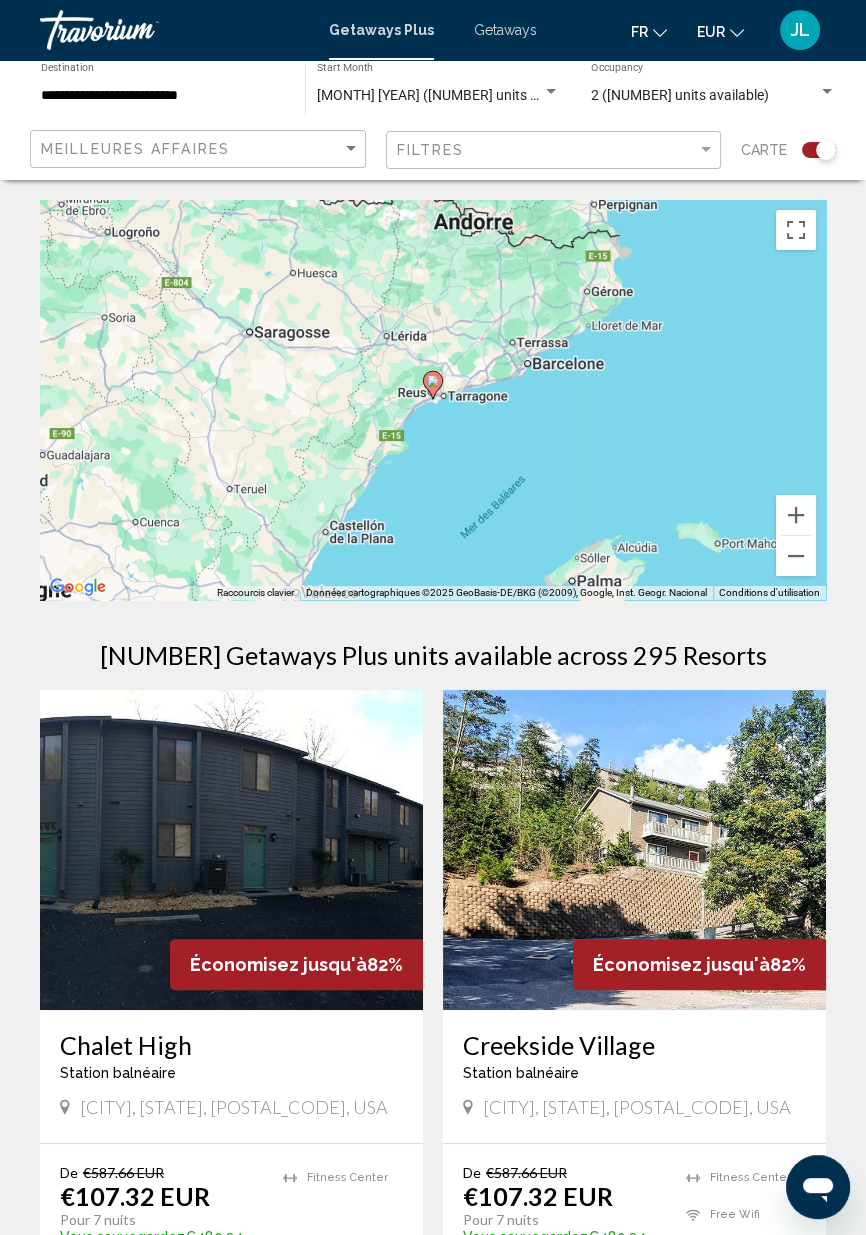 click at bounding box center (433, 385) 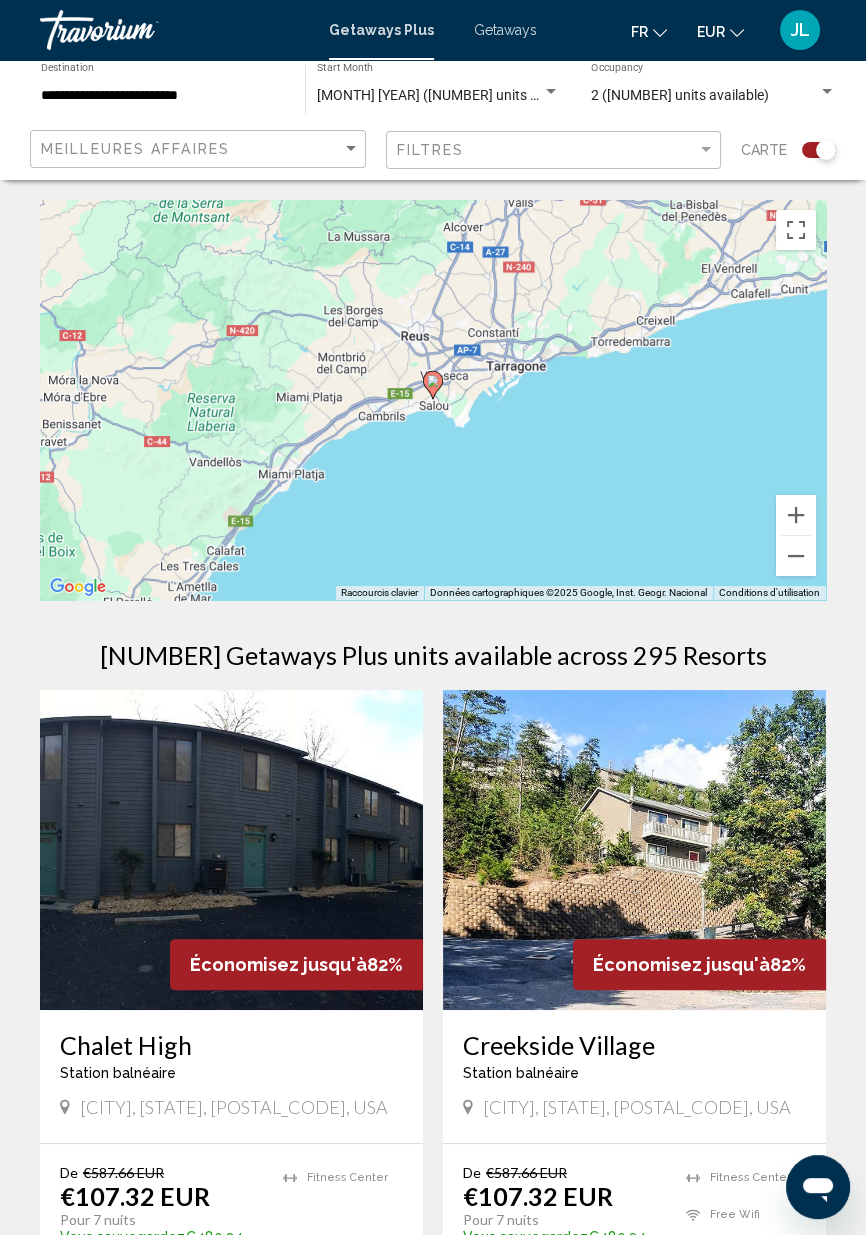 click at bounding box center [433, 385] 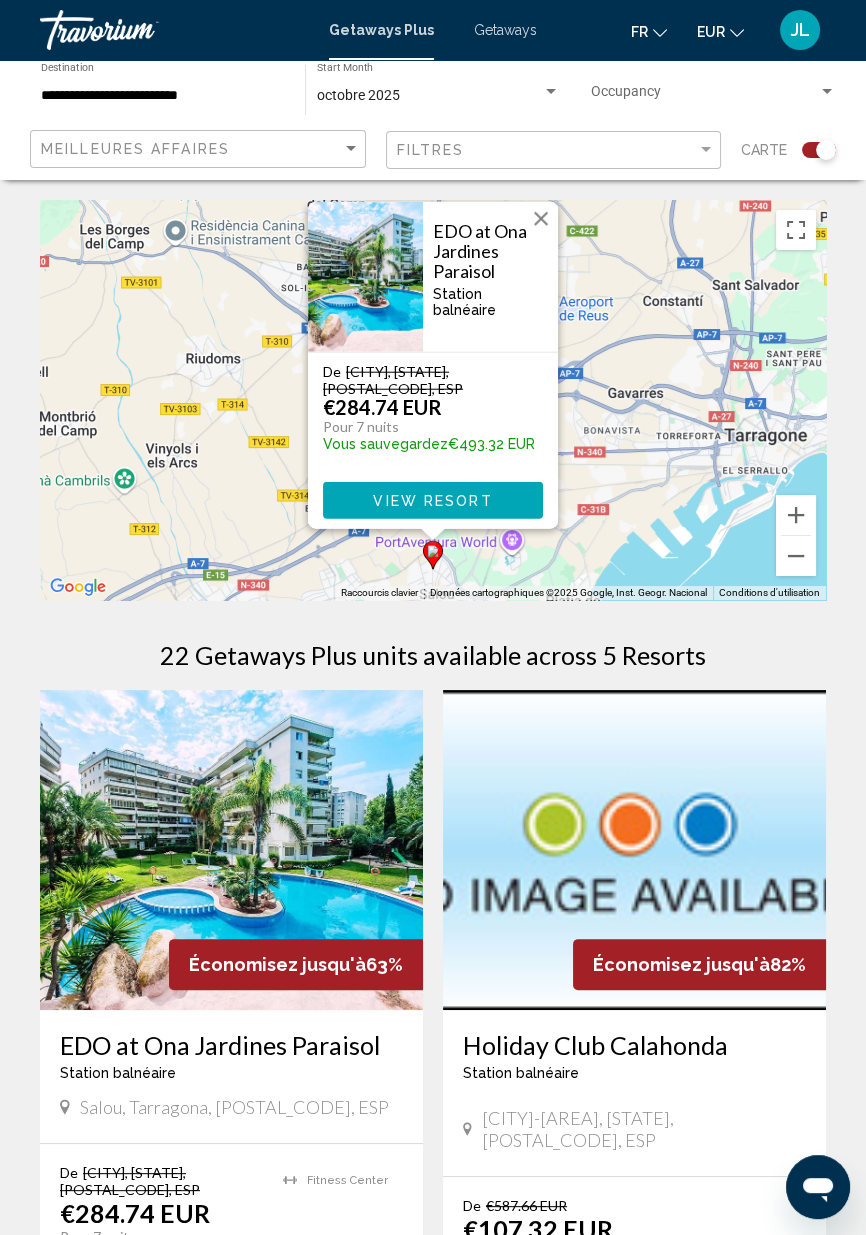 click at bounding box center [541, 219] 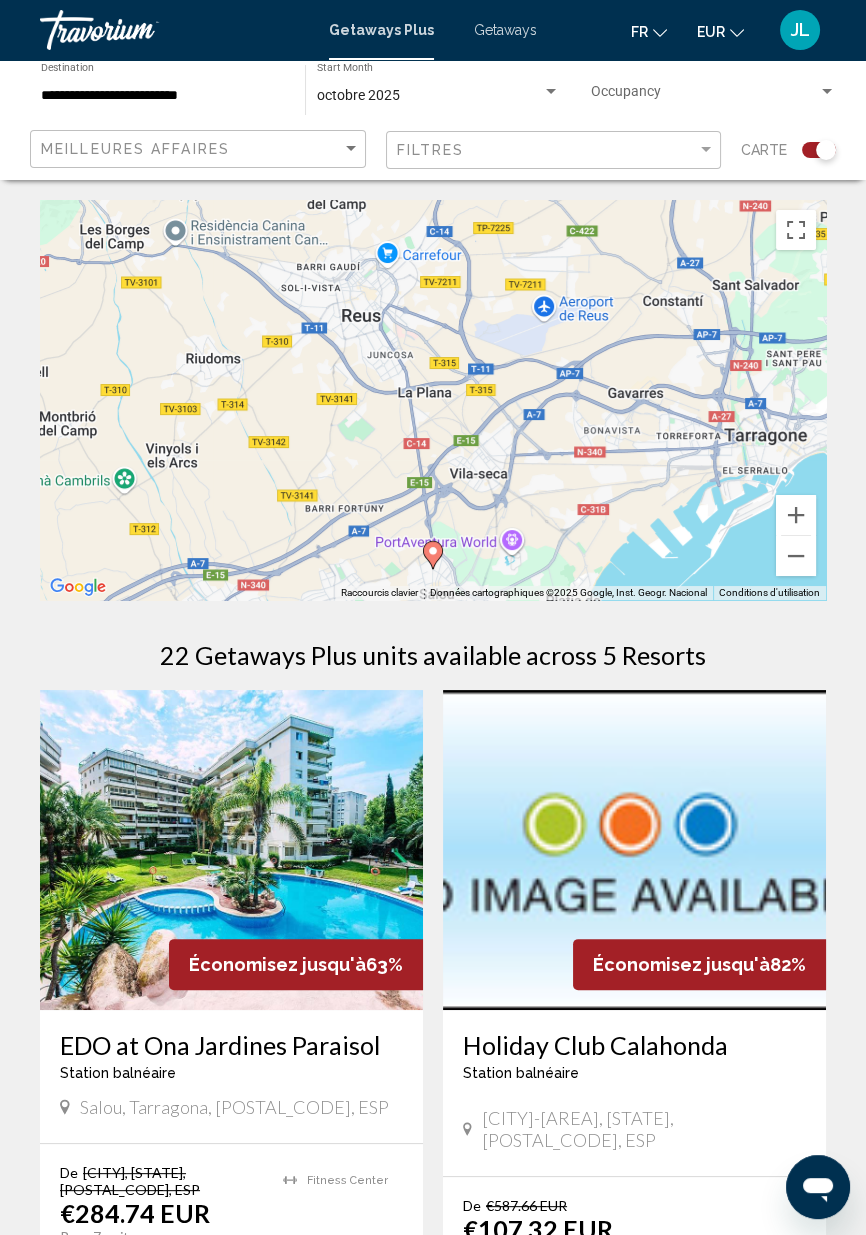 click on "Pour naviguer, appuyez sur les touches fléchées. Pour activer le glissement avec le clavier, appuyez sur Alt+Entrée. Une fois ce mode activé, utilisez les touches fléchées pour déplacer le repère. Pour valider le déplacement, appuyez sur Entrée. Pour annuler, appuyez sur Échap." at bounding box center (433, 400) 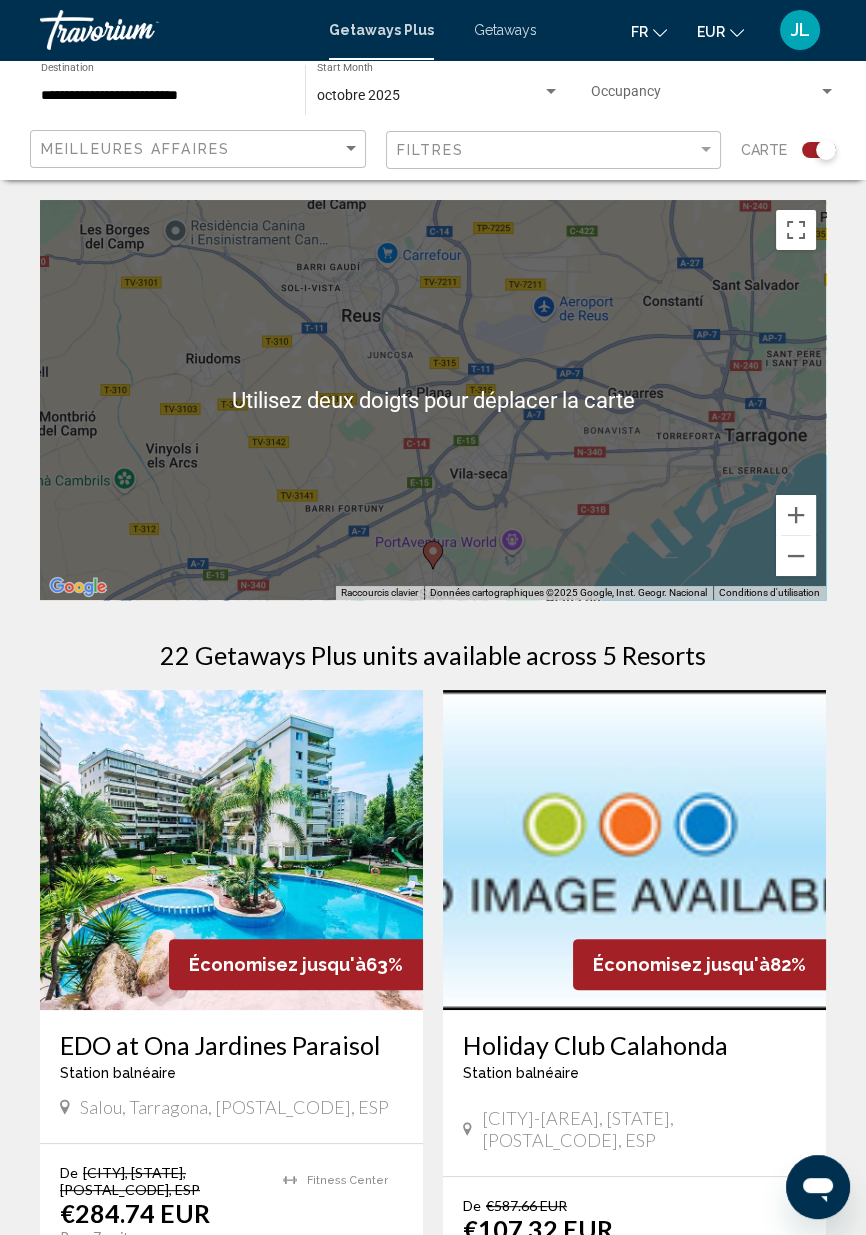 scroll, scrollTop: 3, scrollLeft: 0, axis: vertical 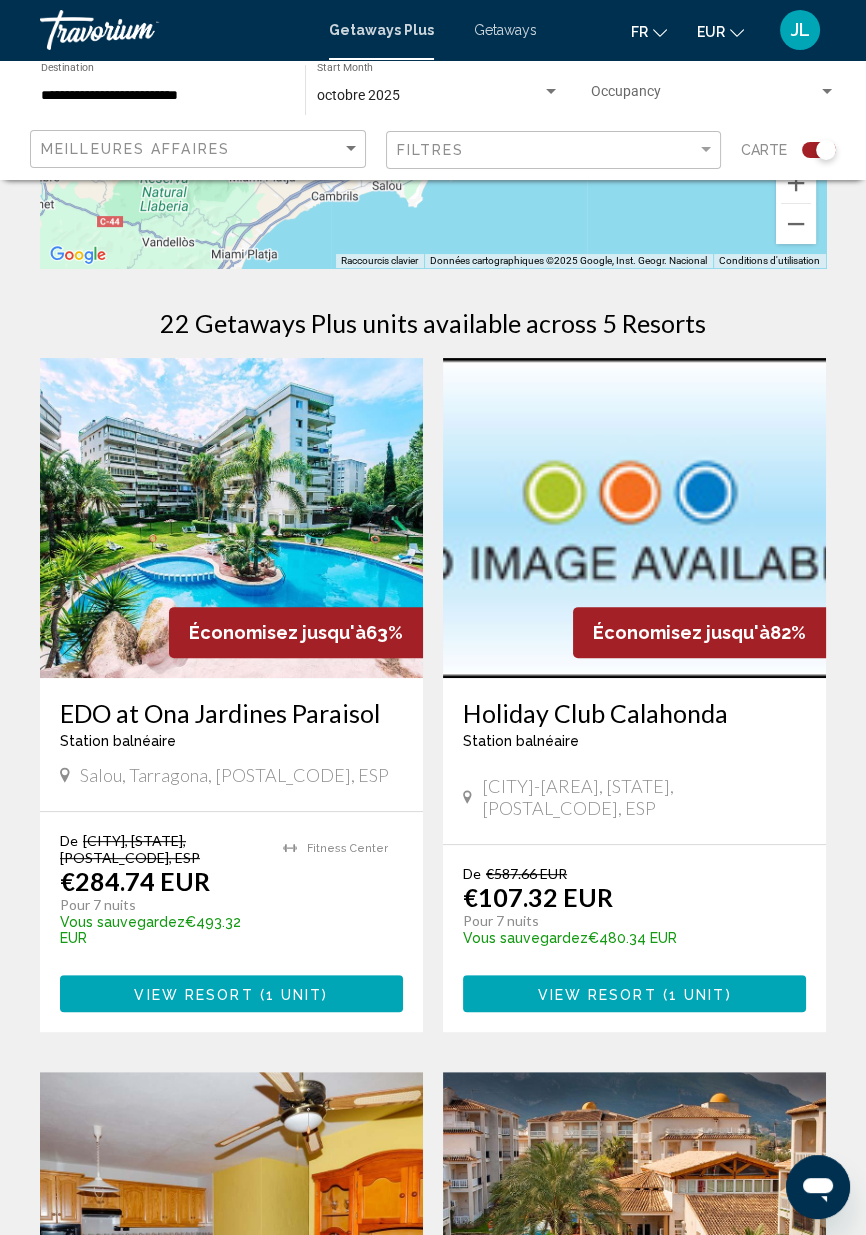 click at bounding box center [231, 518] 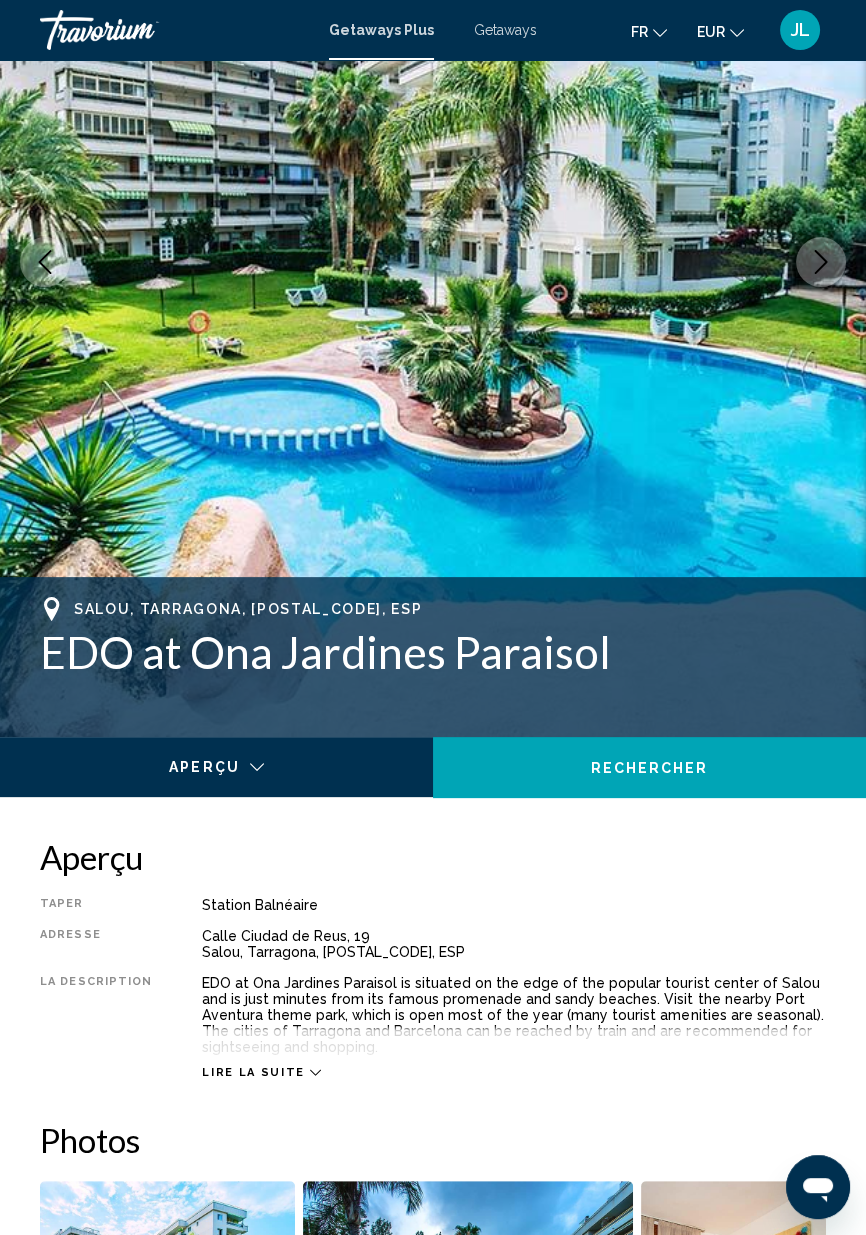 scroll, scrollTop: 279, scrollLeft: 0, axis: vertical 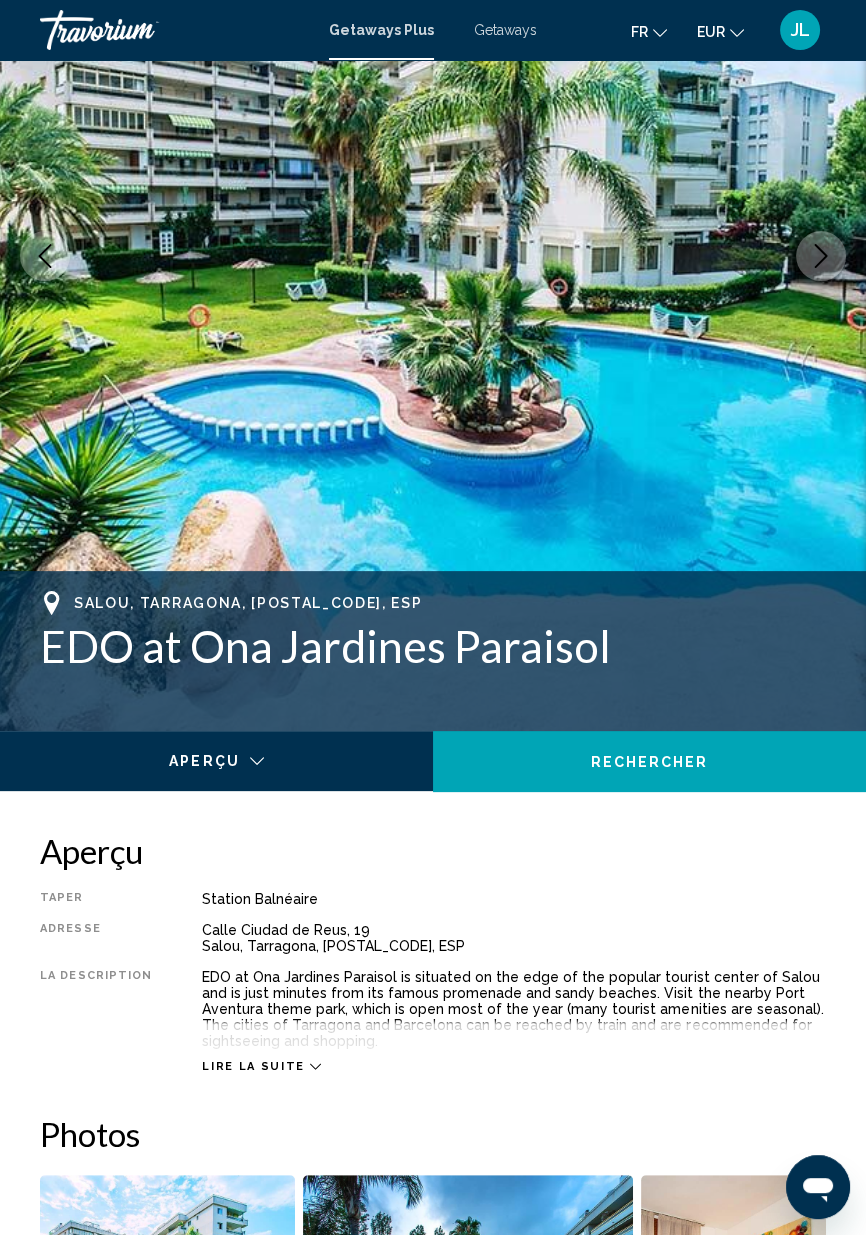 click 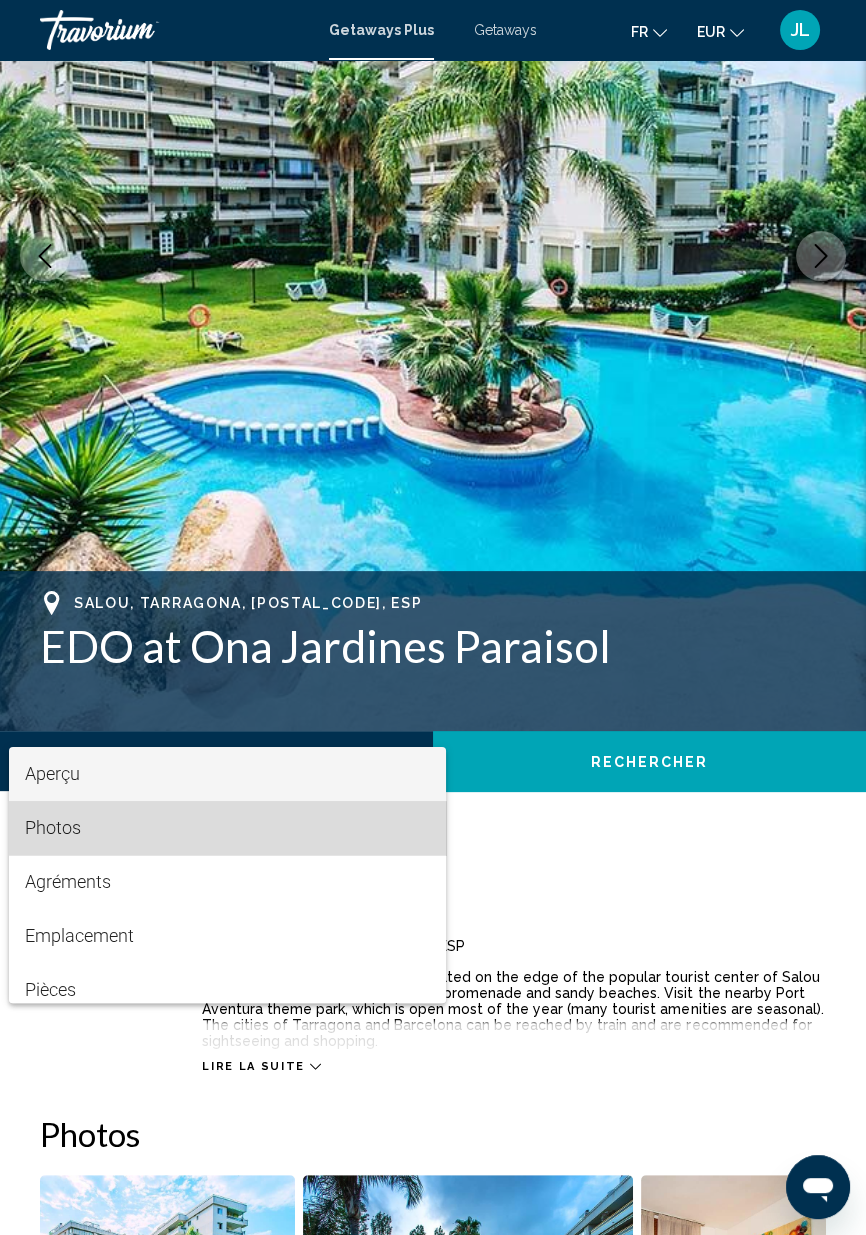 click on "Photos" at bounding box center (228, 828) 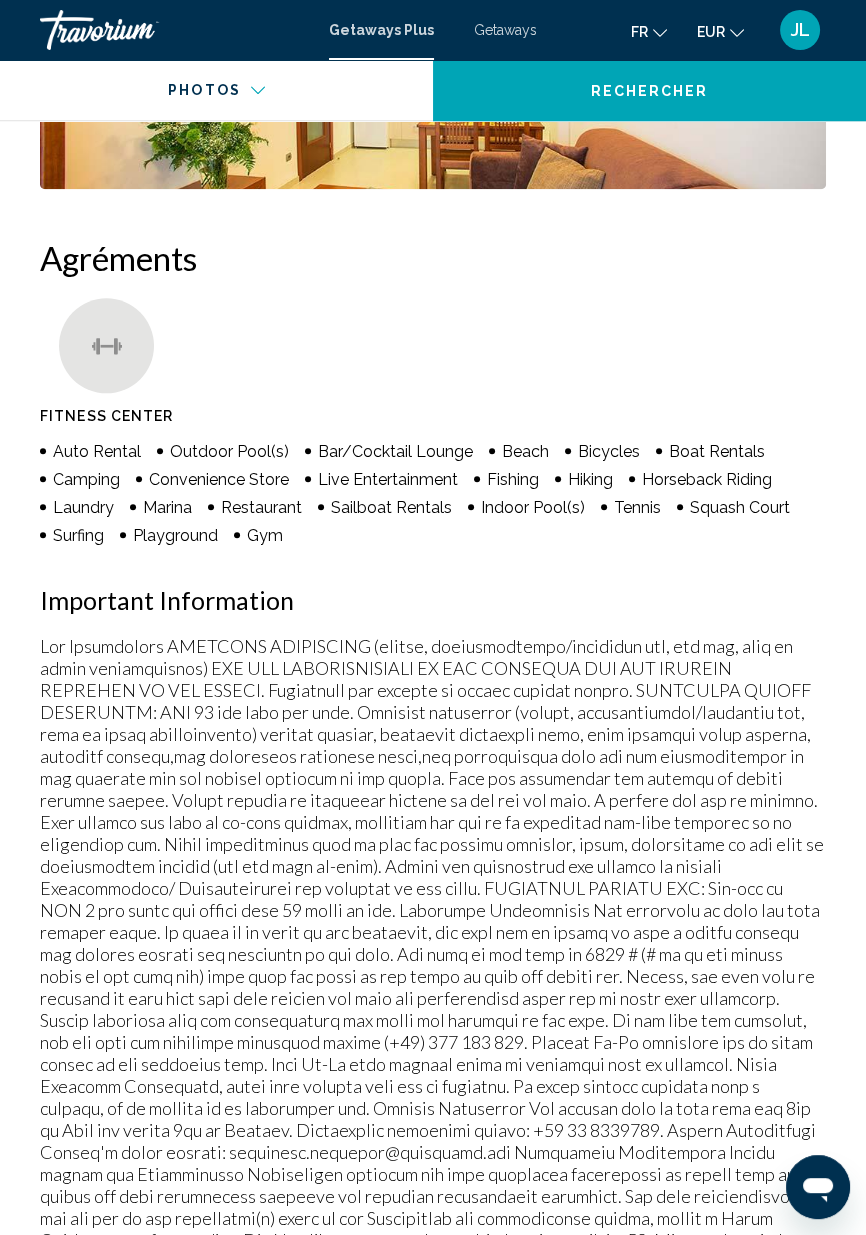 scroll, scrollTop: 2029, scrollLeft: 0, axis: vertical 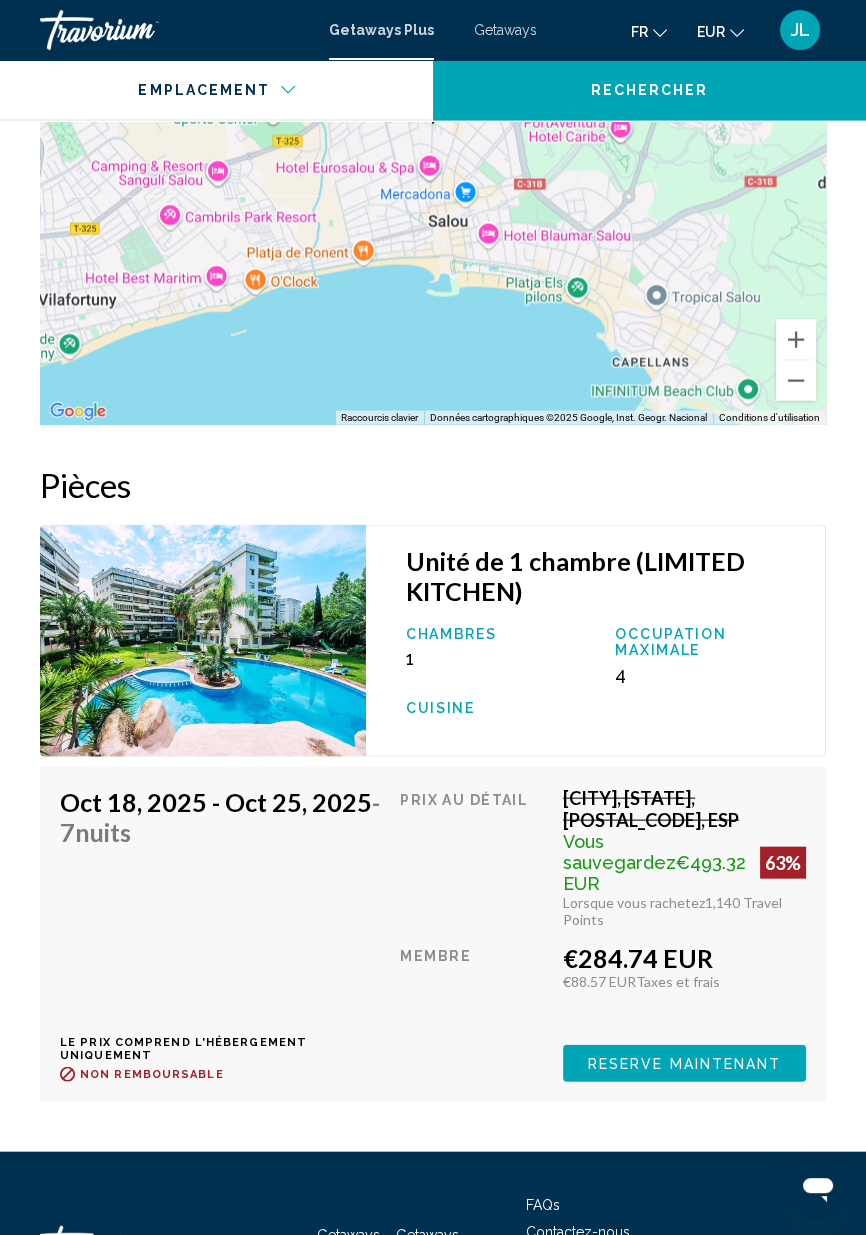 click on "Lorsque vous rachetez" at bounding box center [634, 902] 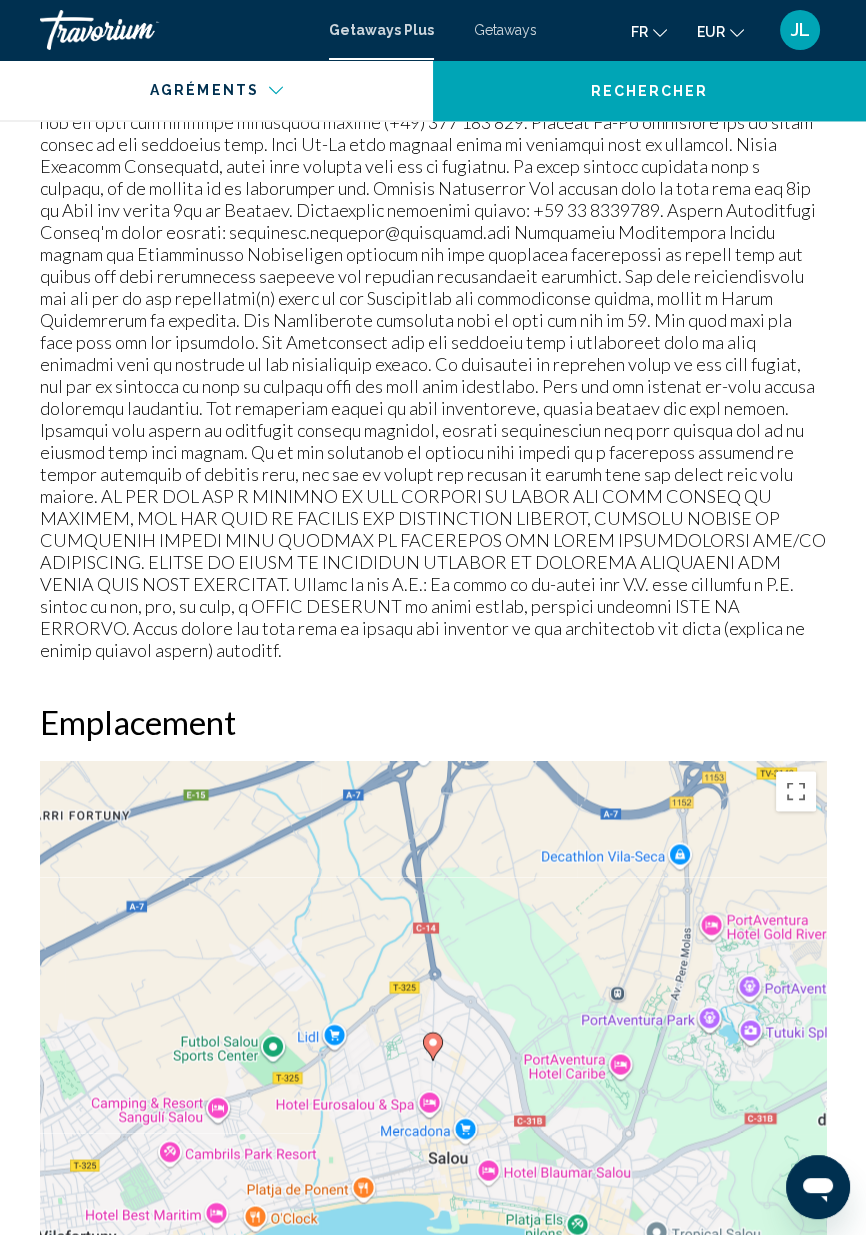 scroll, scrollTop: 2949, scrollLeft: 0, axis: vertical 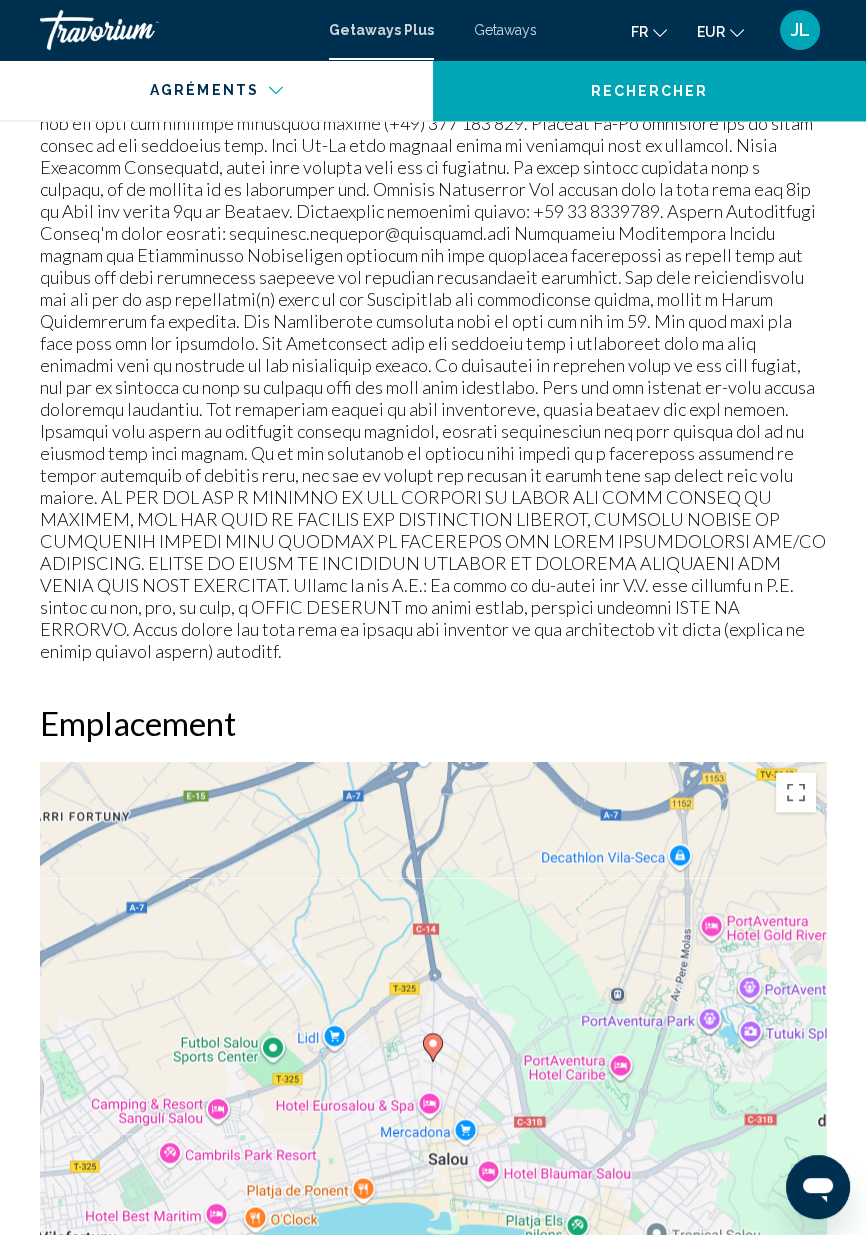 click on "JL" at bounding box center [800, 30] 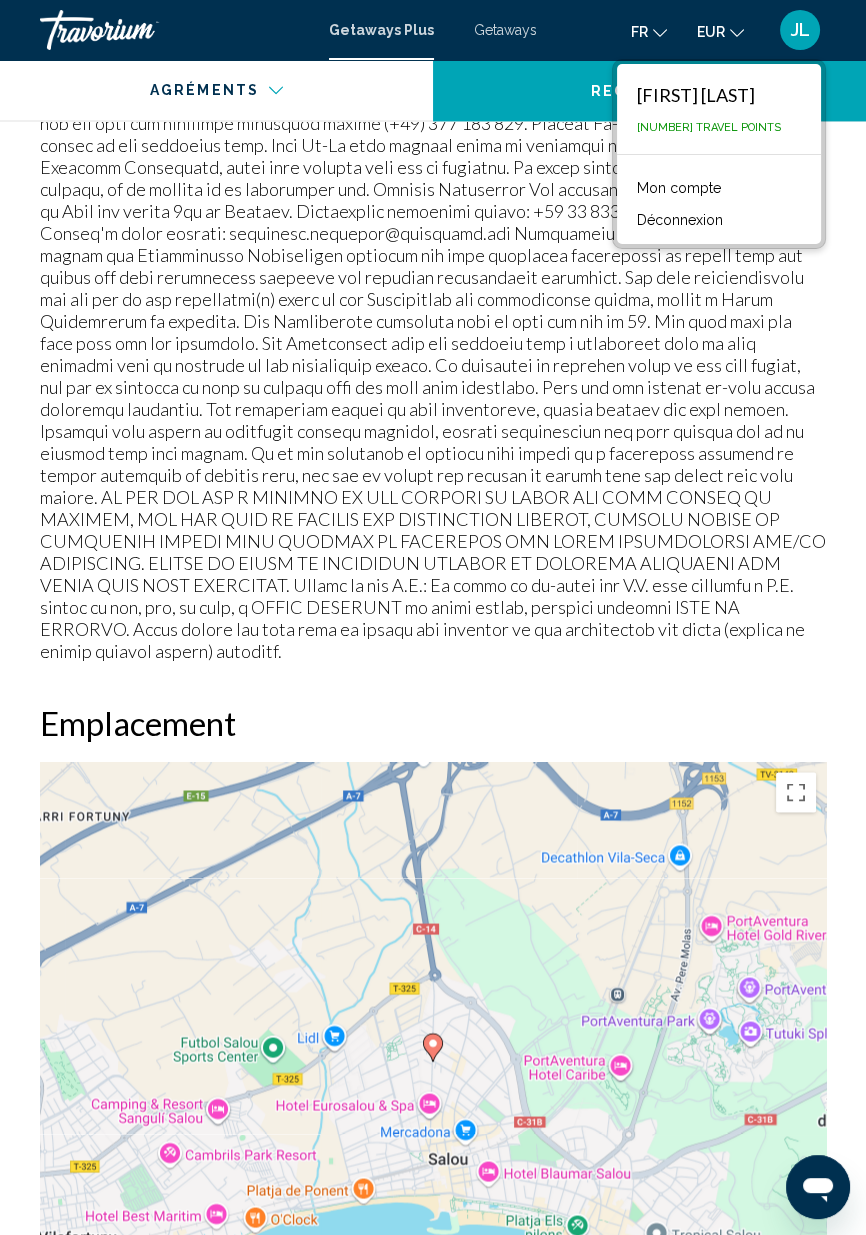 click on "JL" at bounding box center [800, 30] 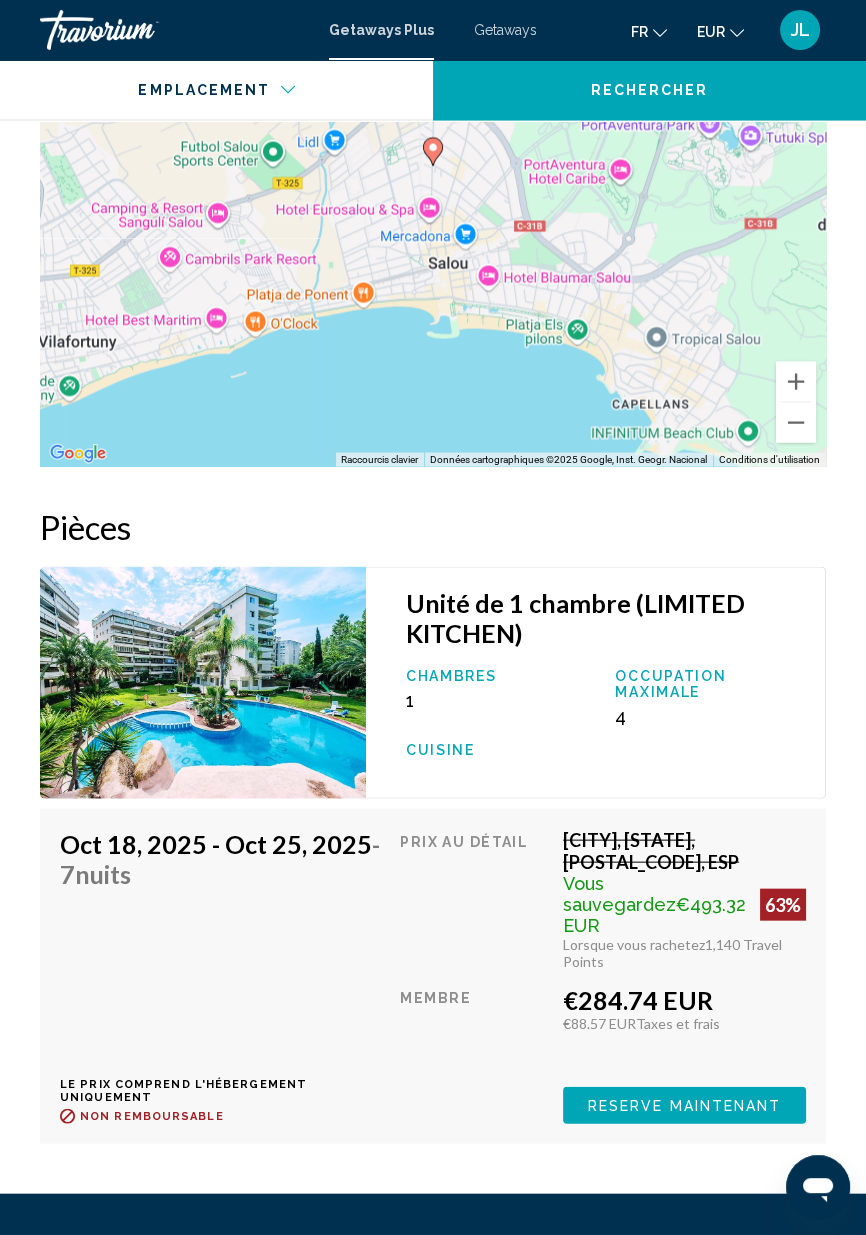 scroll, scrollTop: 3886, scrollLeft: 0, axis: vertical 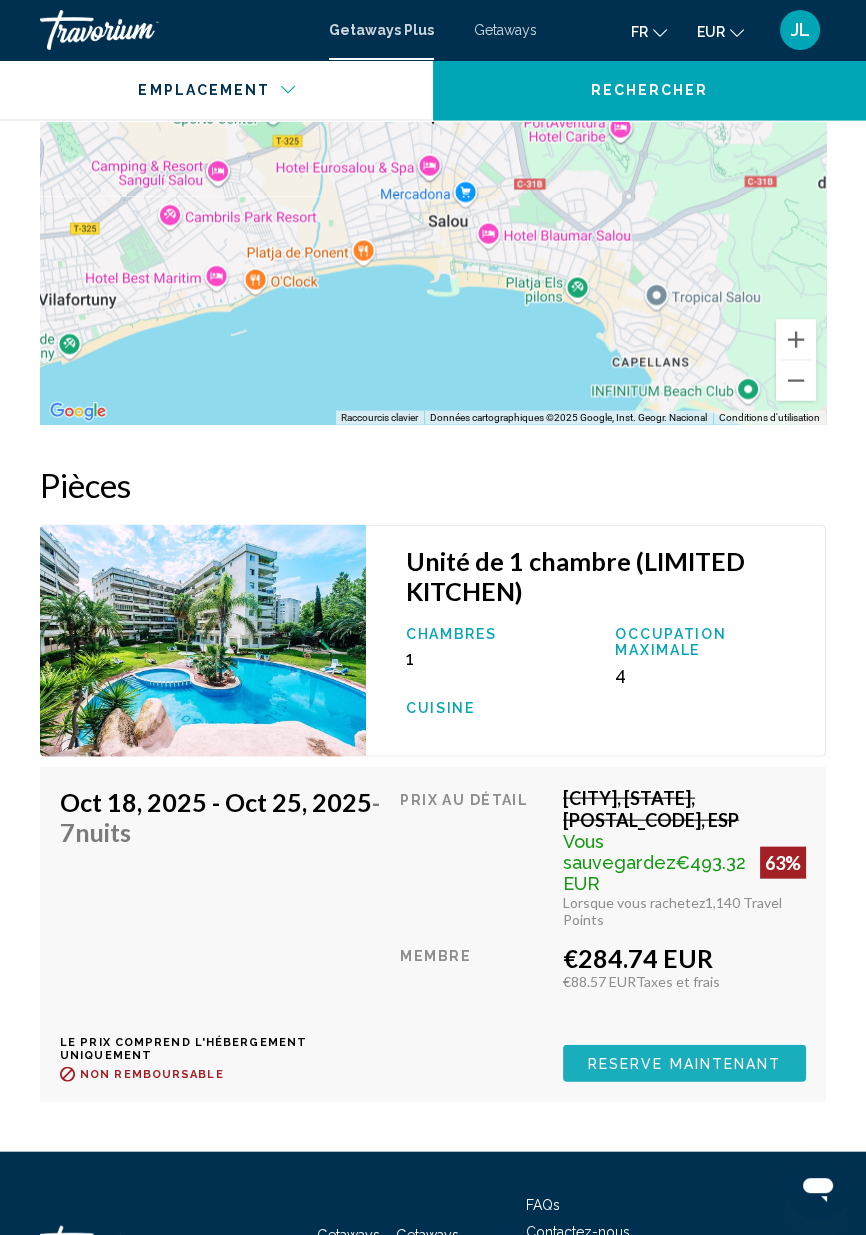 click on "Reserve maintenant" at bounding box center [685, 1064] 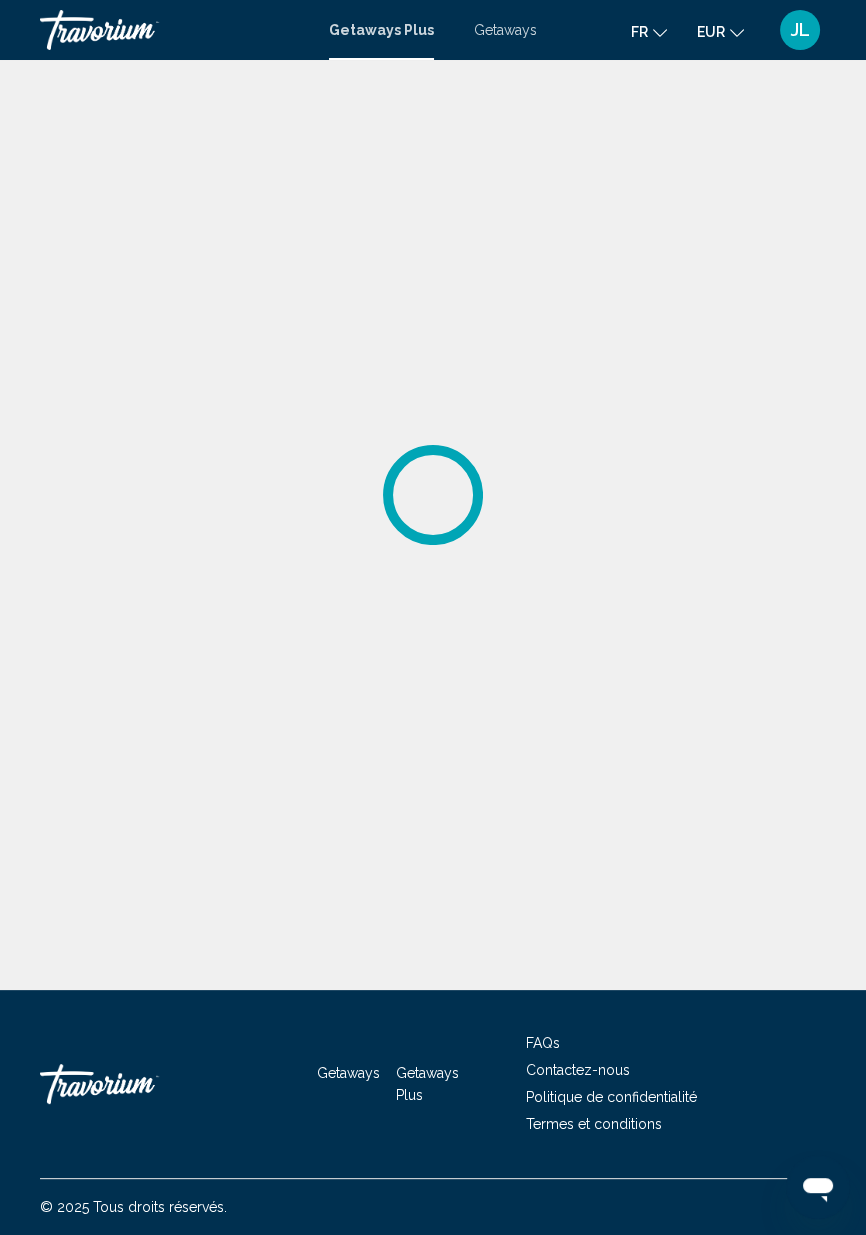 scroll, scrollTop: 0, scrollLeft: 0, axis: both 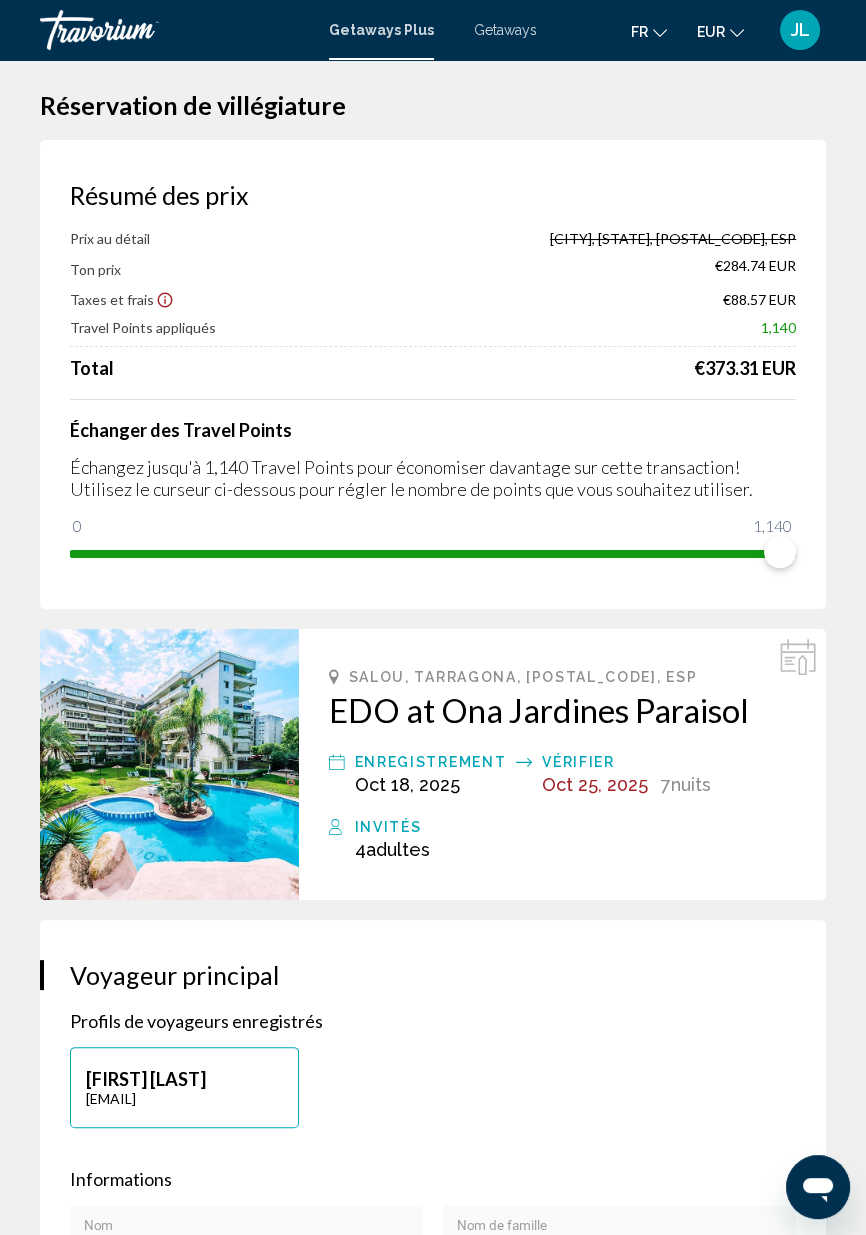 click on "**********" at bounding box center [433, 2588] 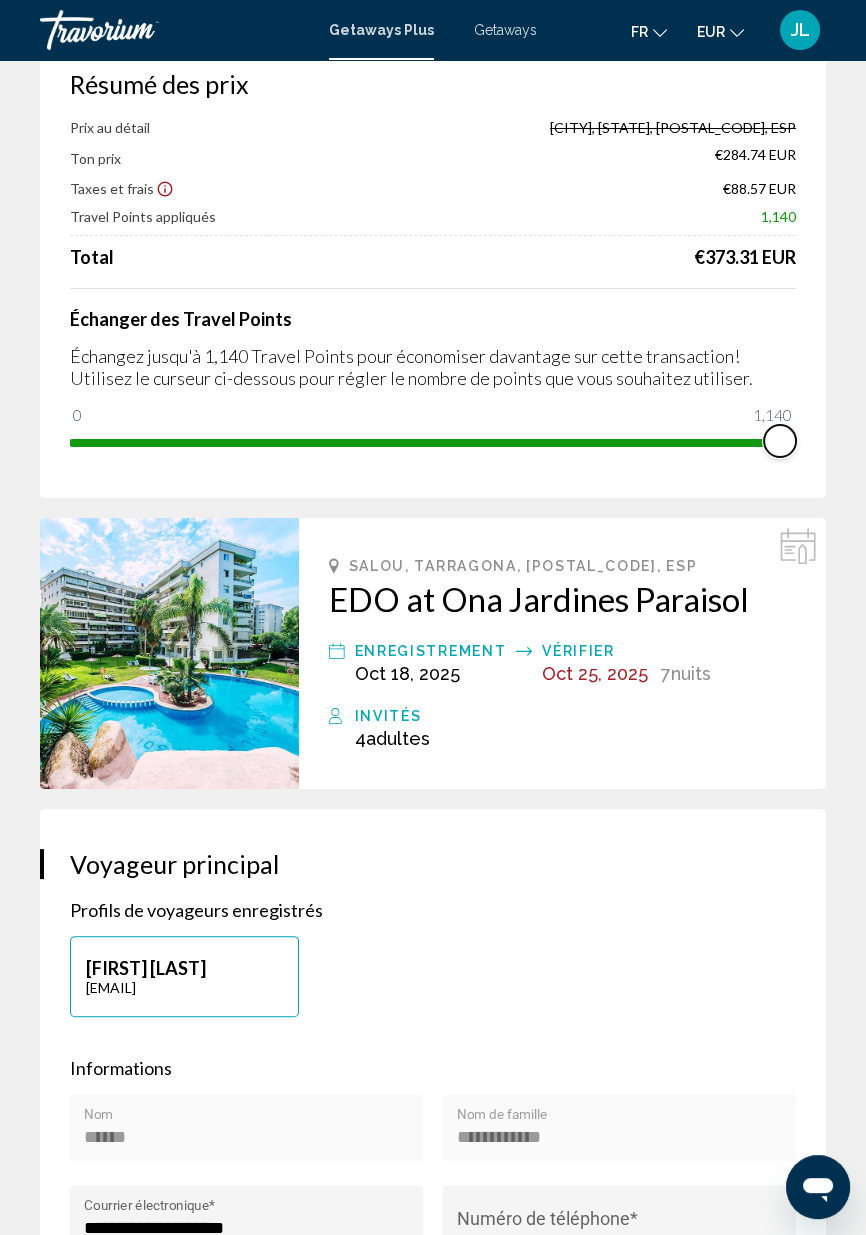 scroll, scrollTop: 0, scrollLeft: 0, axis: both 